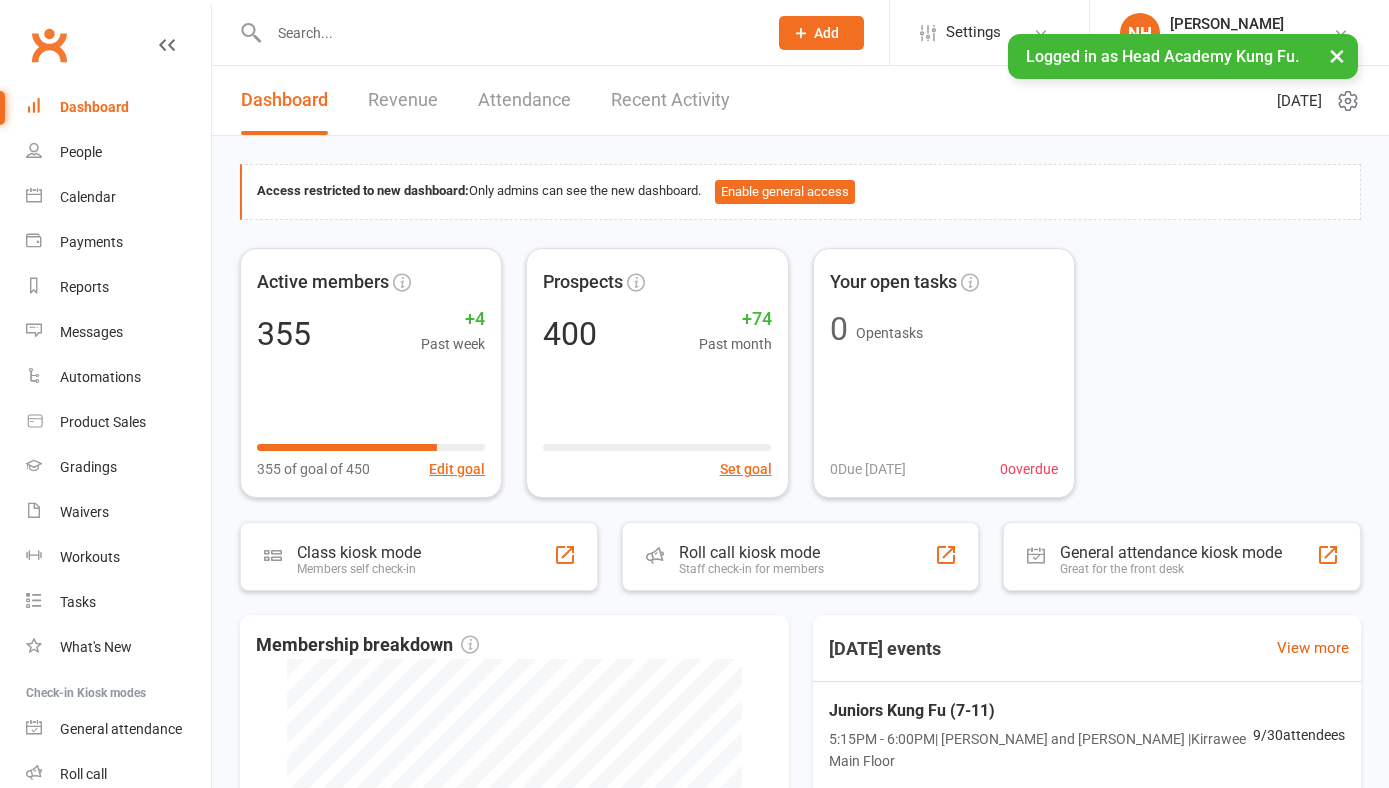 scroll, scrollTop: 0, scrollLeft: 0, axis: both 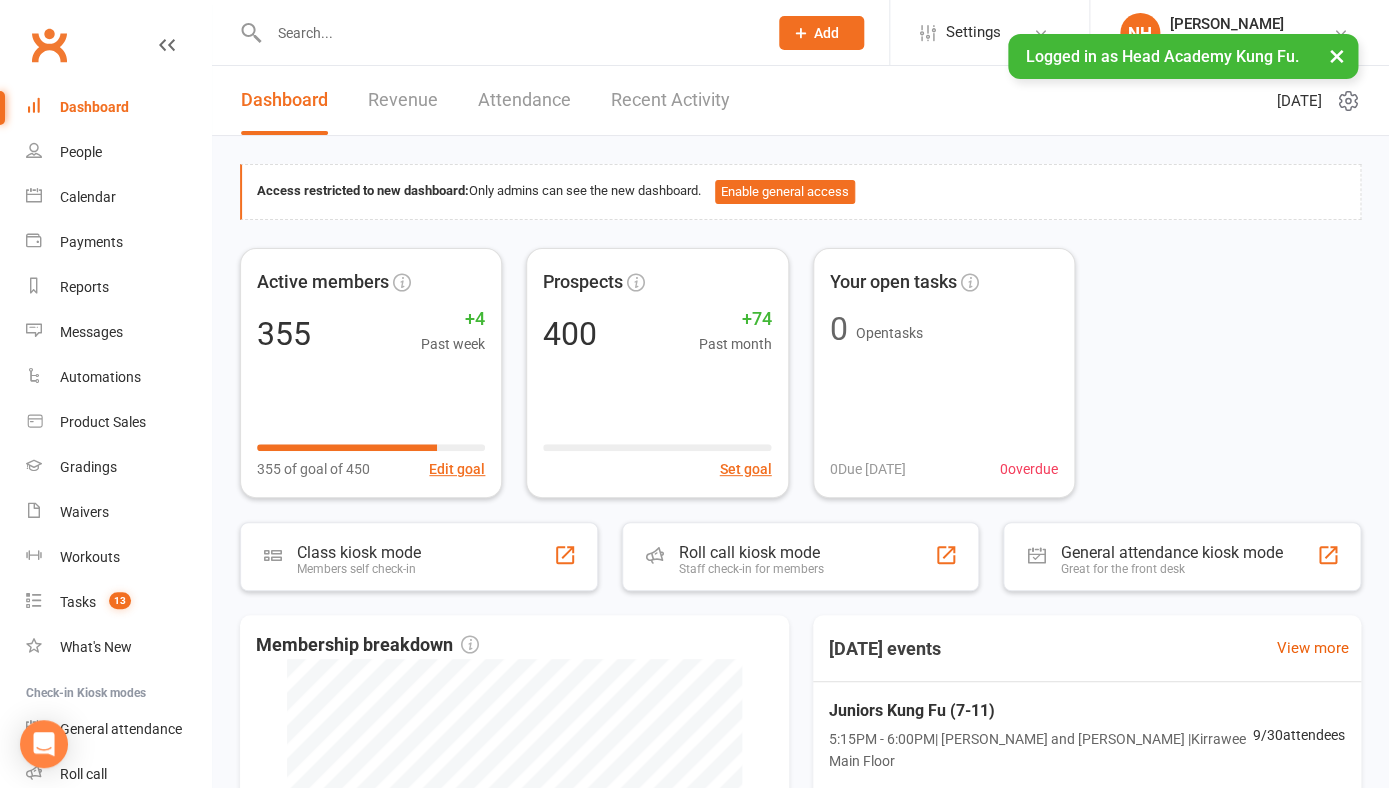 click at bounding box center [508, 33] 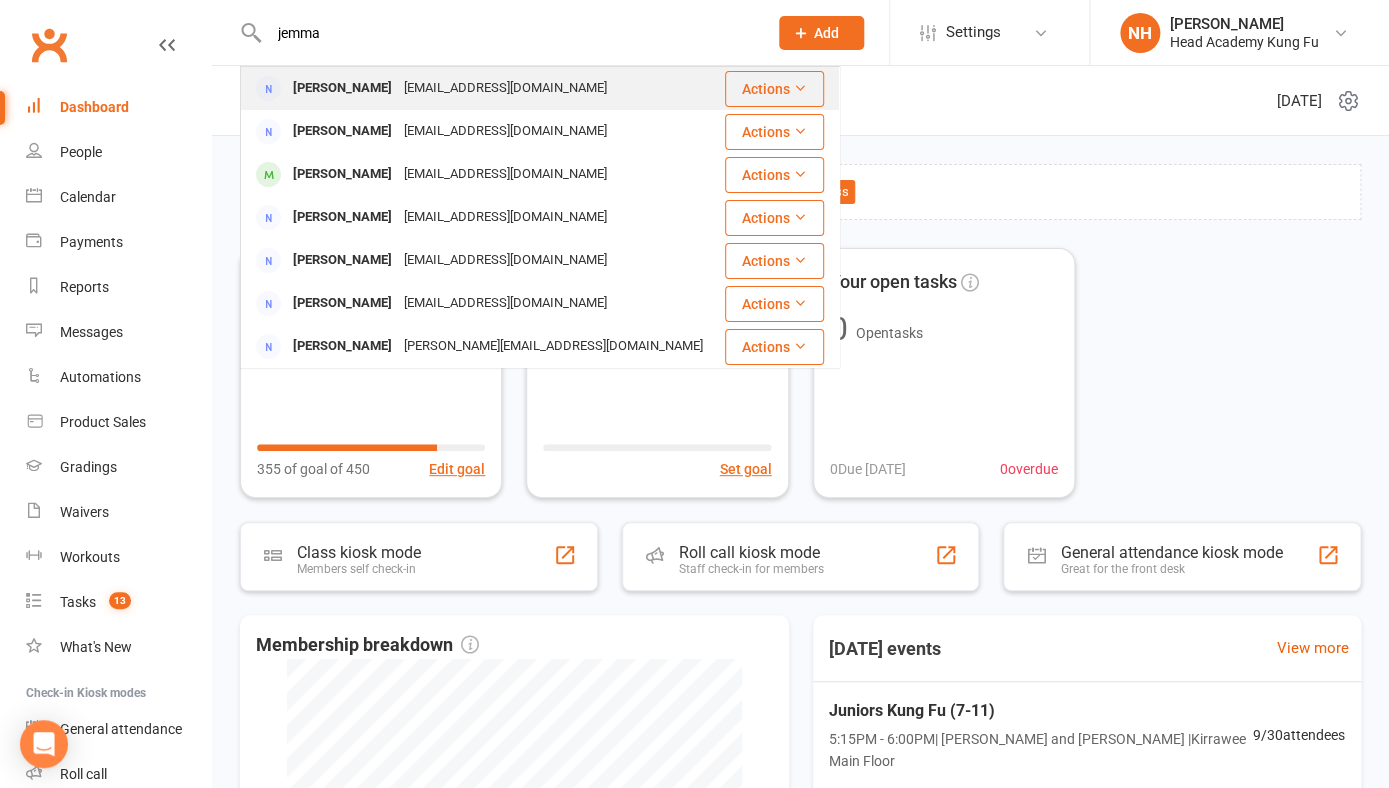 type on "jemma" 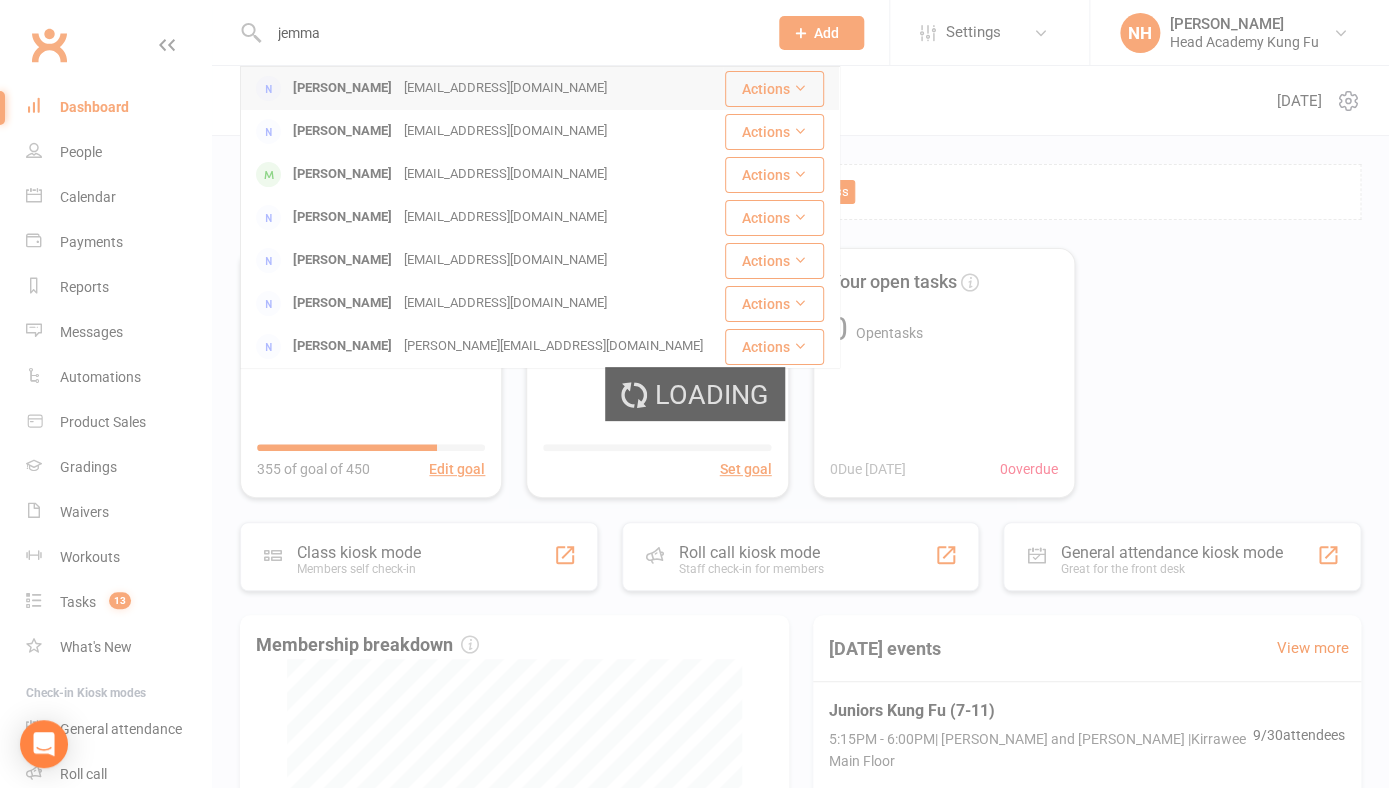 type 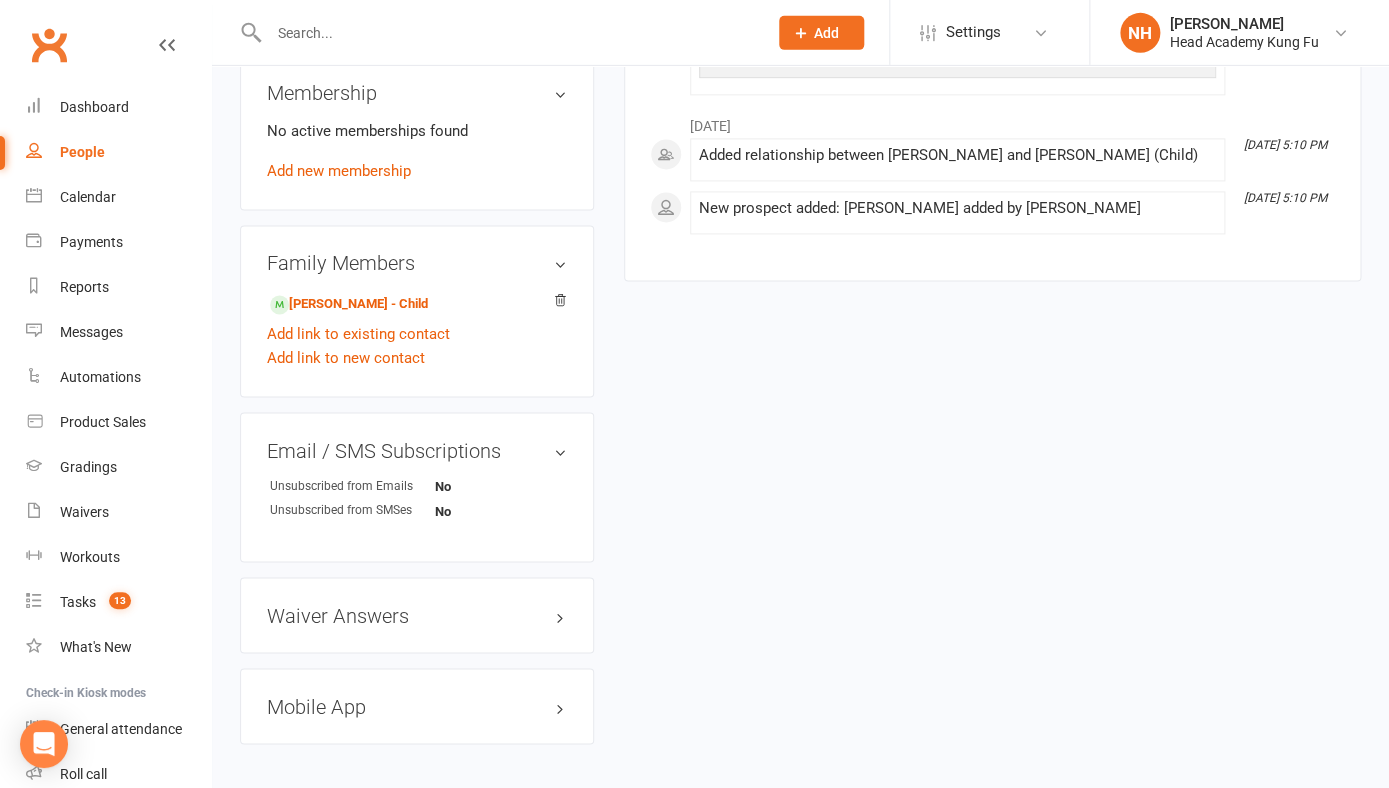 scroll, scrollTop: 942, scrollLeft: 0, axis: vertical 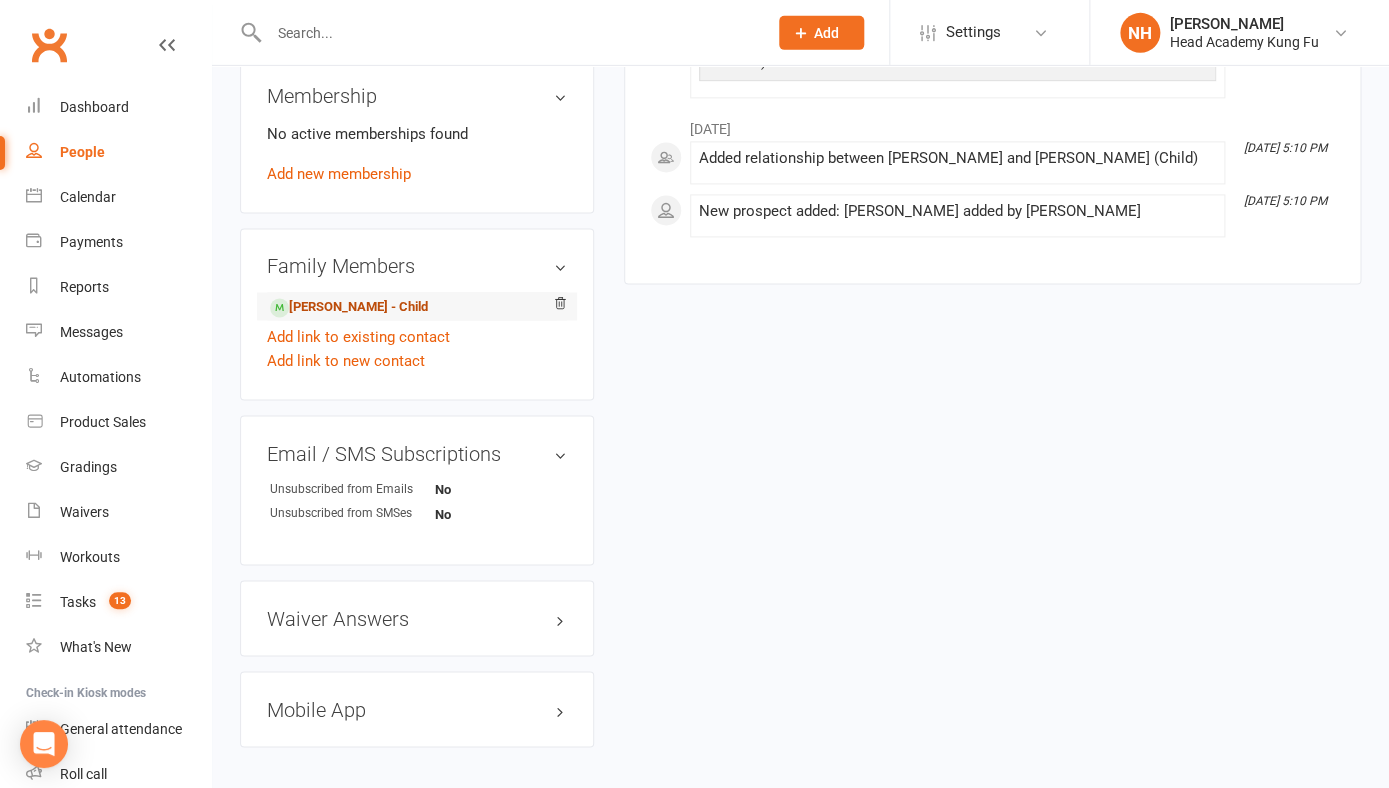 click on "[PERSON_NAME] - Child" at bounding box center [349, 307] 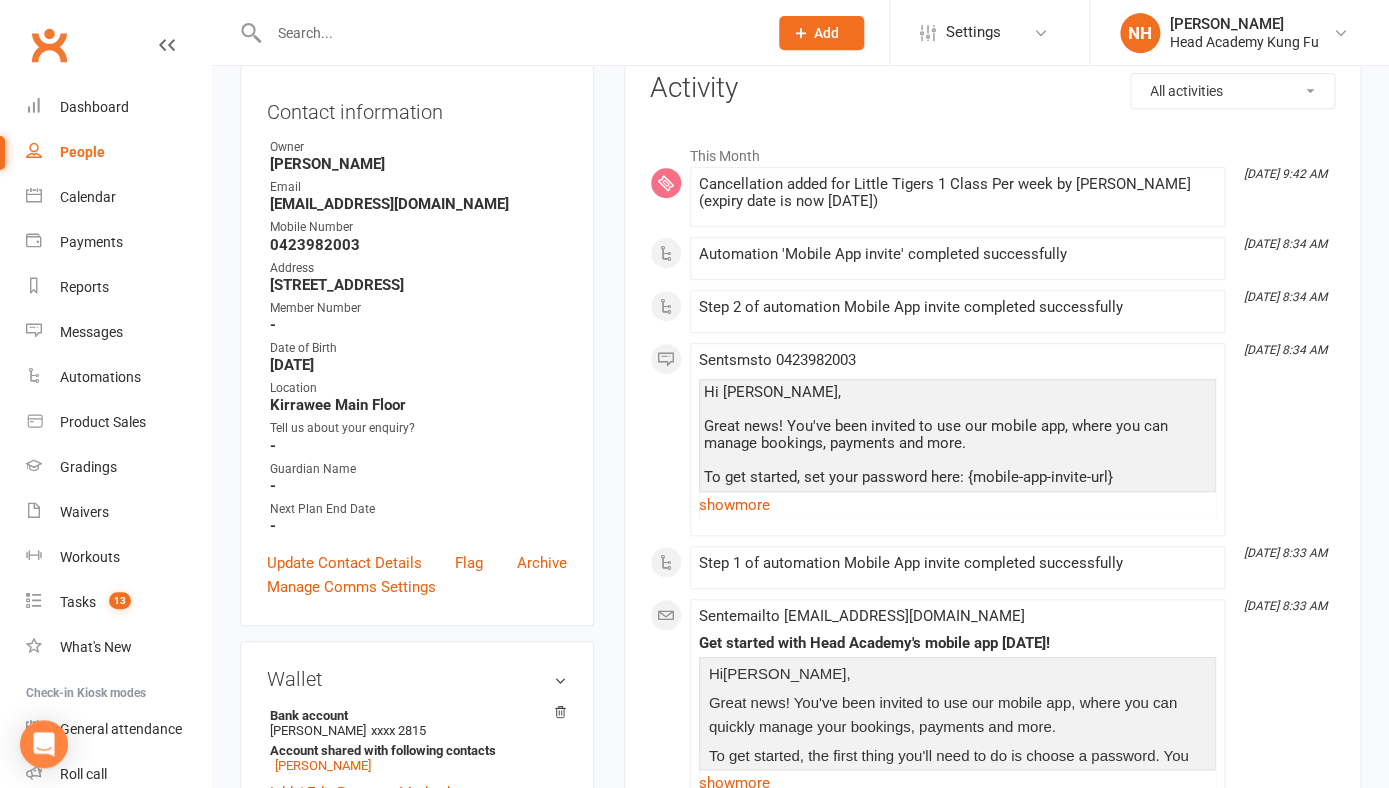 scroll, scrollTop: 0, scrollLeft: 0, axis: both 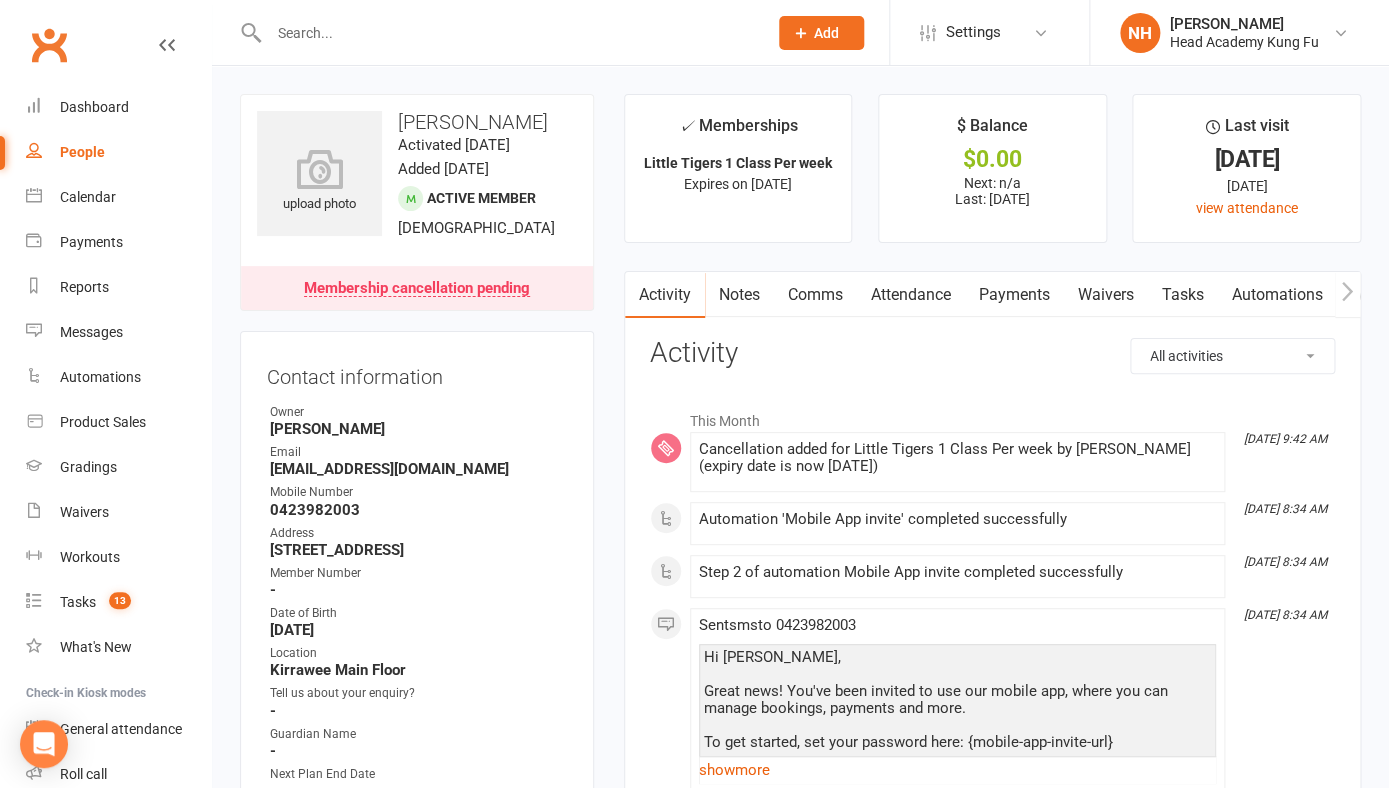 click on "Comms" at bounding box center [815, 295] 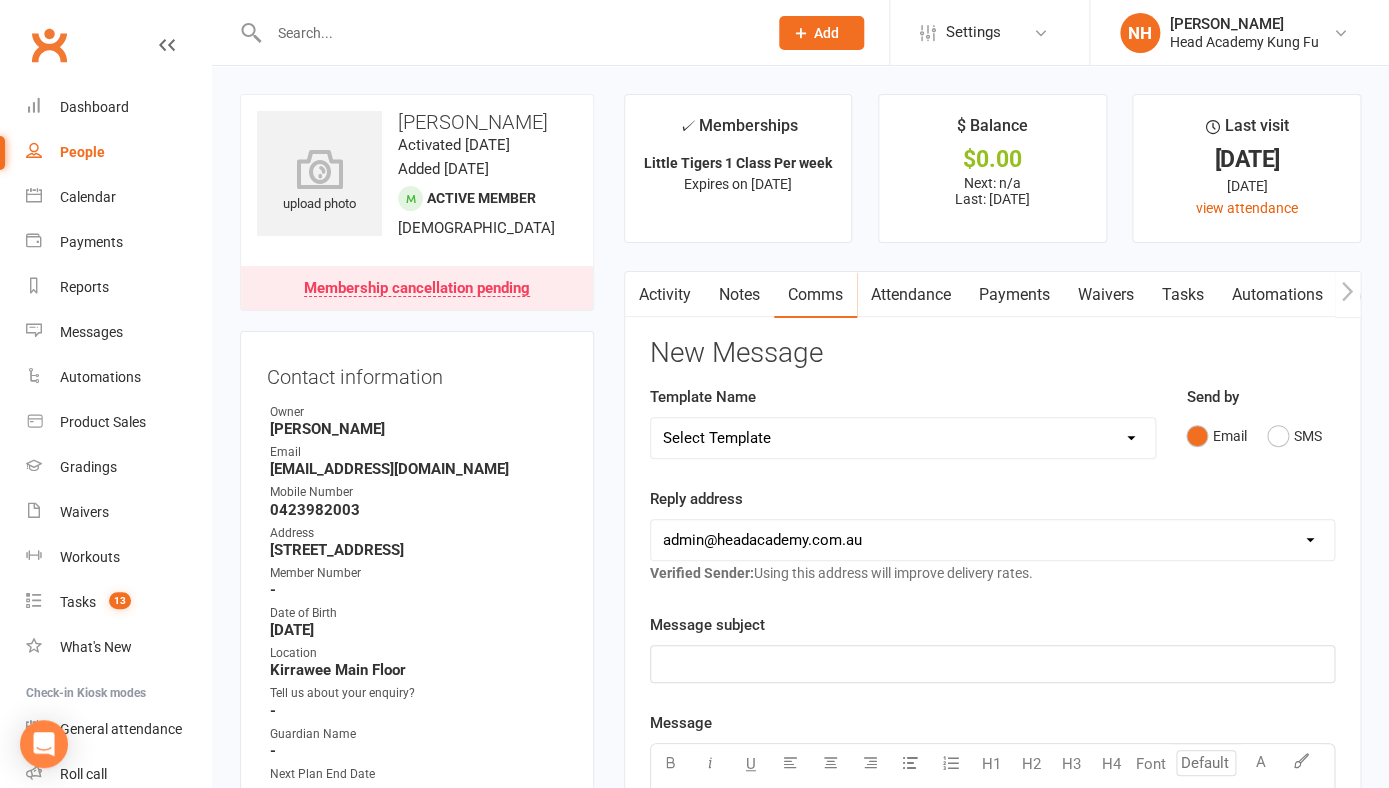 select on "2" 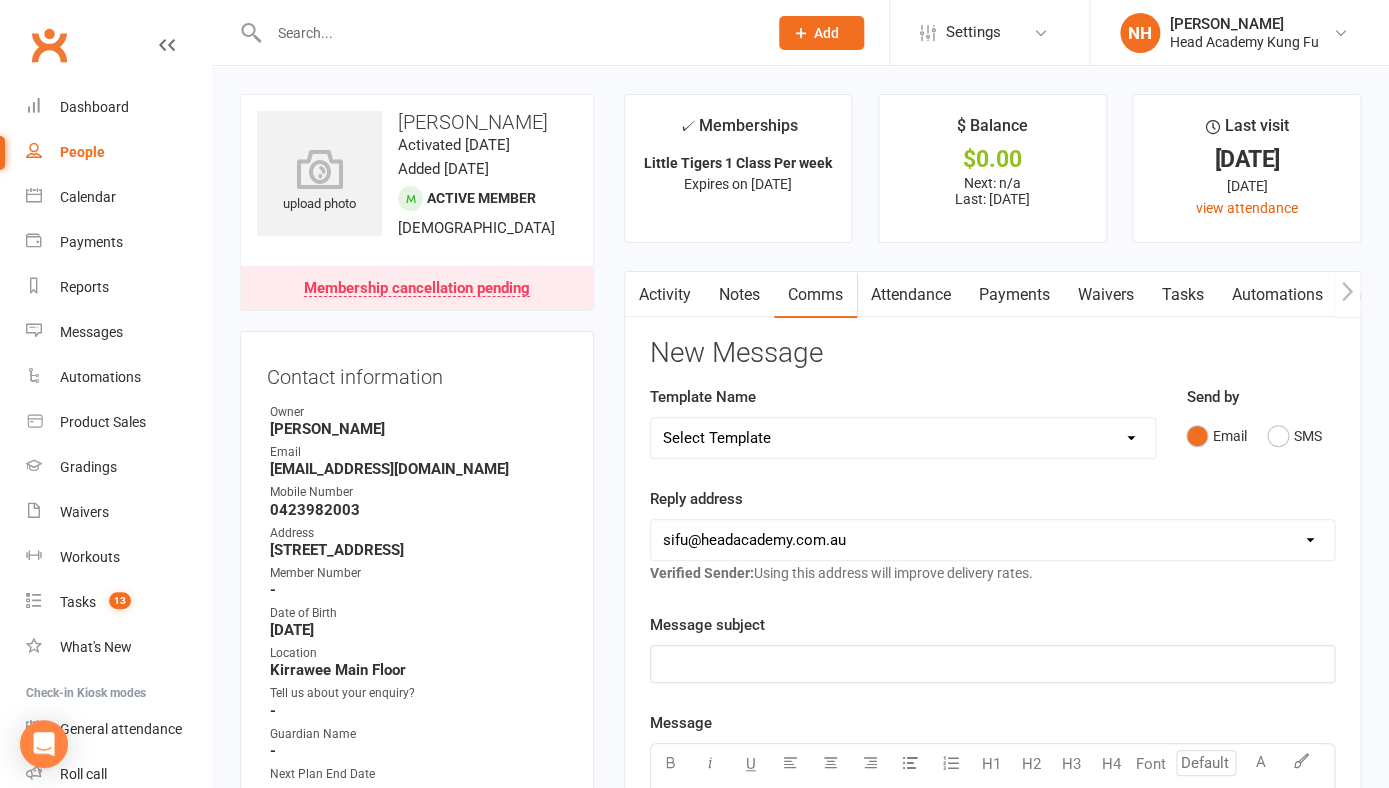 click on "[EMAIL_ADDRESS][DOMAIN_NAME]" at bounding box center [0, 0] 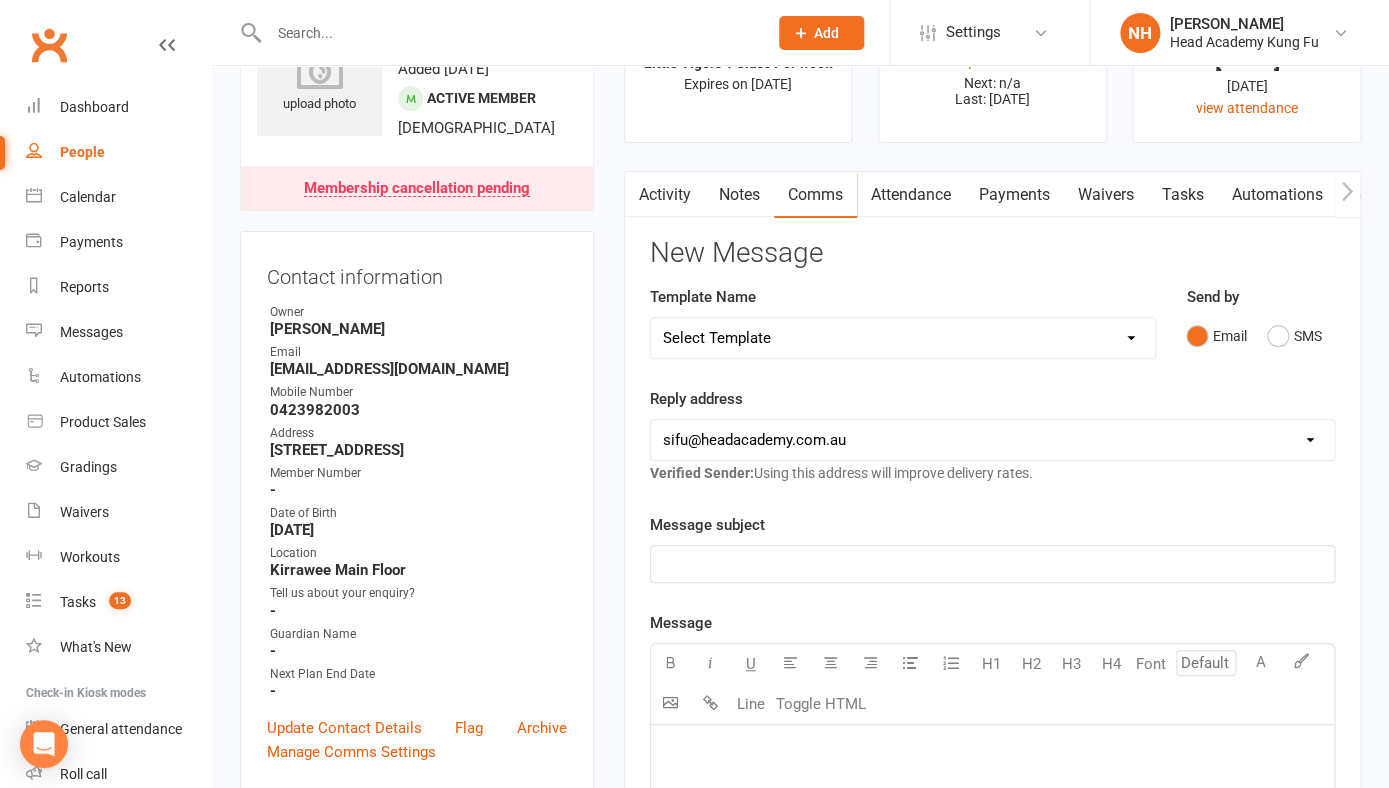 scroll, scrollTop: 123, scrollLeft: 0, axis: vertical 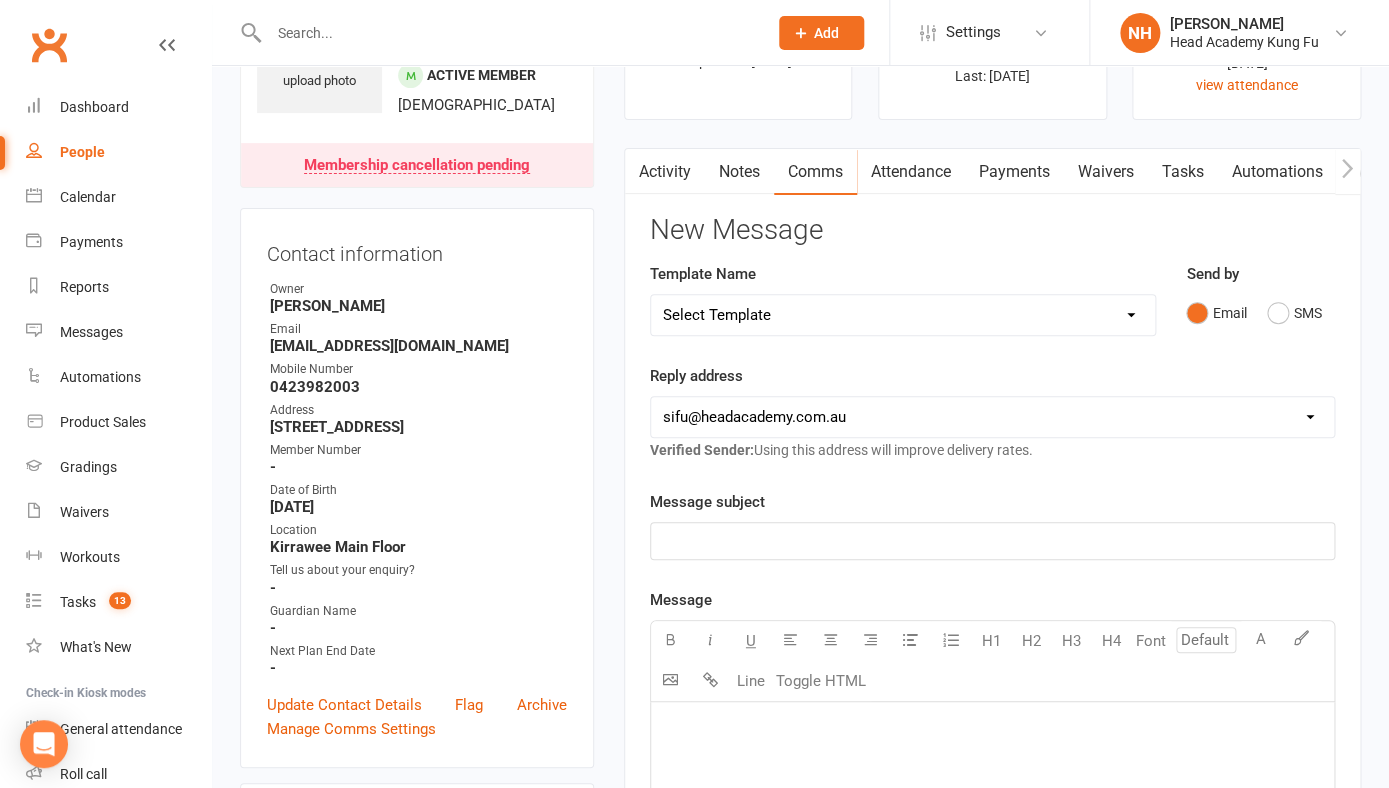 click on "﻿" 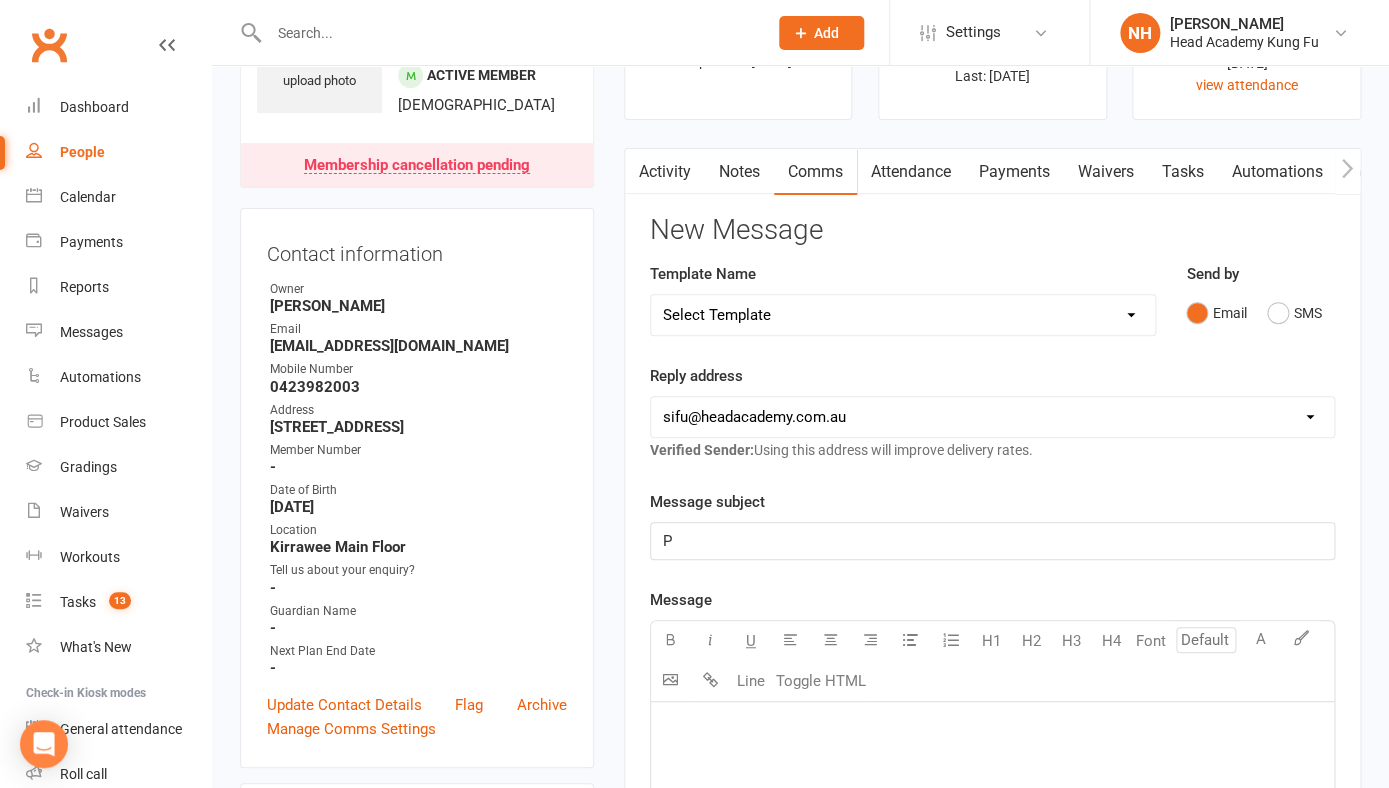 type 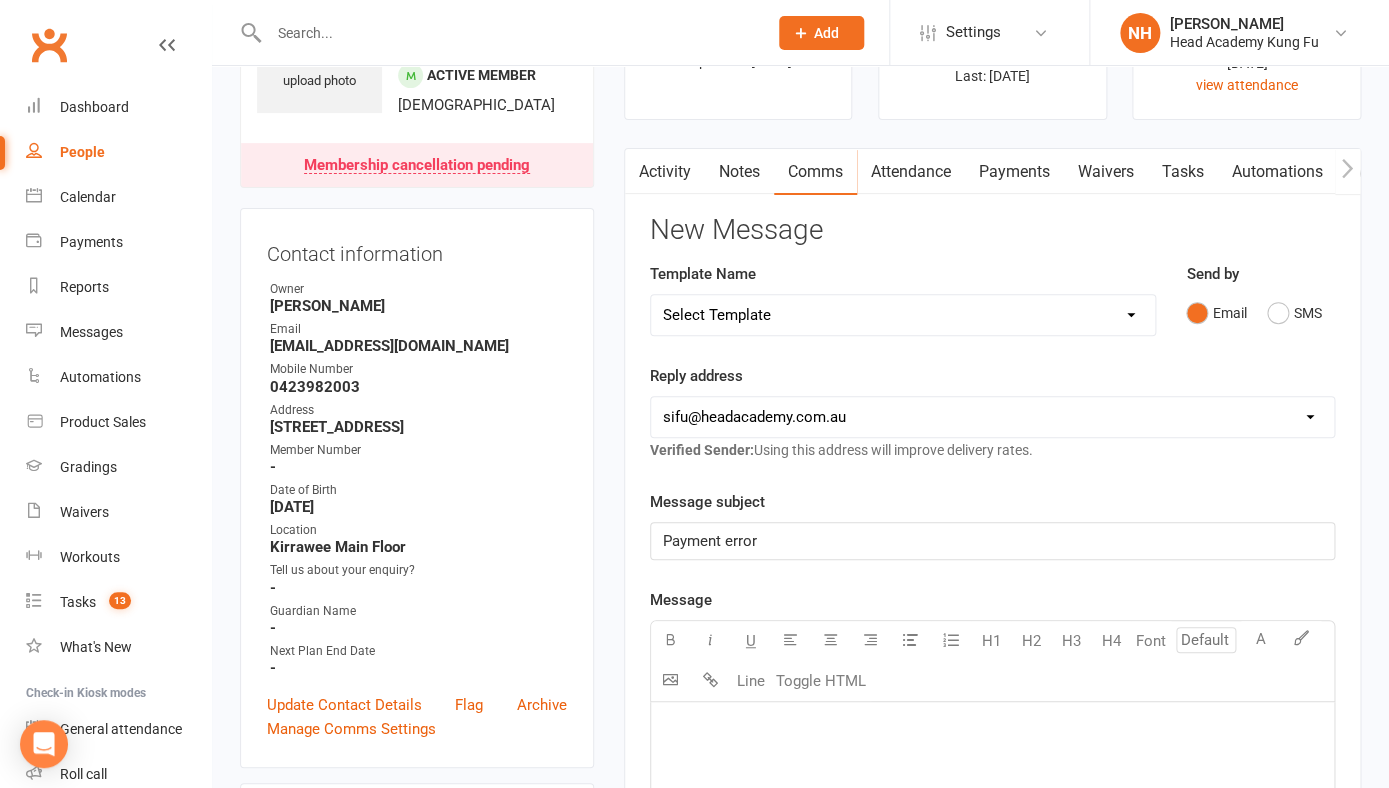 type 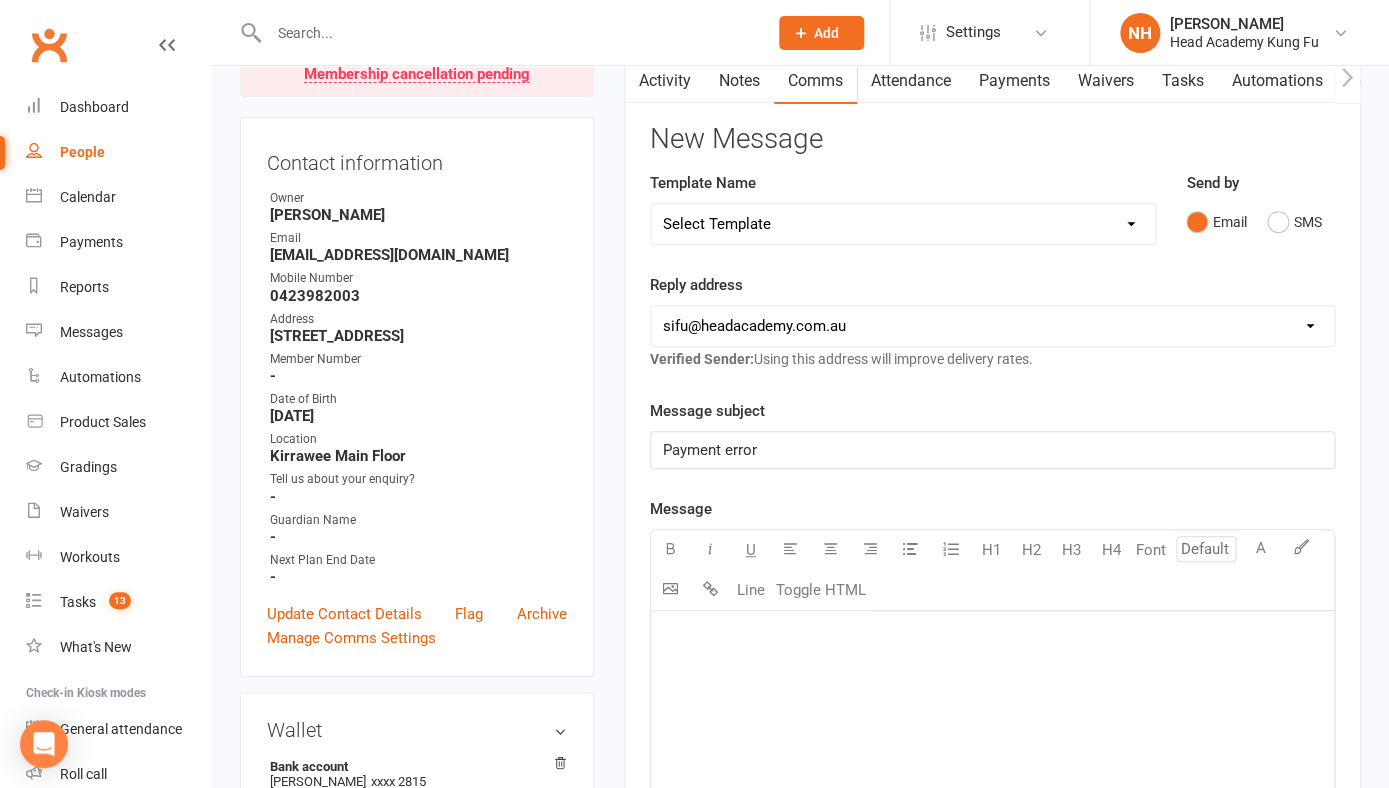 scroll, scrollTop: 249, scrollLeft: 0, axis: vertical 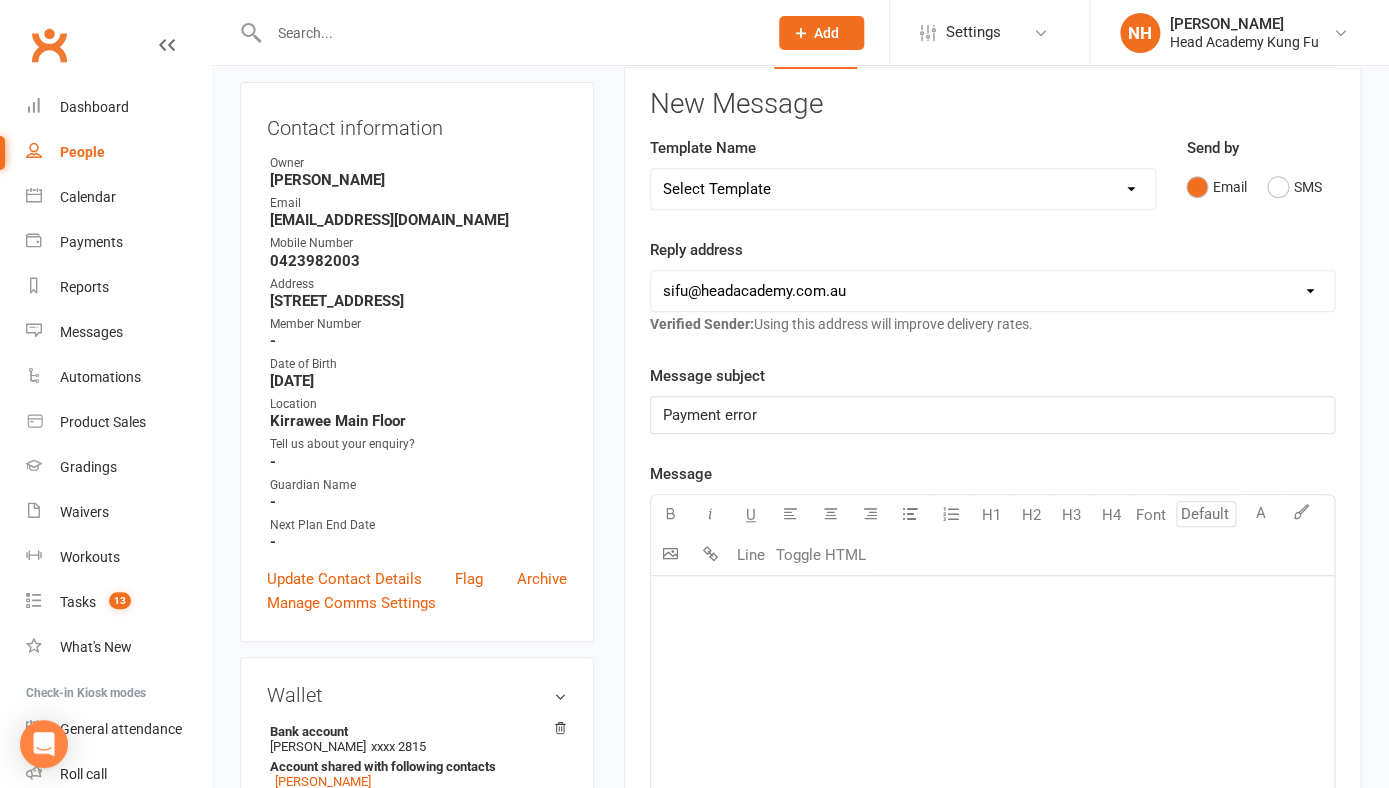 click on "﻿" 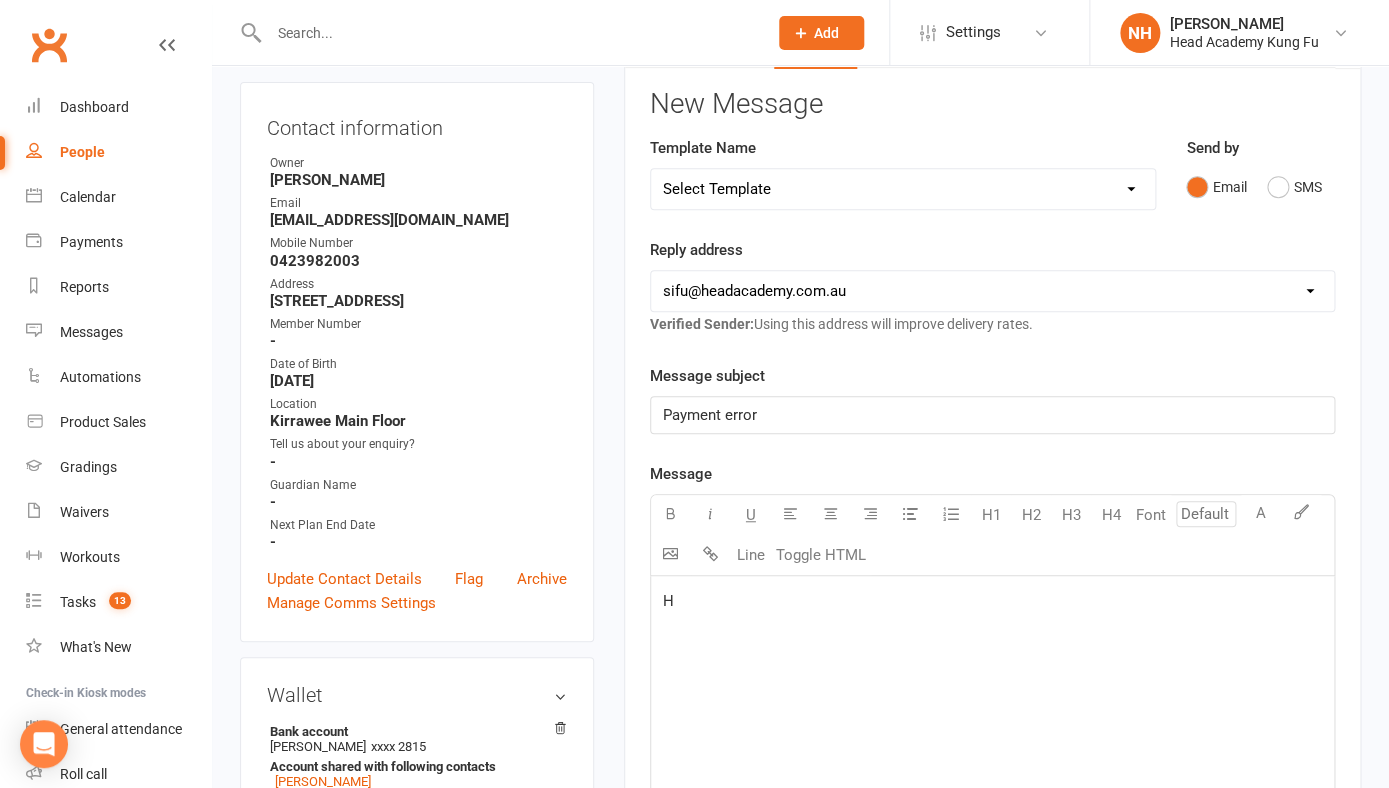 type 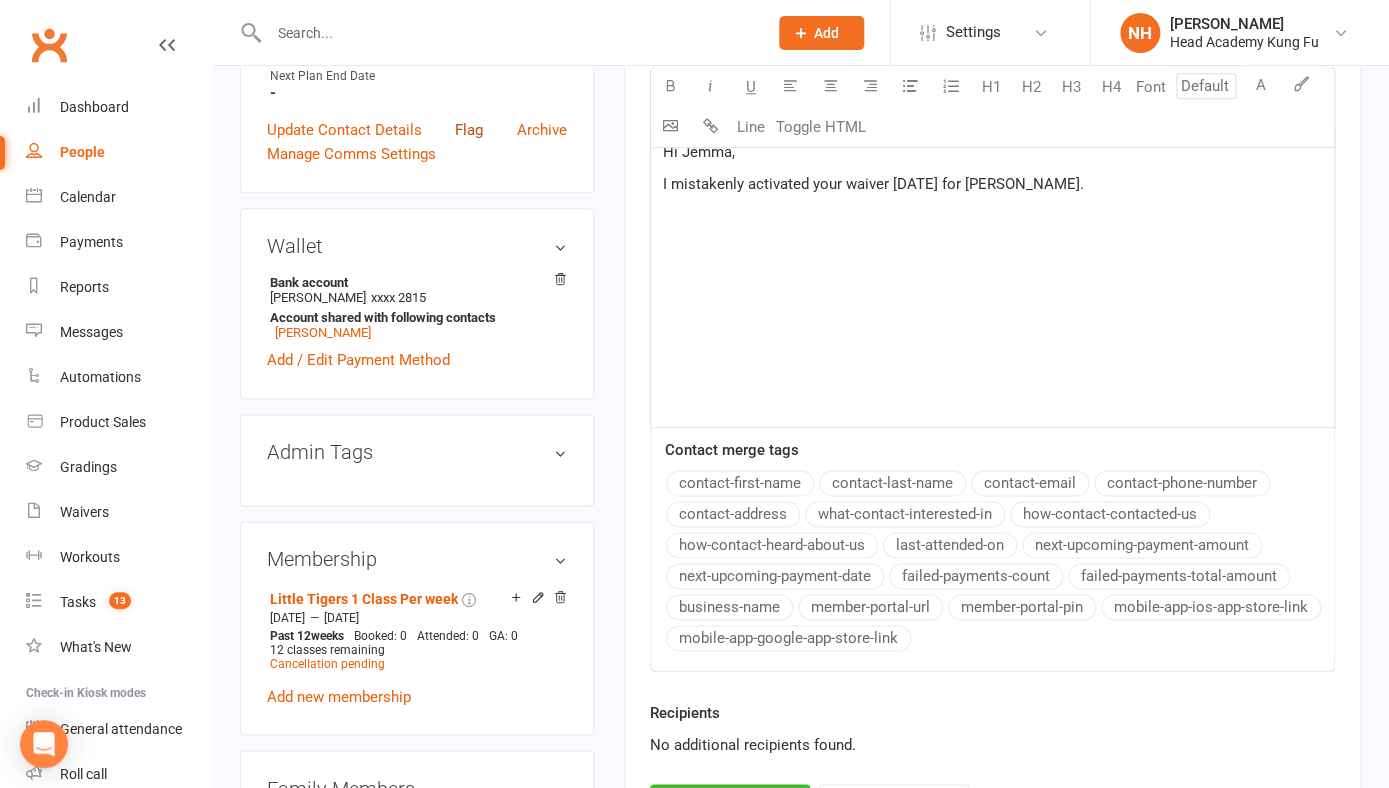 scroll, scrollTop: 706, scrollLeft: 0, axis: vertical 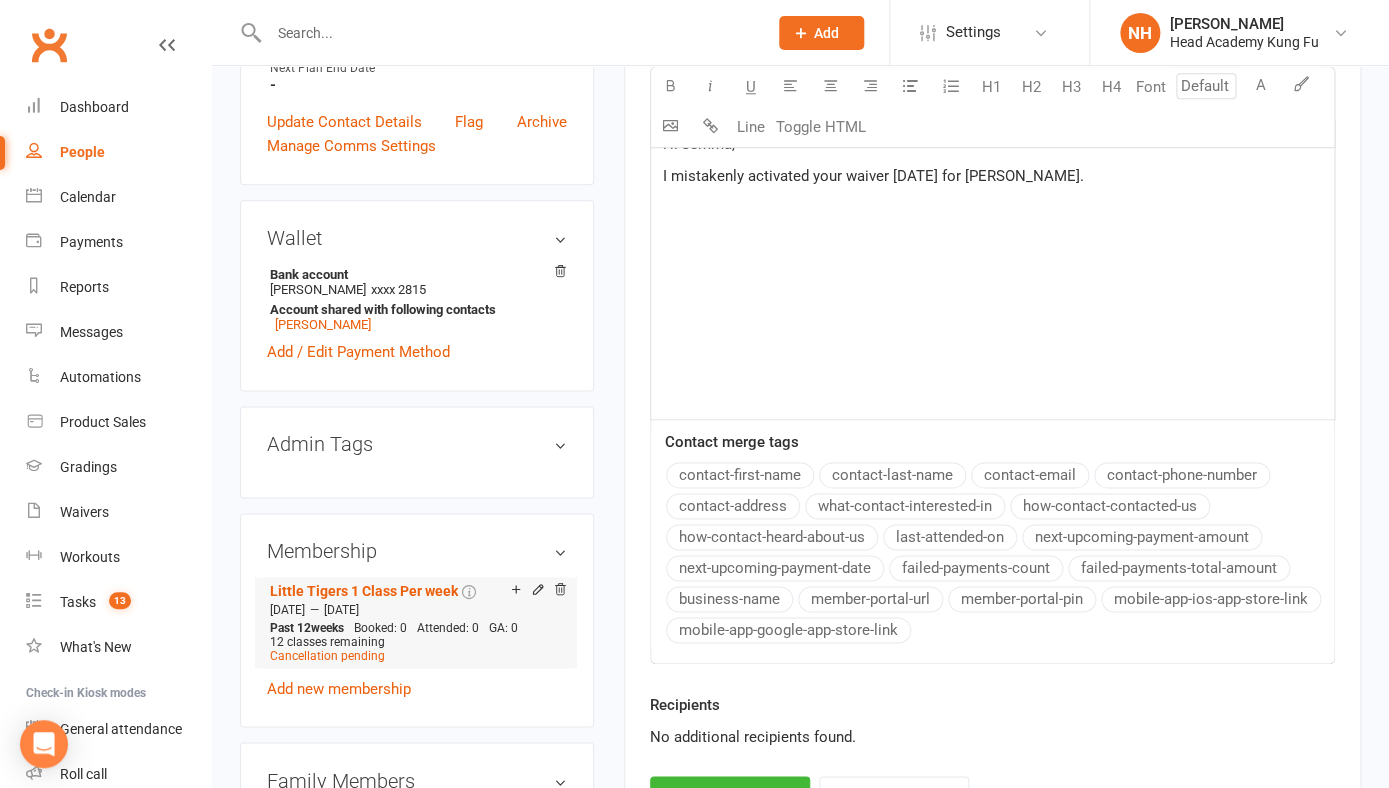 click on "Add make-up class" at bounding box center (586, 591) 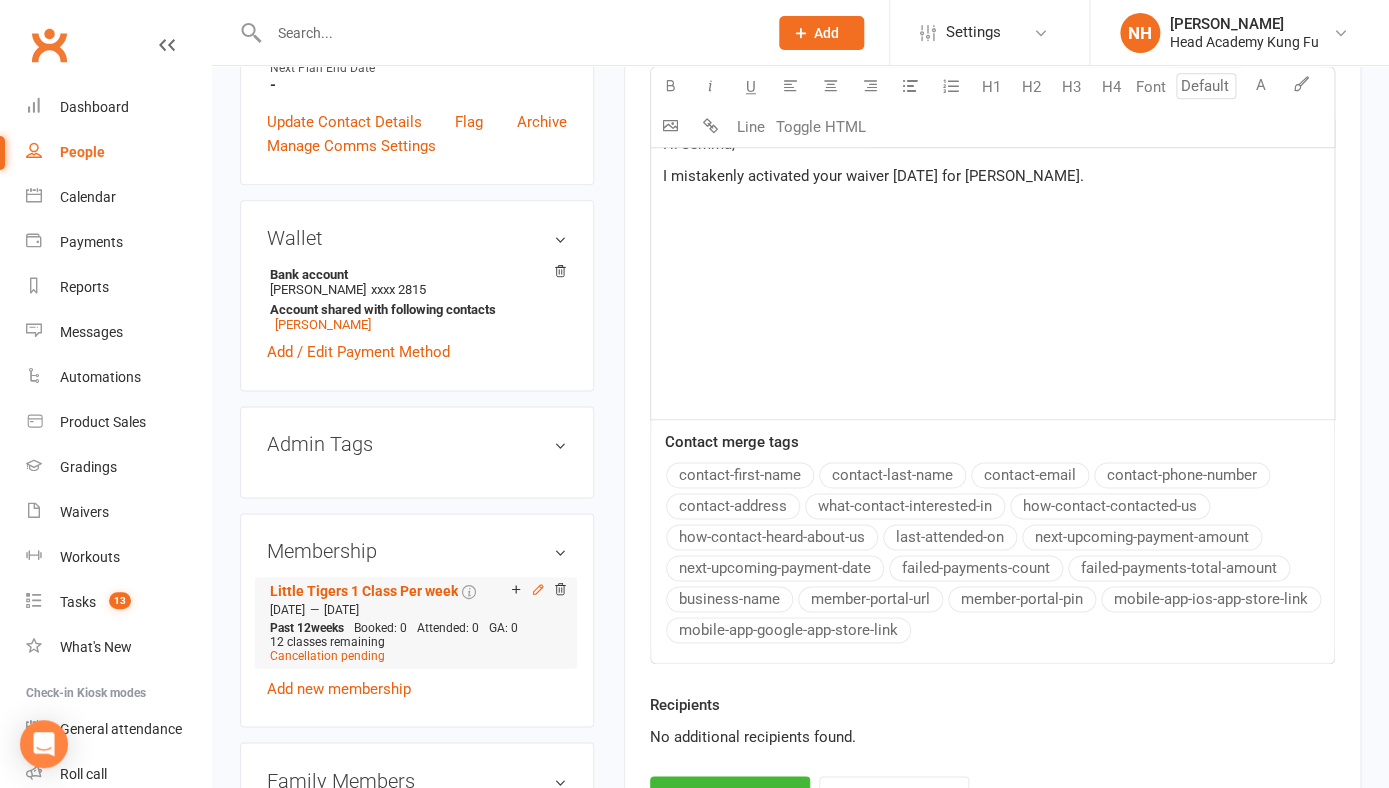 click 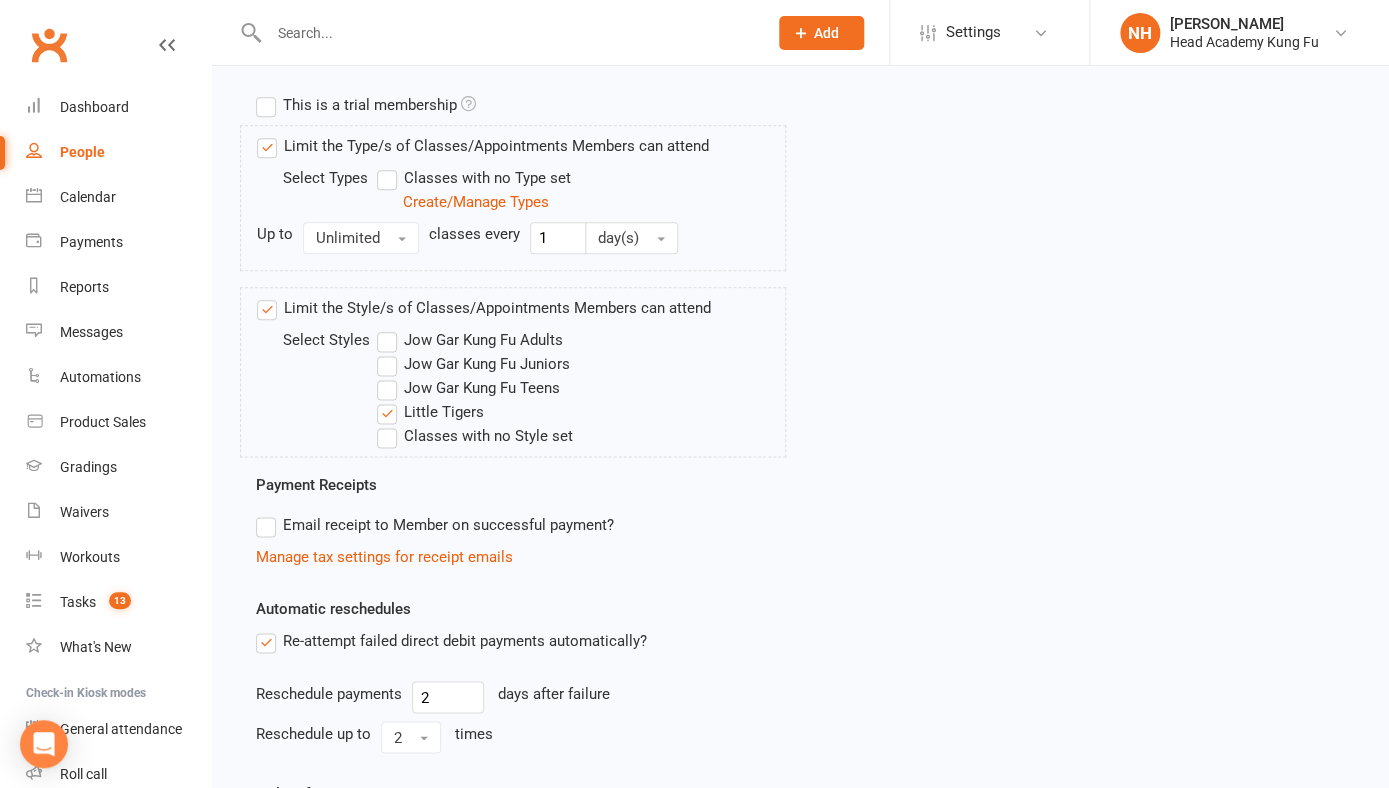 scroll, scrollTop: 0, scrollLeft: 0, axis: both 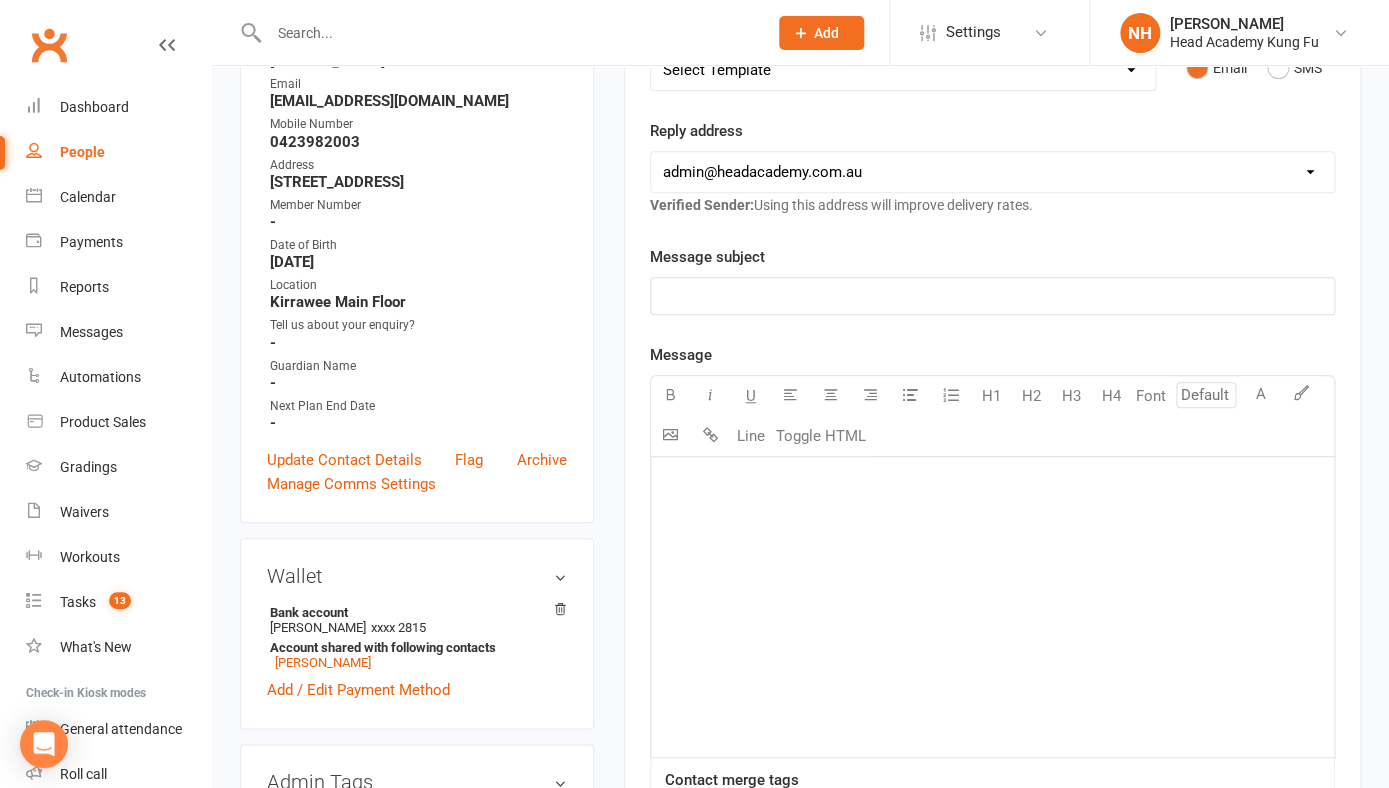 click on "﻿" 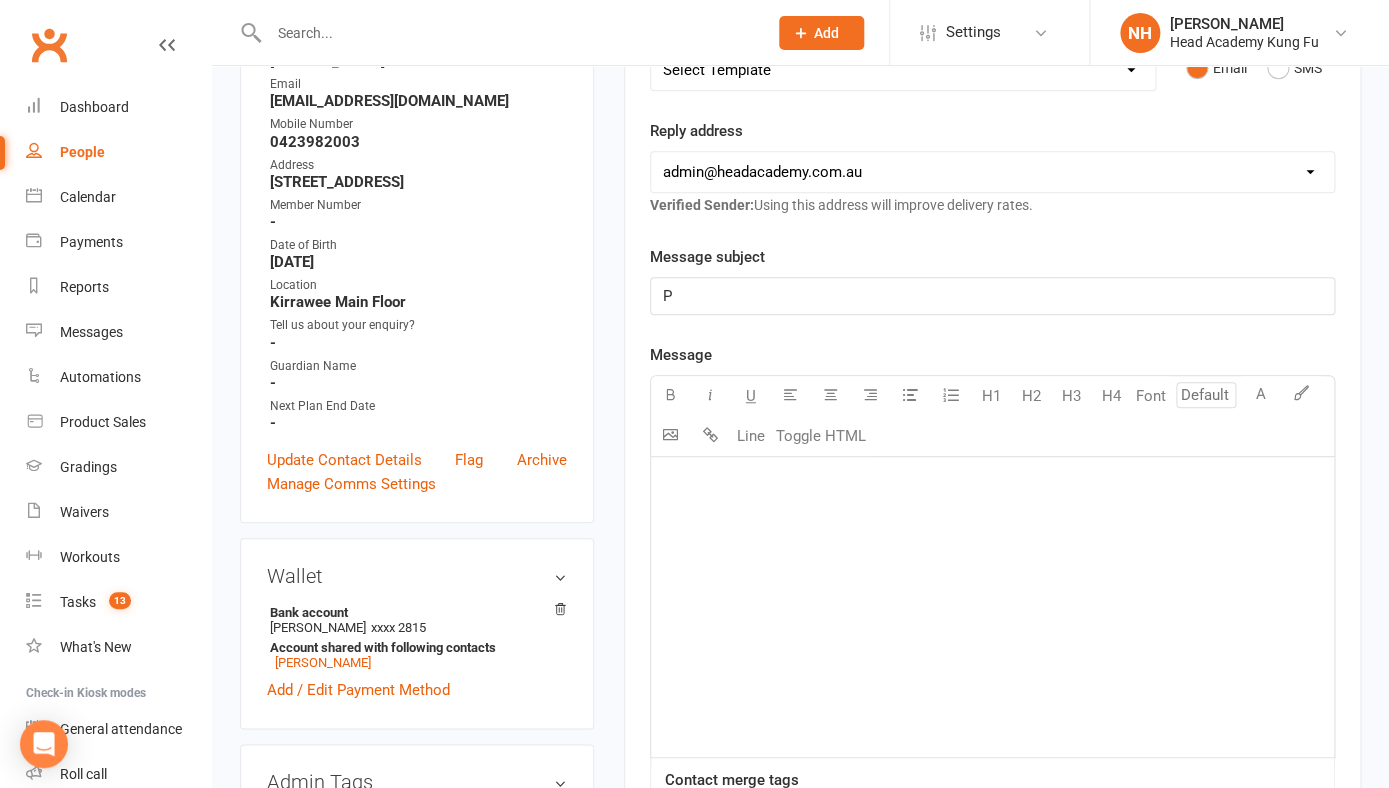 type 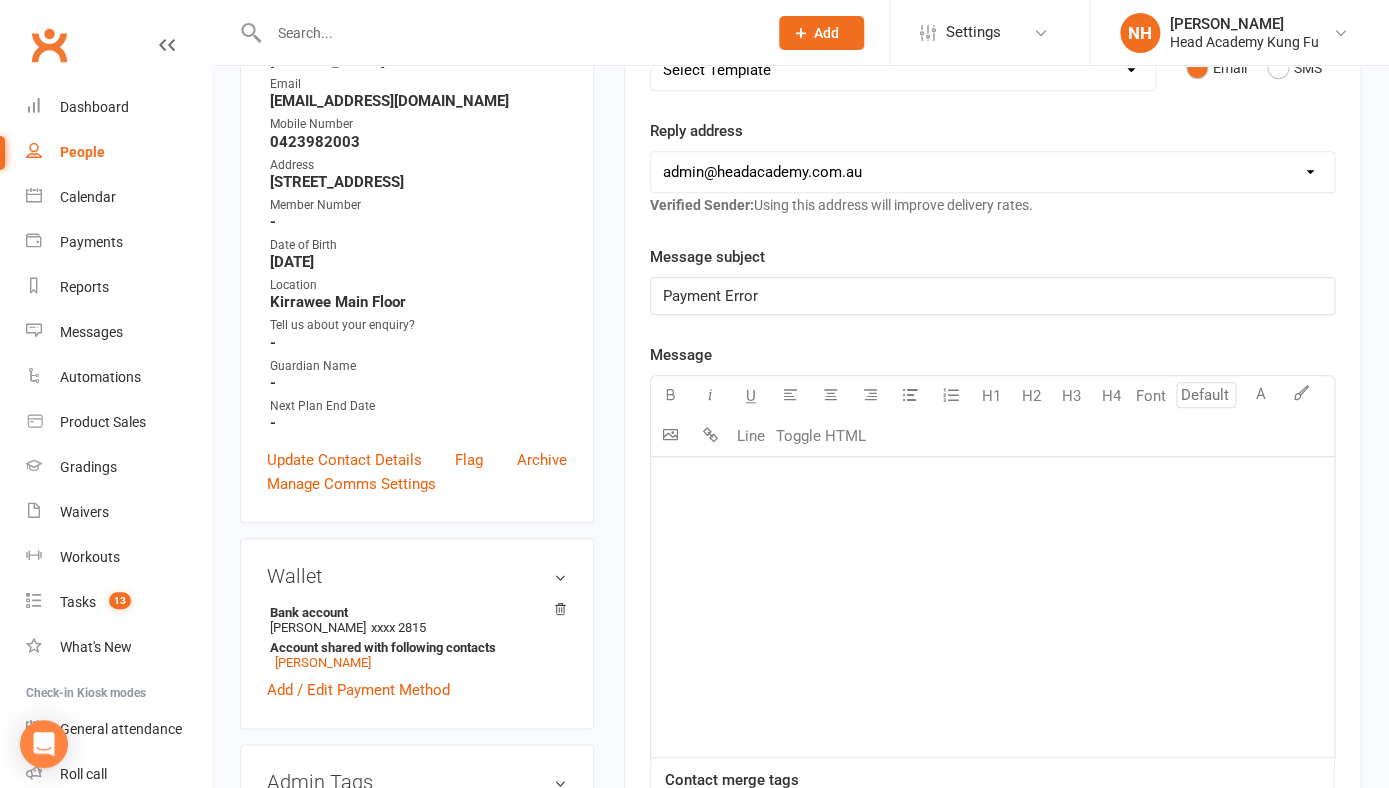click on "﻿" 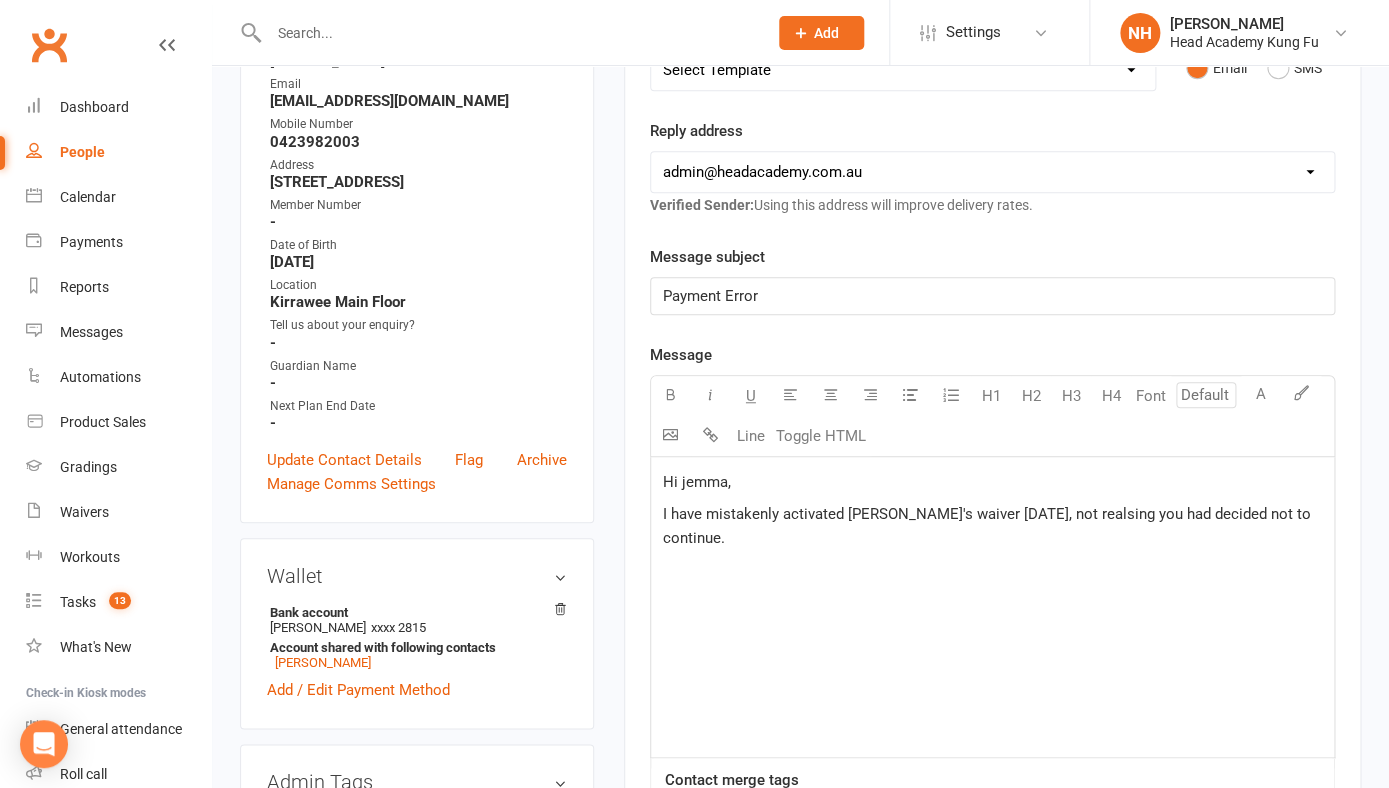 click on "Hi jemma," 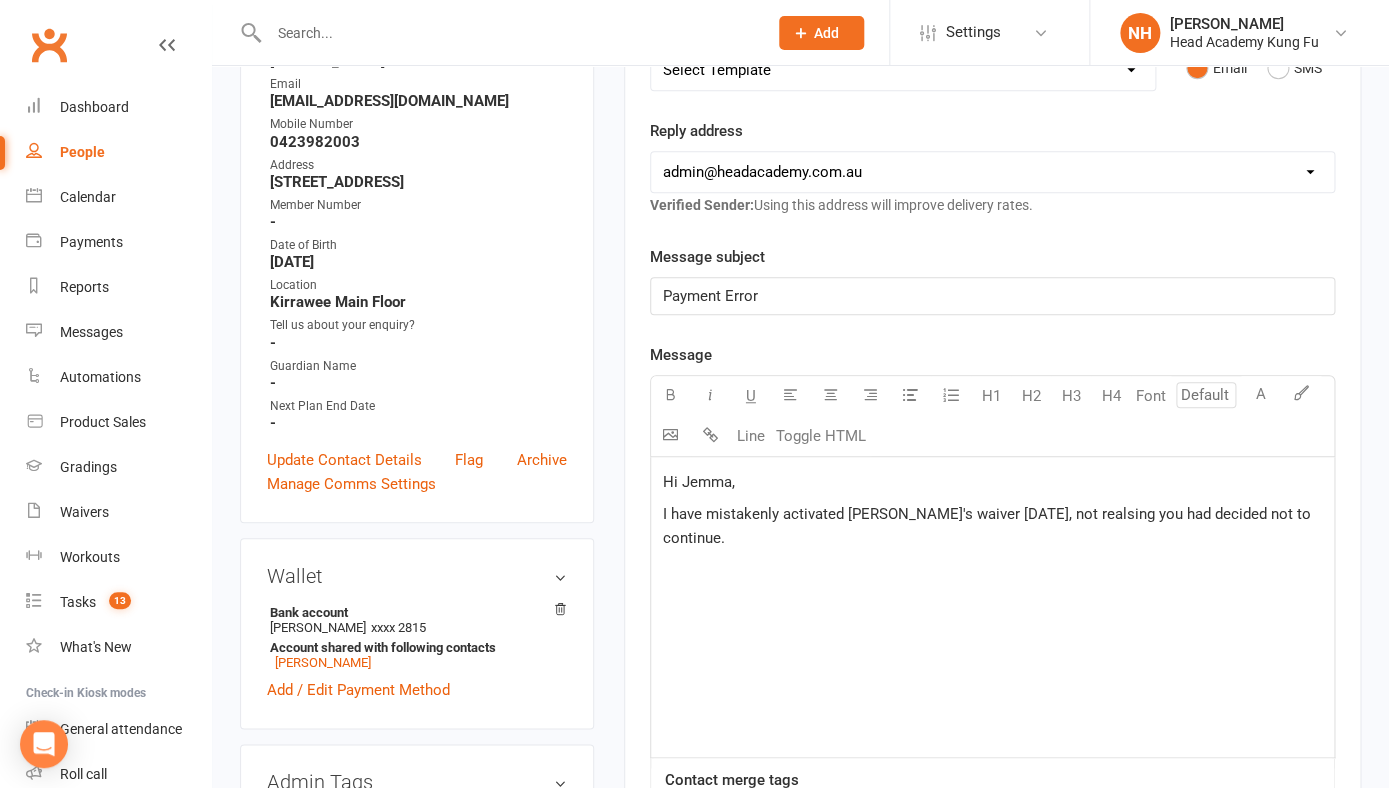click on "I have mistakenly activated [PERSON_NAME]'s waiver [DATE], not realsing you had decided not to continue." 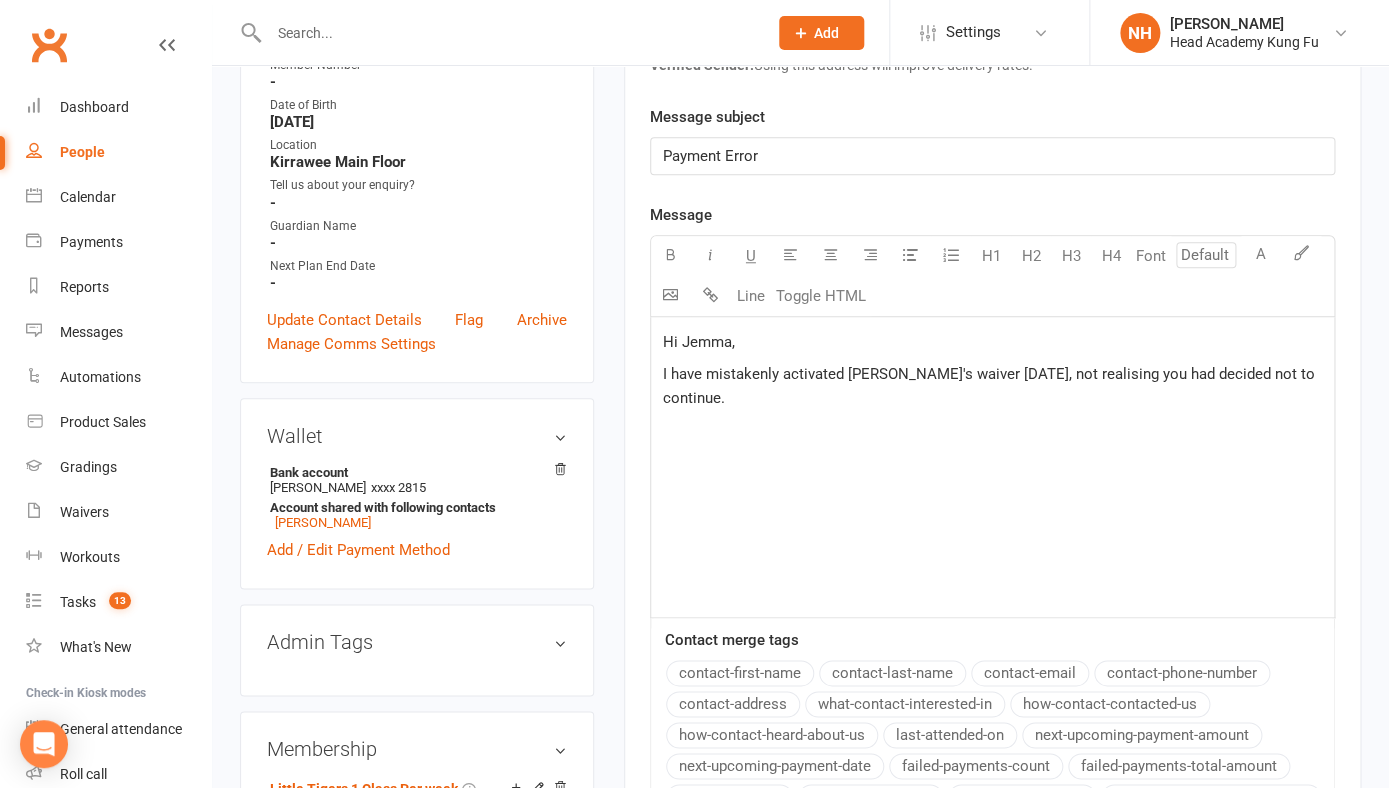 scroll, scrollTop: 498, scrollLeft: 0, axis: vertical 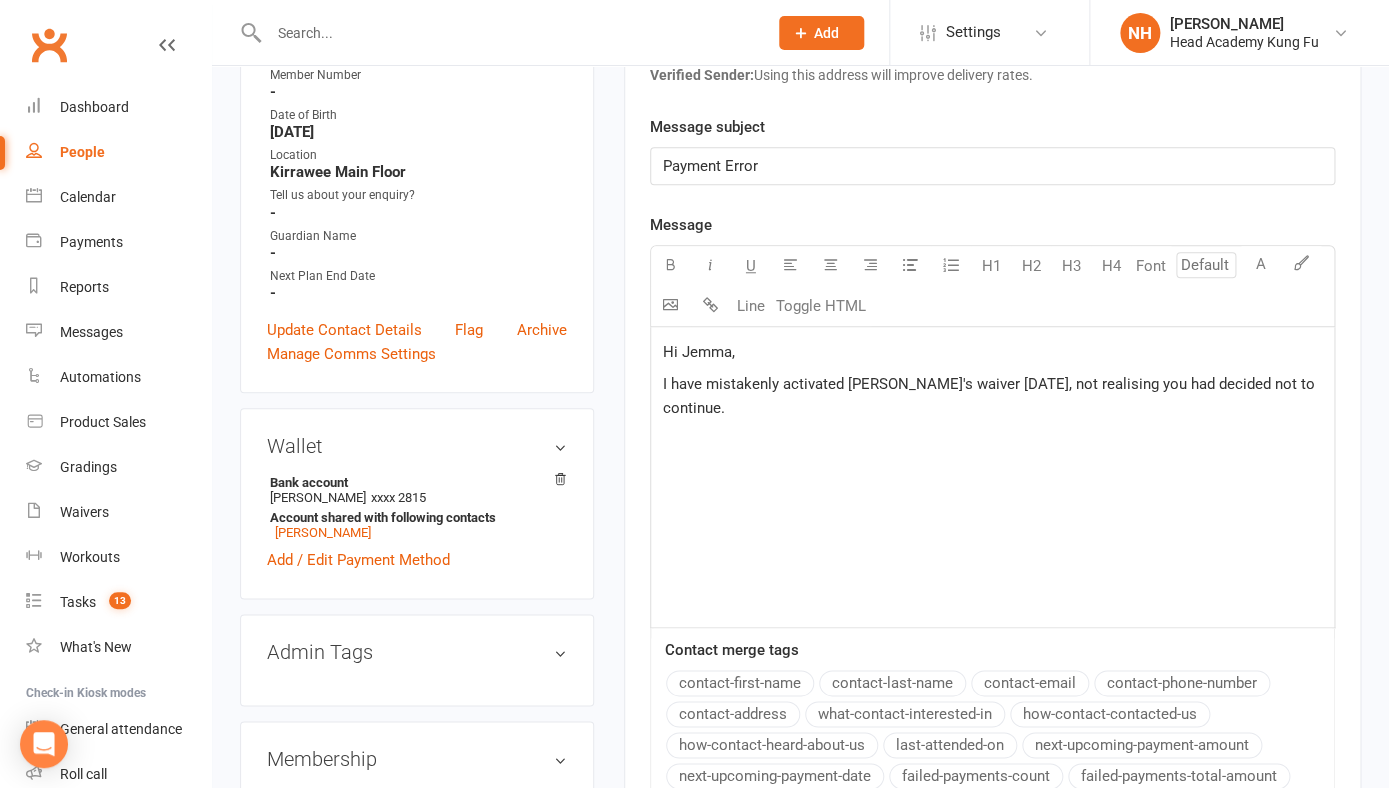 click on "I have mistakenly activated [PERSON_NAME]'s waiver [DATE], not realising you had decided not to continue." 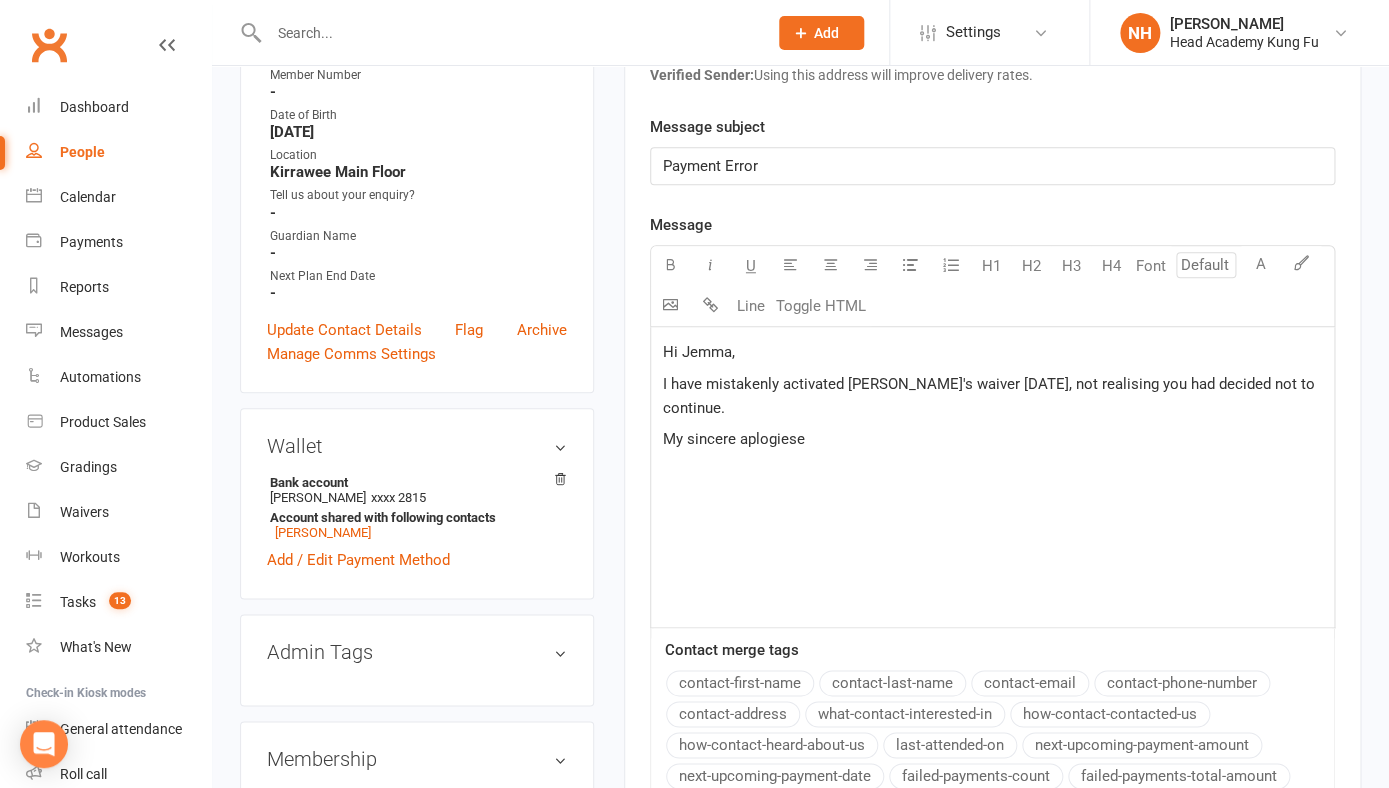click on "My sincere aplogiese" 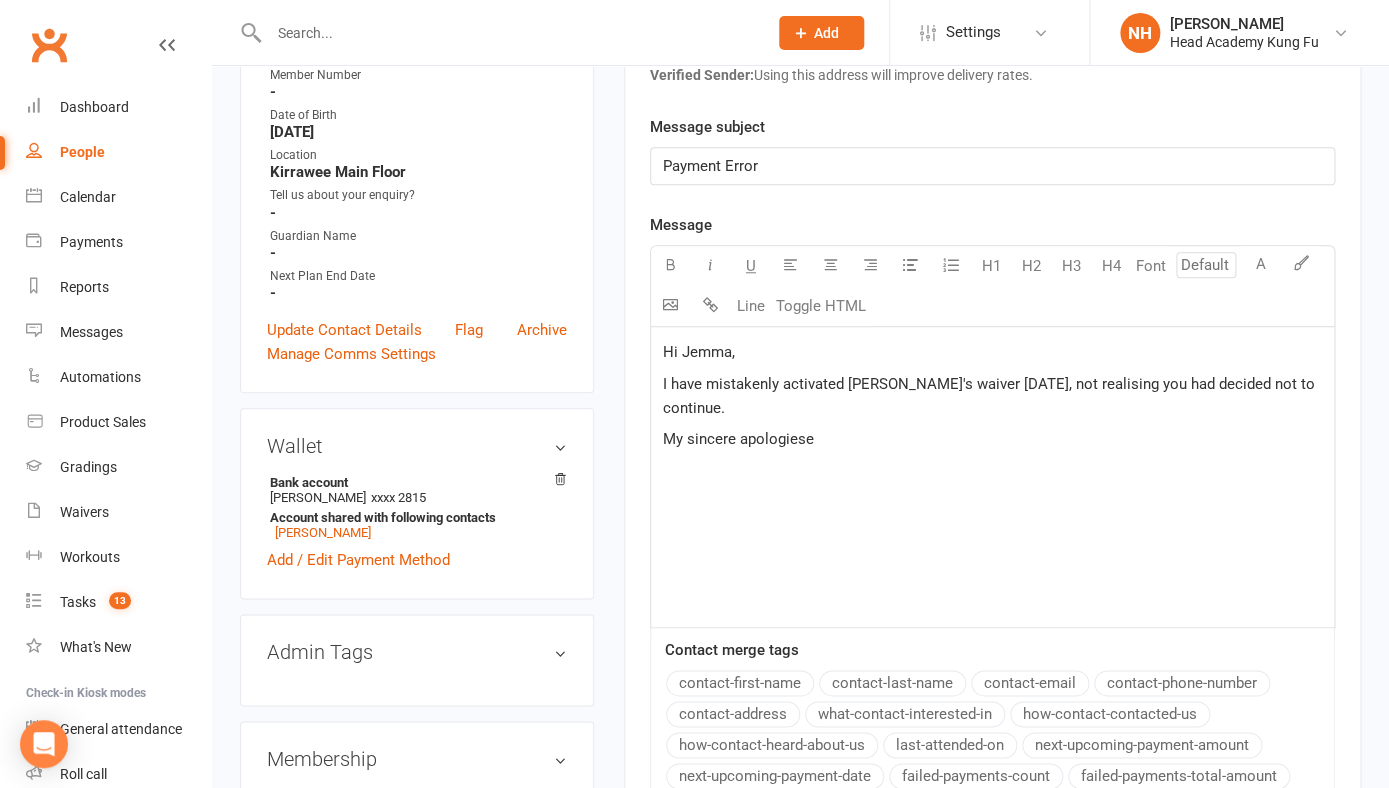 click on "My sincere apologiese" 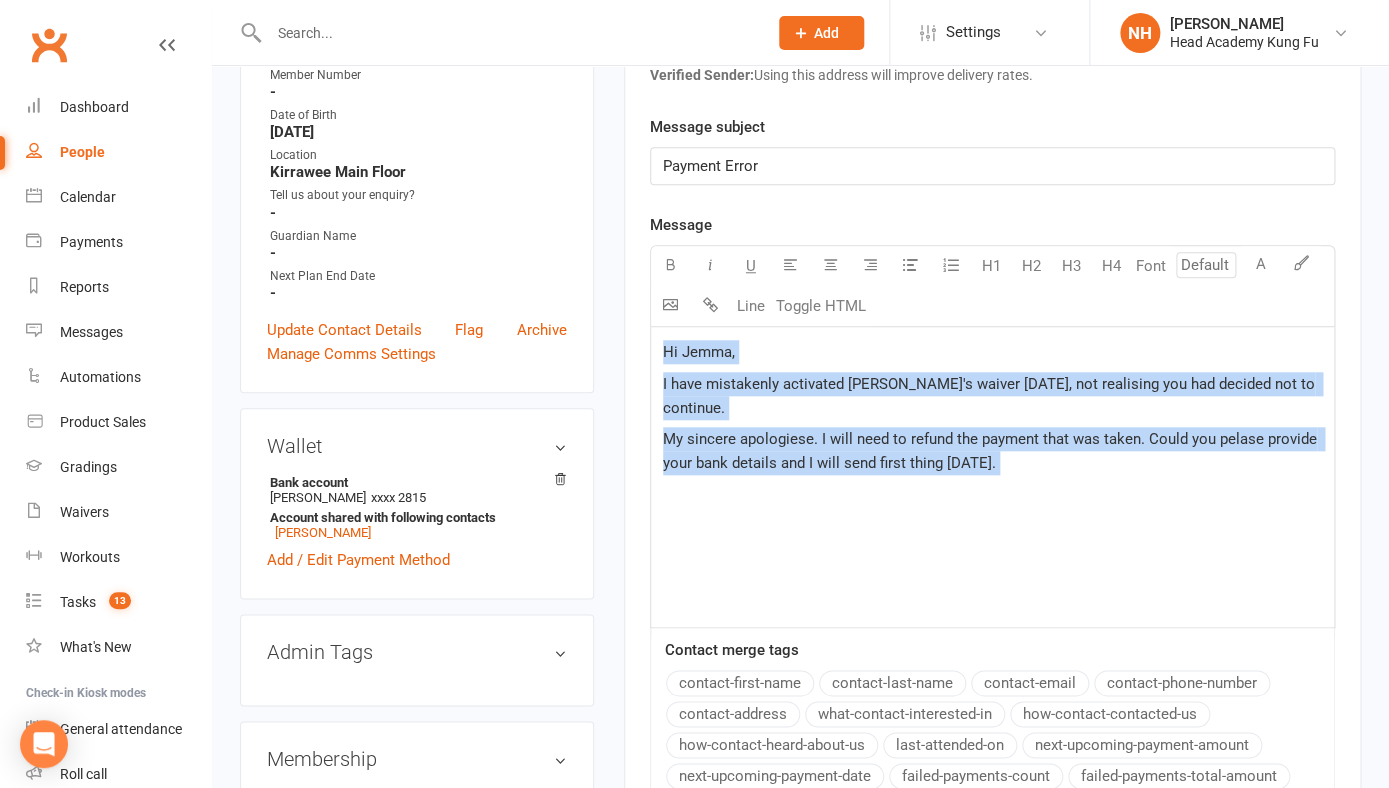 drag, startPoint x: 665, startPoint y: 354, endPoint x: 918, endPoint y: 480, distance: 282.63934 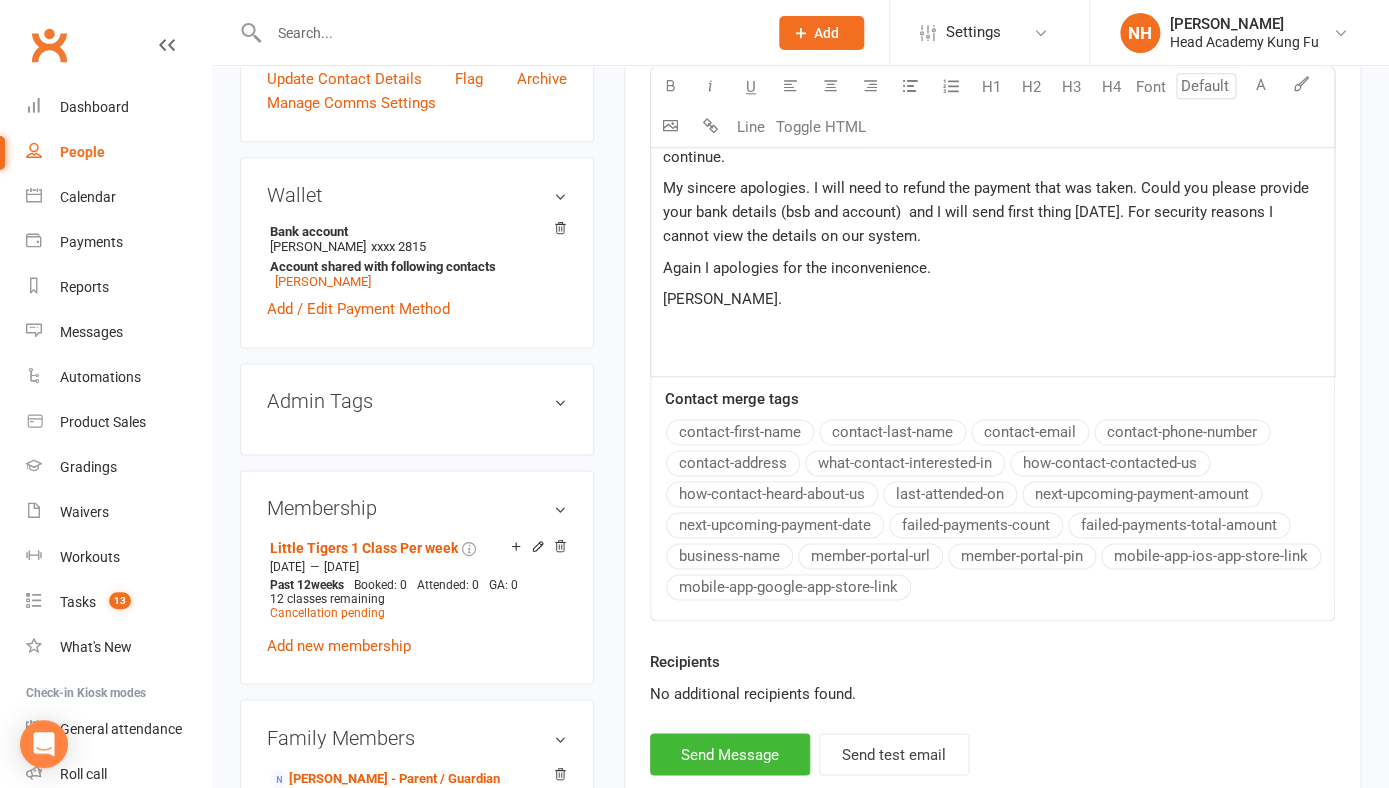 scroll, scrollTop: 753, scrollLeft: 0, axis: vertical 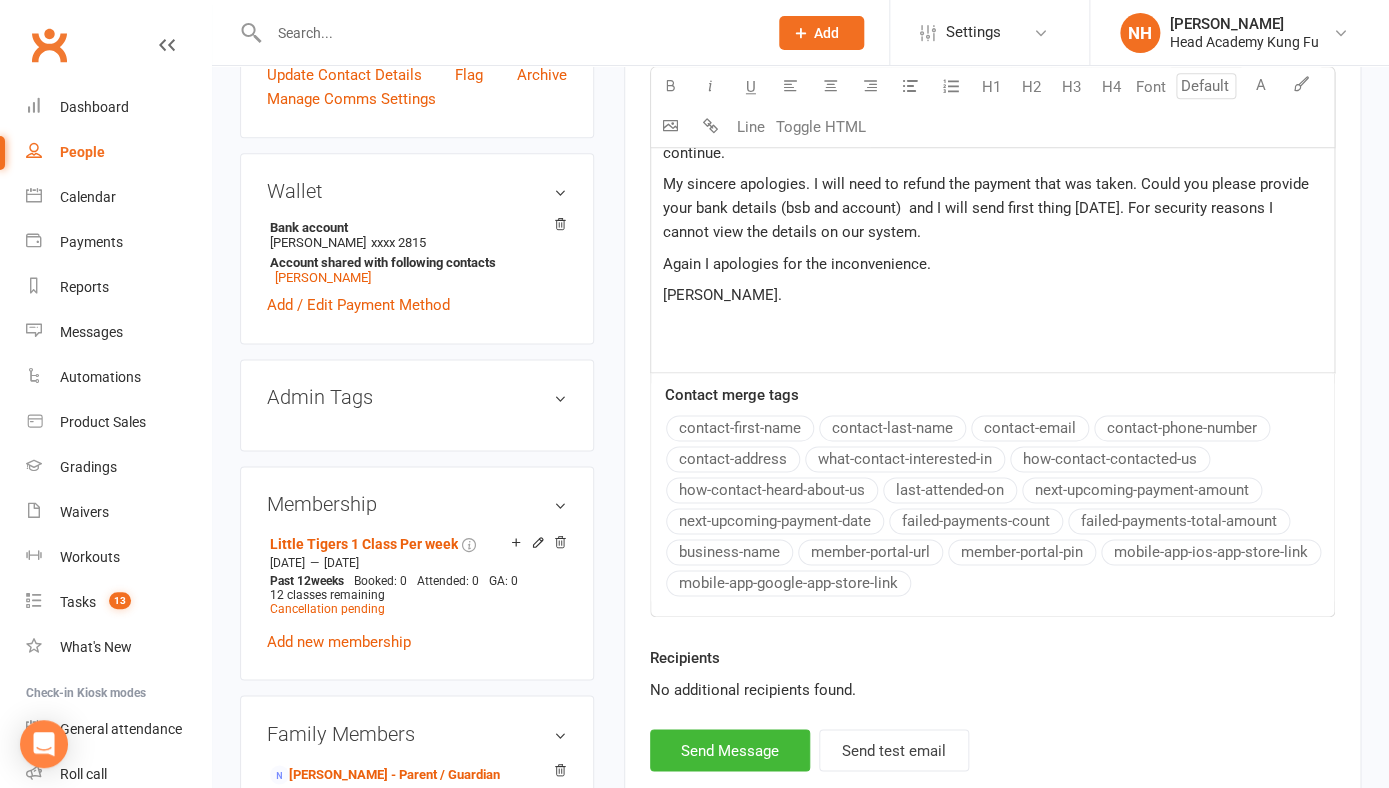 click on "Again I apologies for the inconvenience." 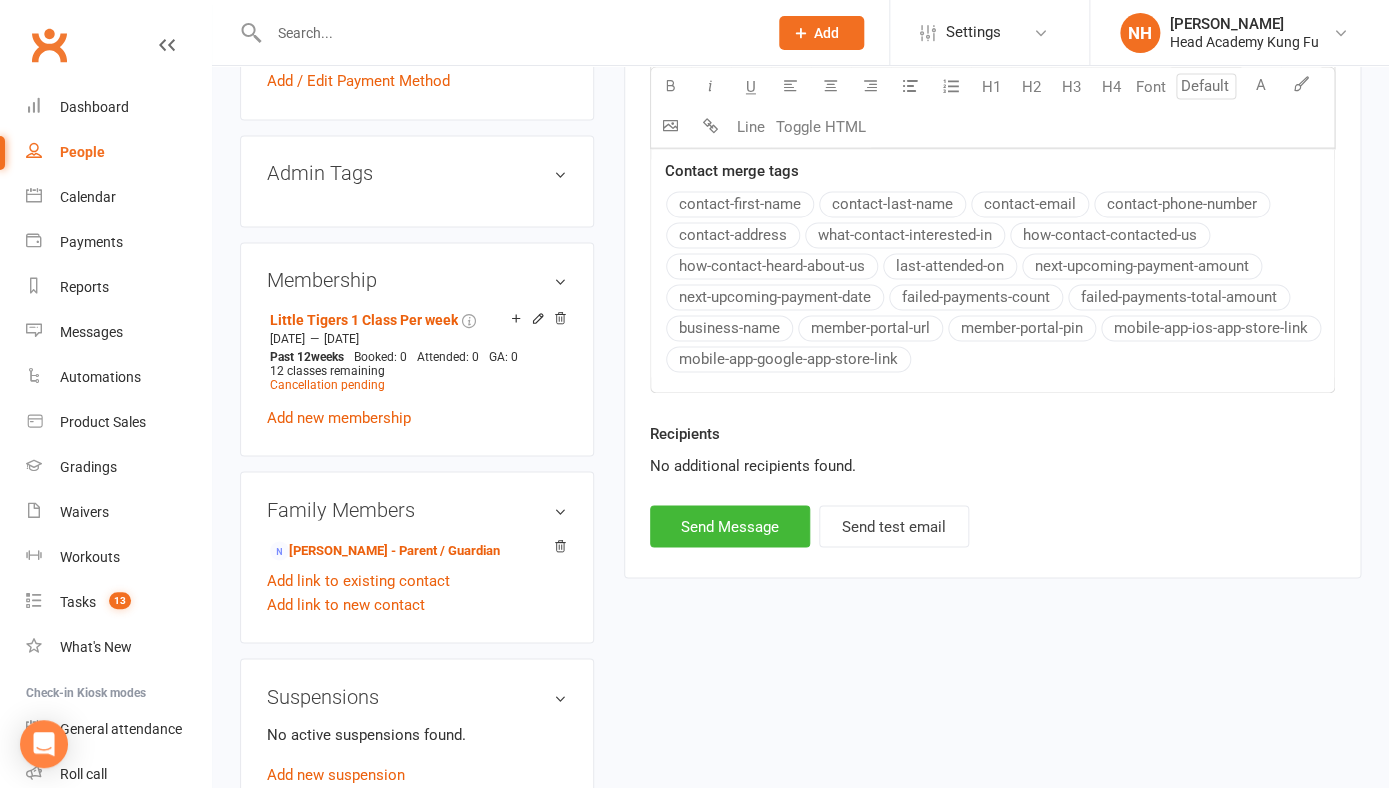 scroll, scrollTop: 1027, scrollLeft: 0, axis: vertical 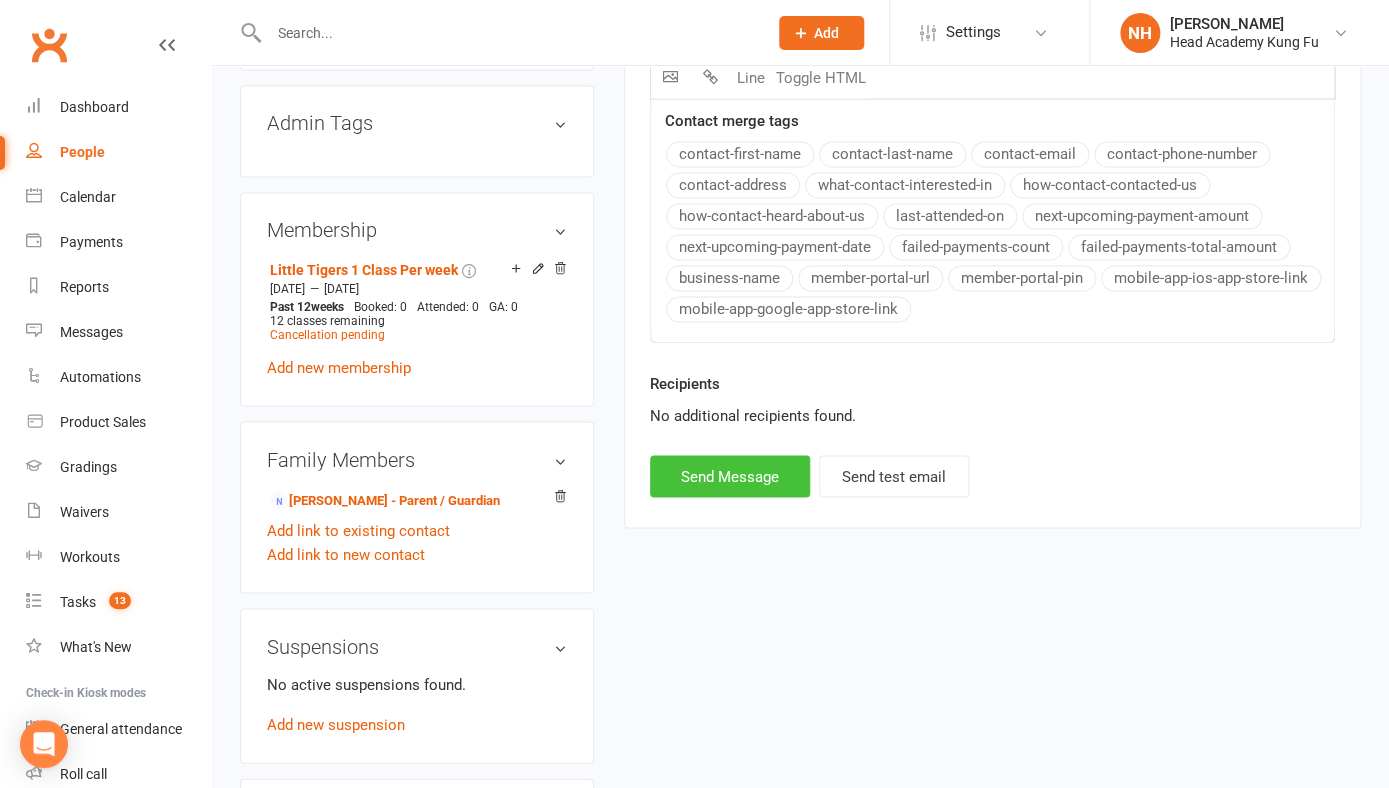 click on "Send Message" at bounding box center [730, 476] 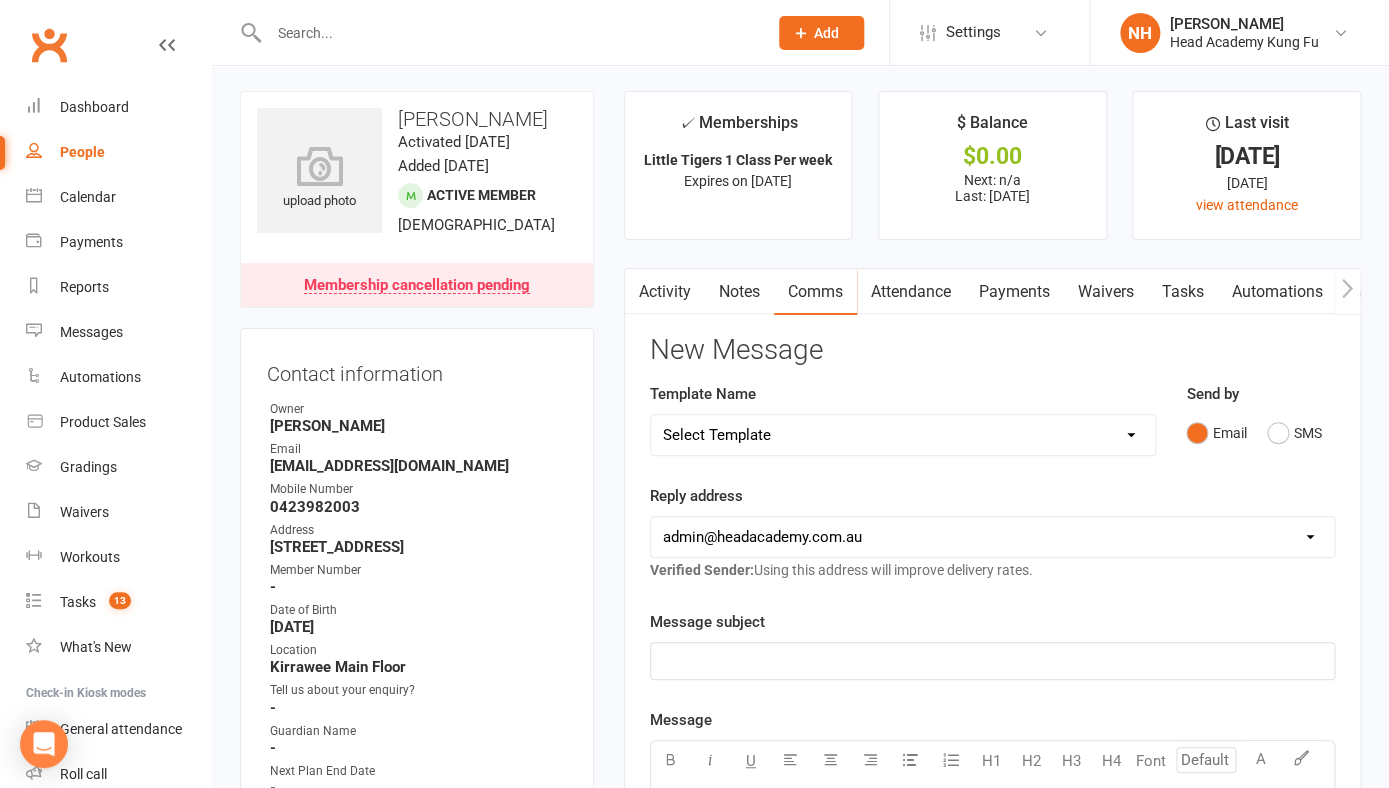 scroll, scrollTop: 2, scrollLeft: 0, axis: vertical 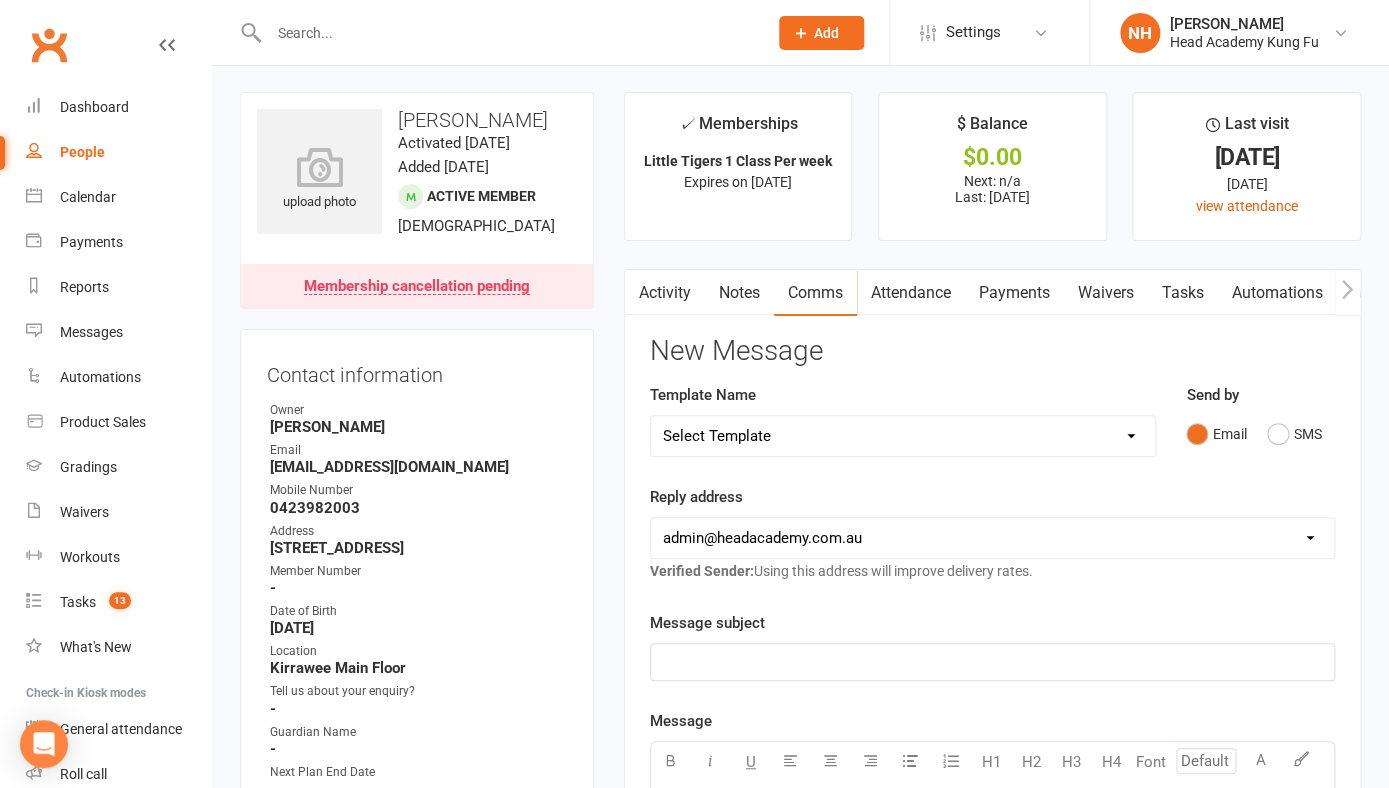 click on "Payments" at bounding box center [1014, 293] 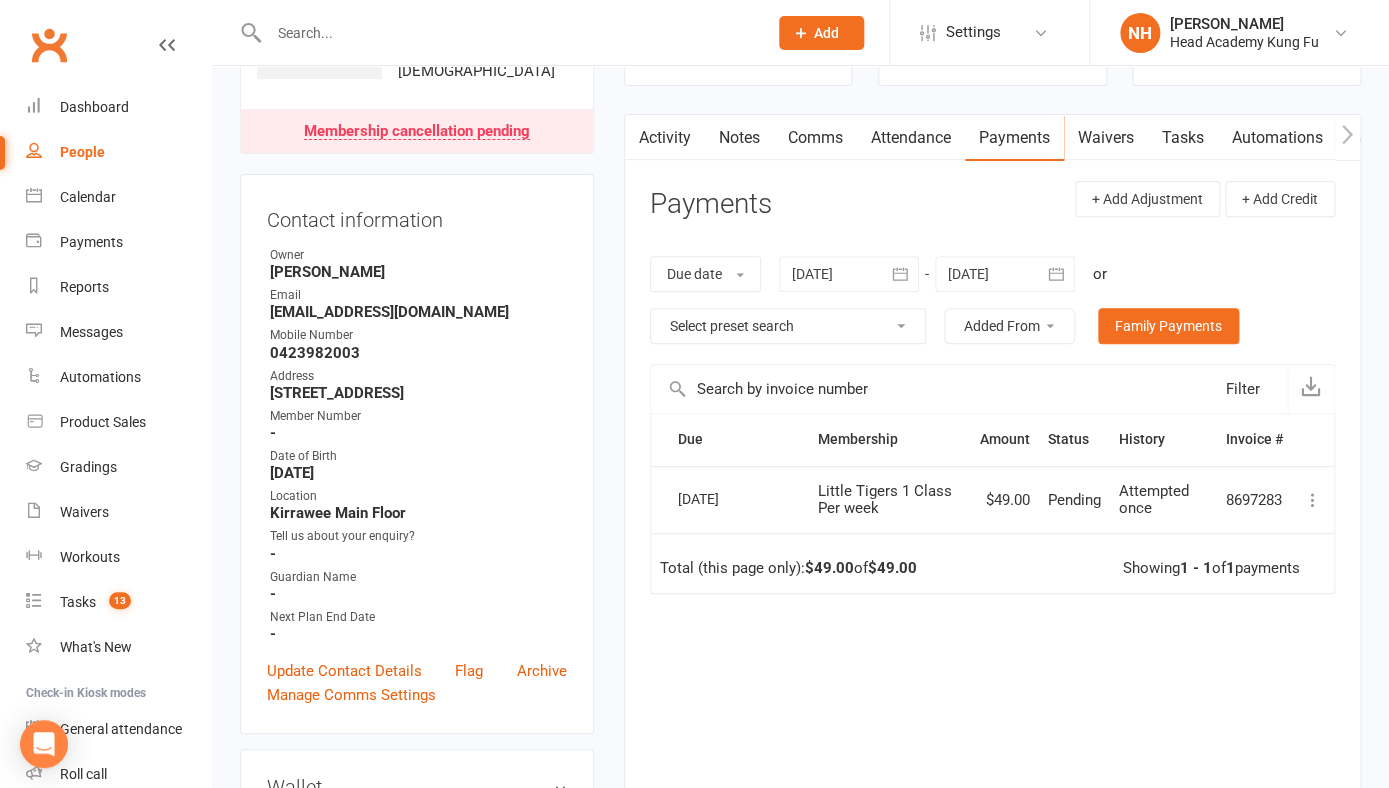 scroll, scrollTop: 0, scrollLeft: 0, axis: both 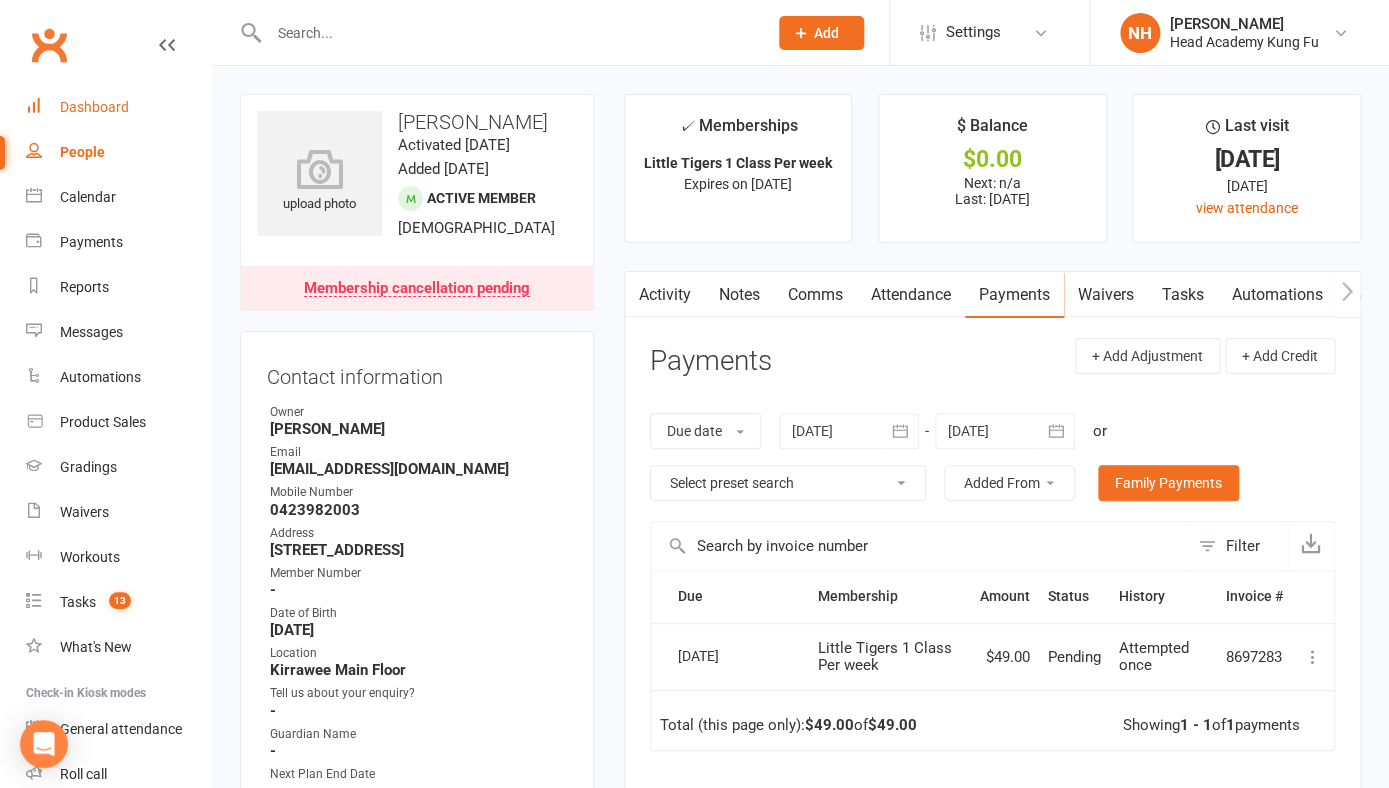 click on "Dashboard" at bounding box center [94, 107] 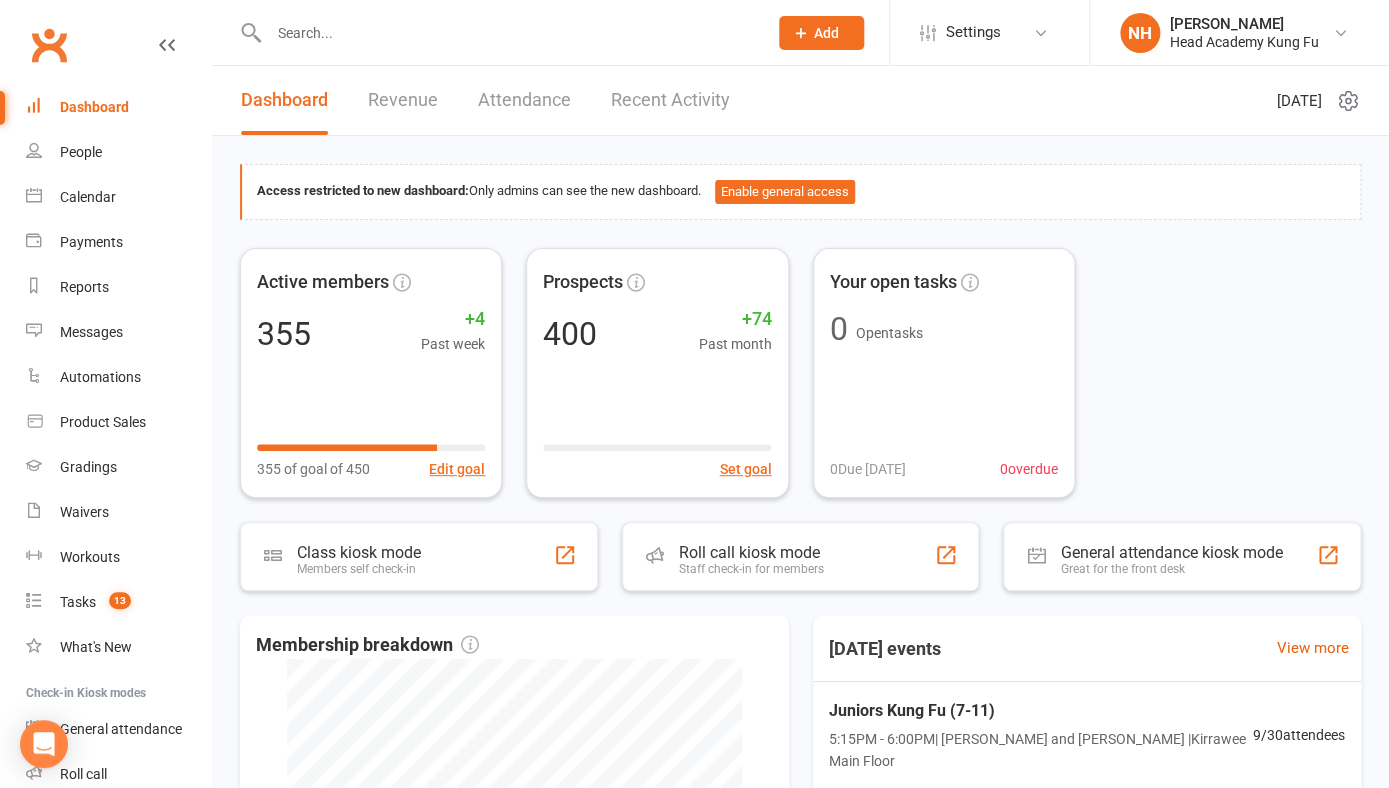 click on "Revenue" at bounding box center [403, 100] 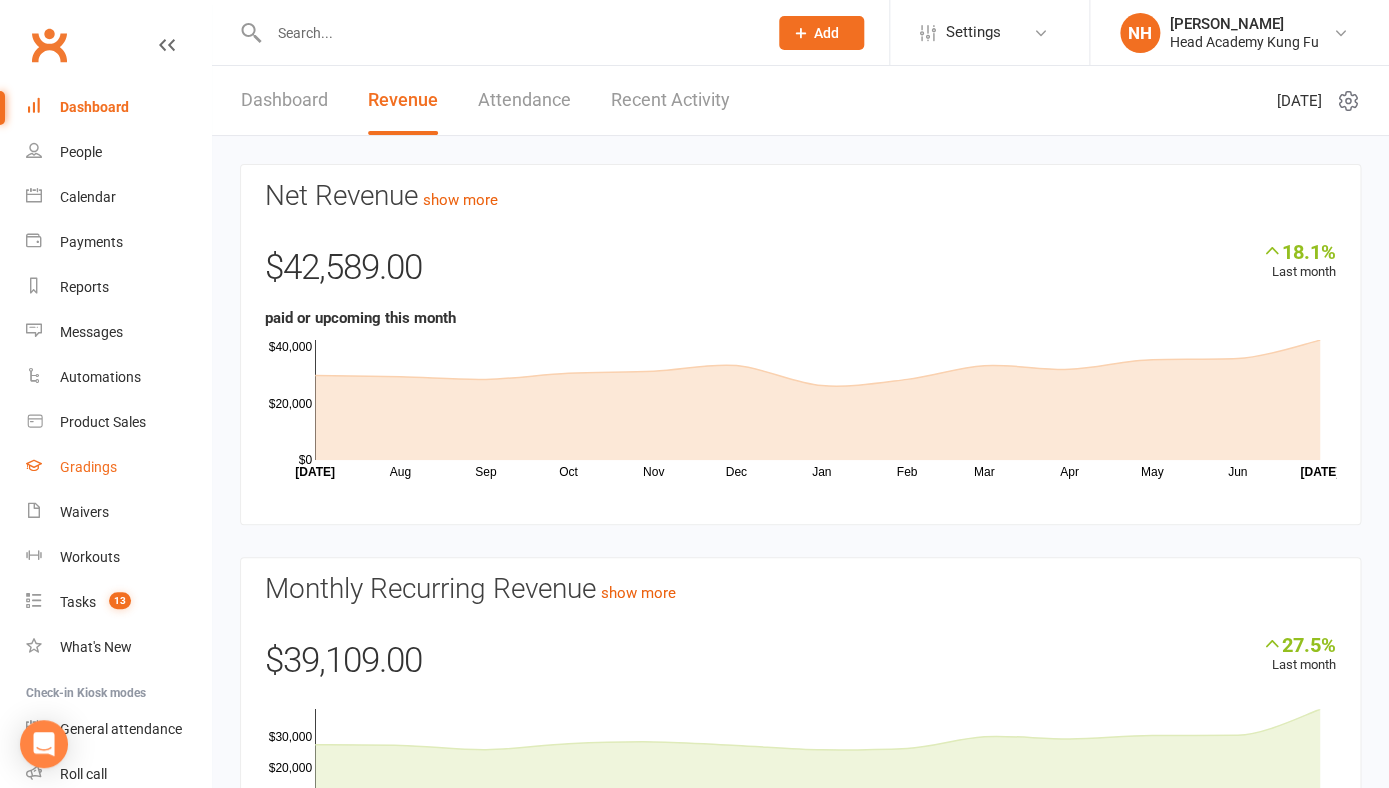 click on "Gradings" at bounding box center [88, 467] 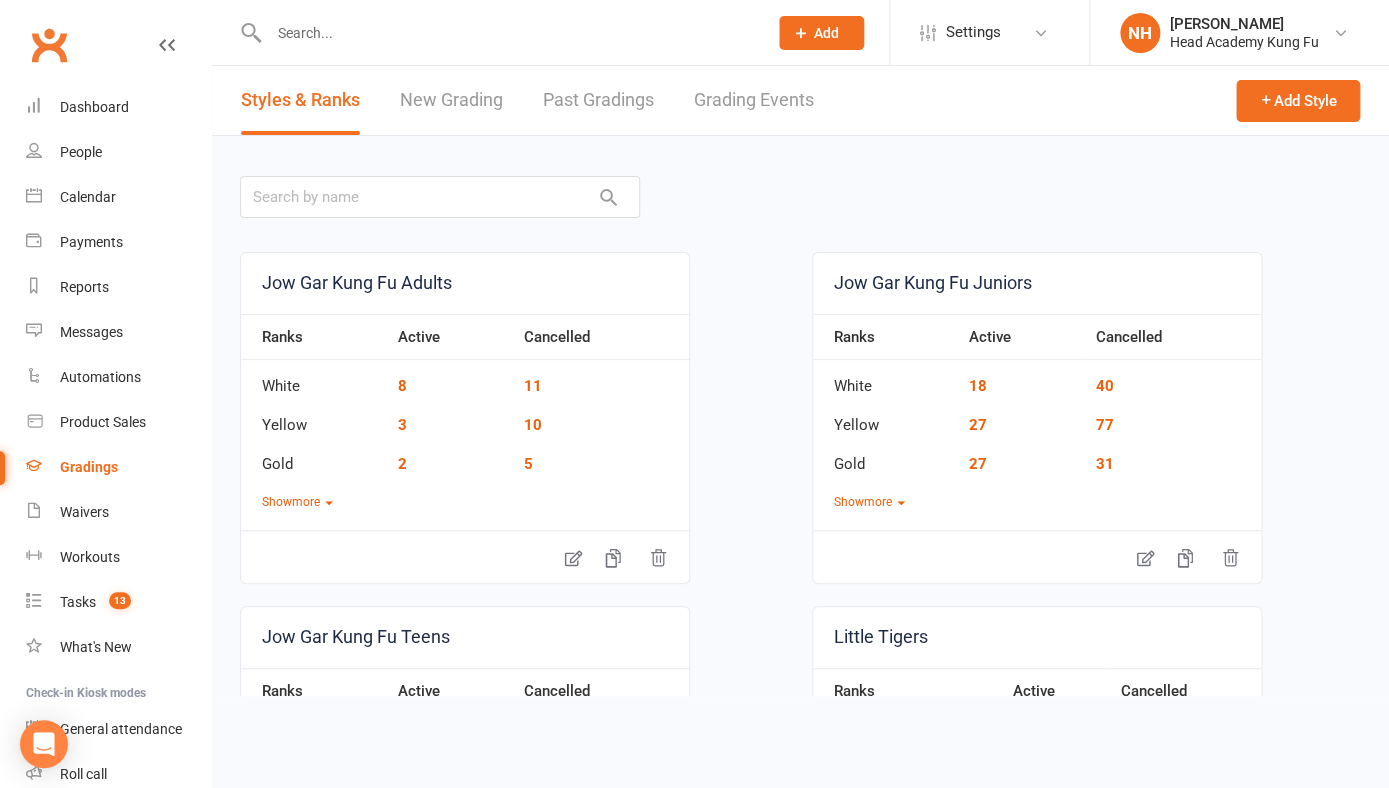 click on "Grading Events" at bounding box center [754, 100] 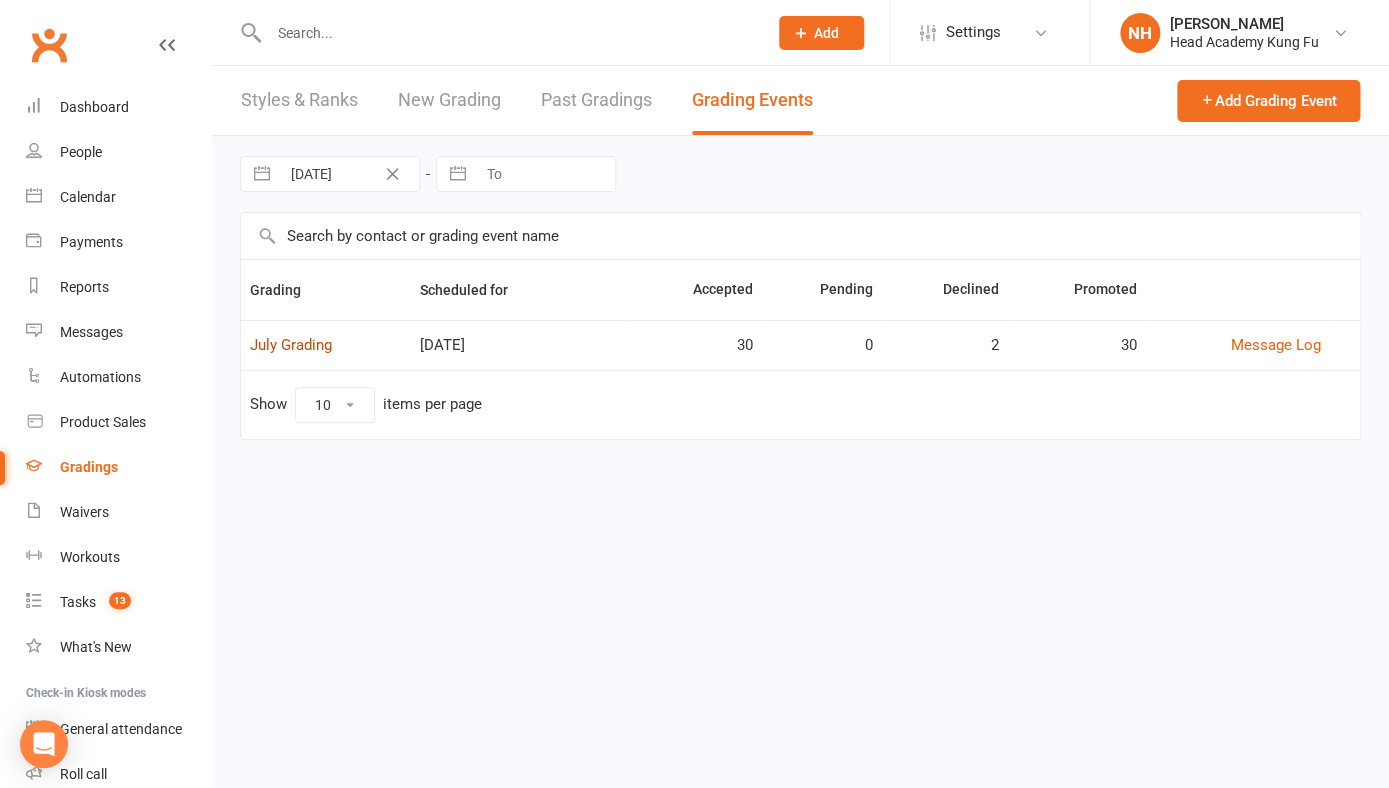 click on "July Grading" at bounding box center (291, 345) 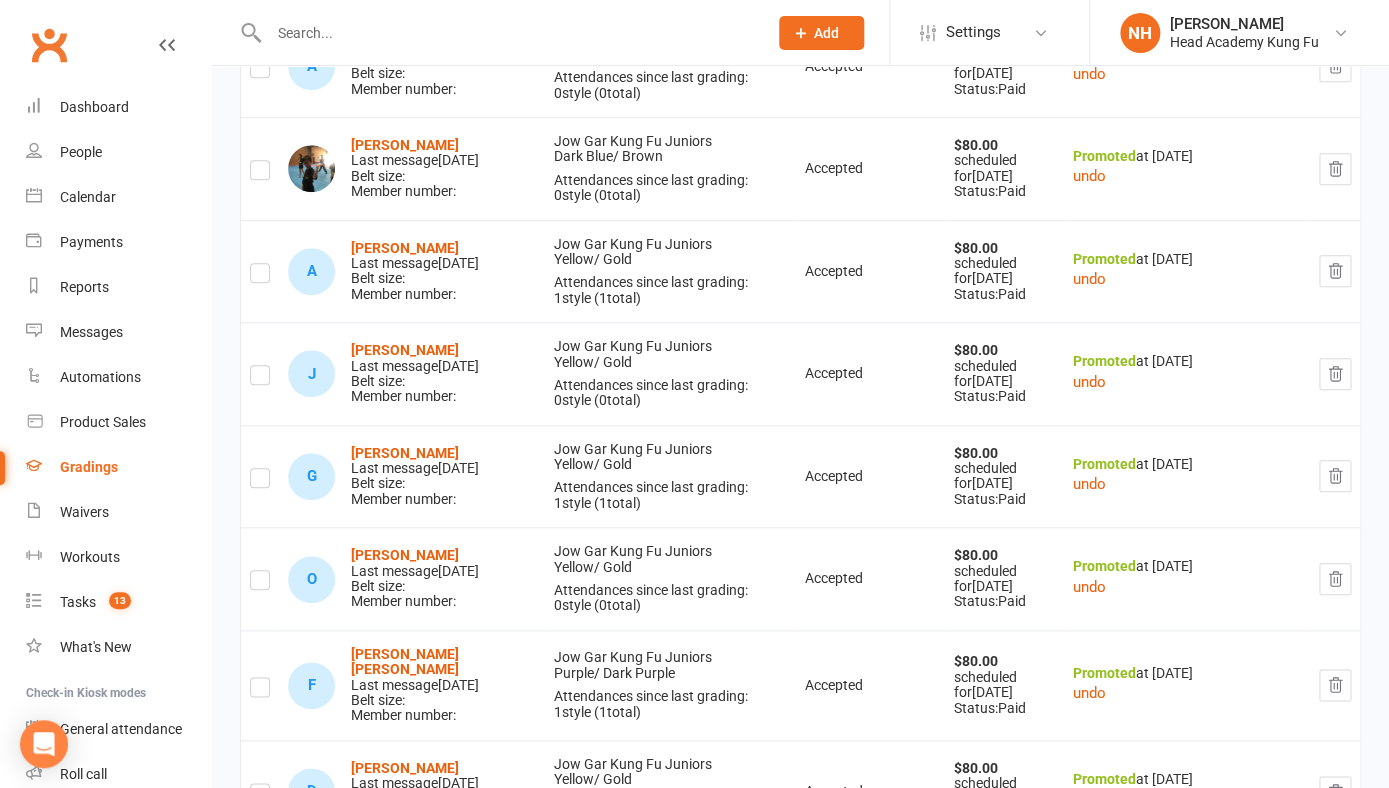 scroll, scrollTop: 0, scrollLeft: 0, axis: both 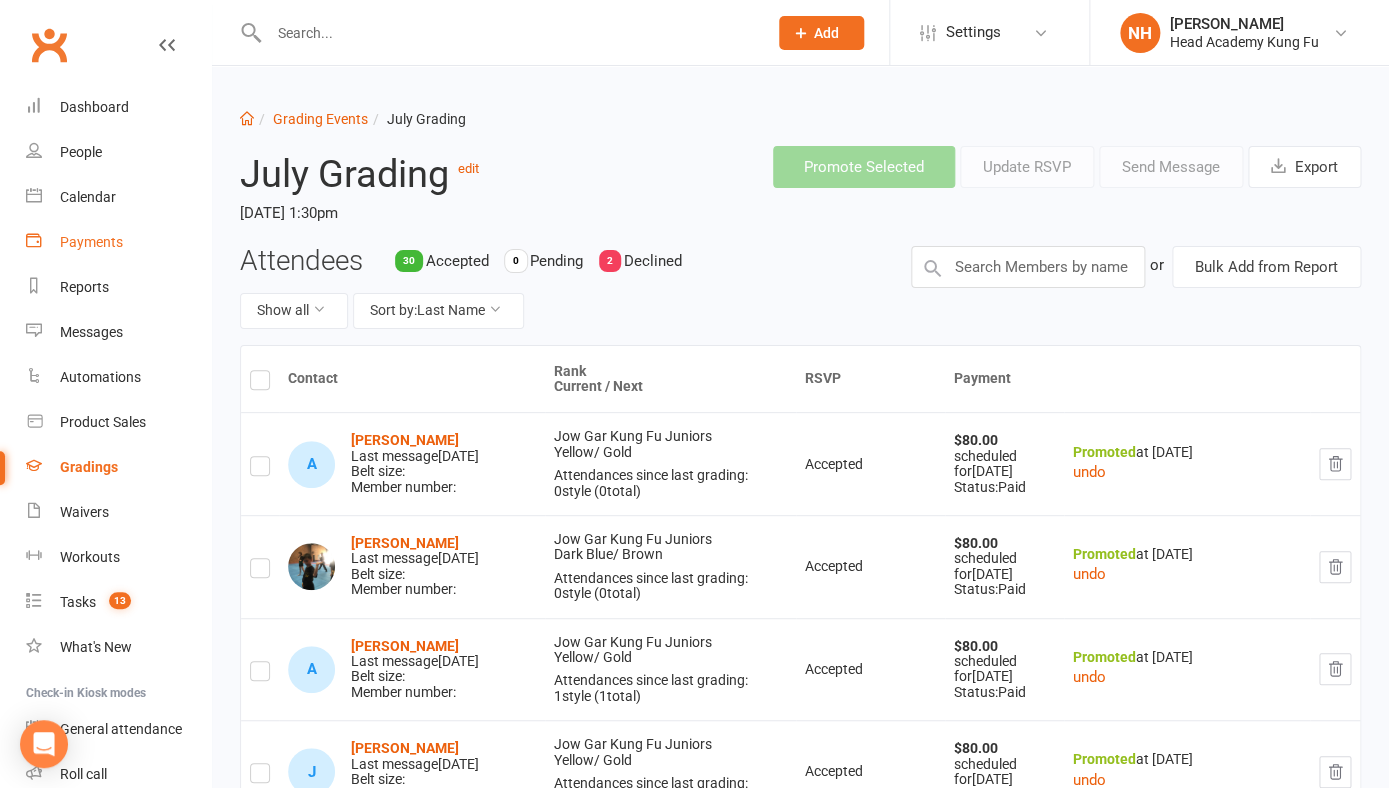 click on "Payments" at bounding box center (118, 242) 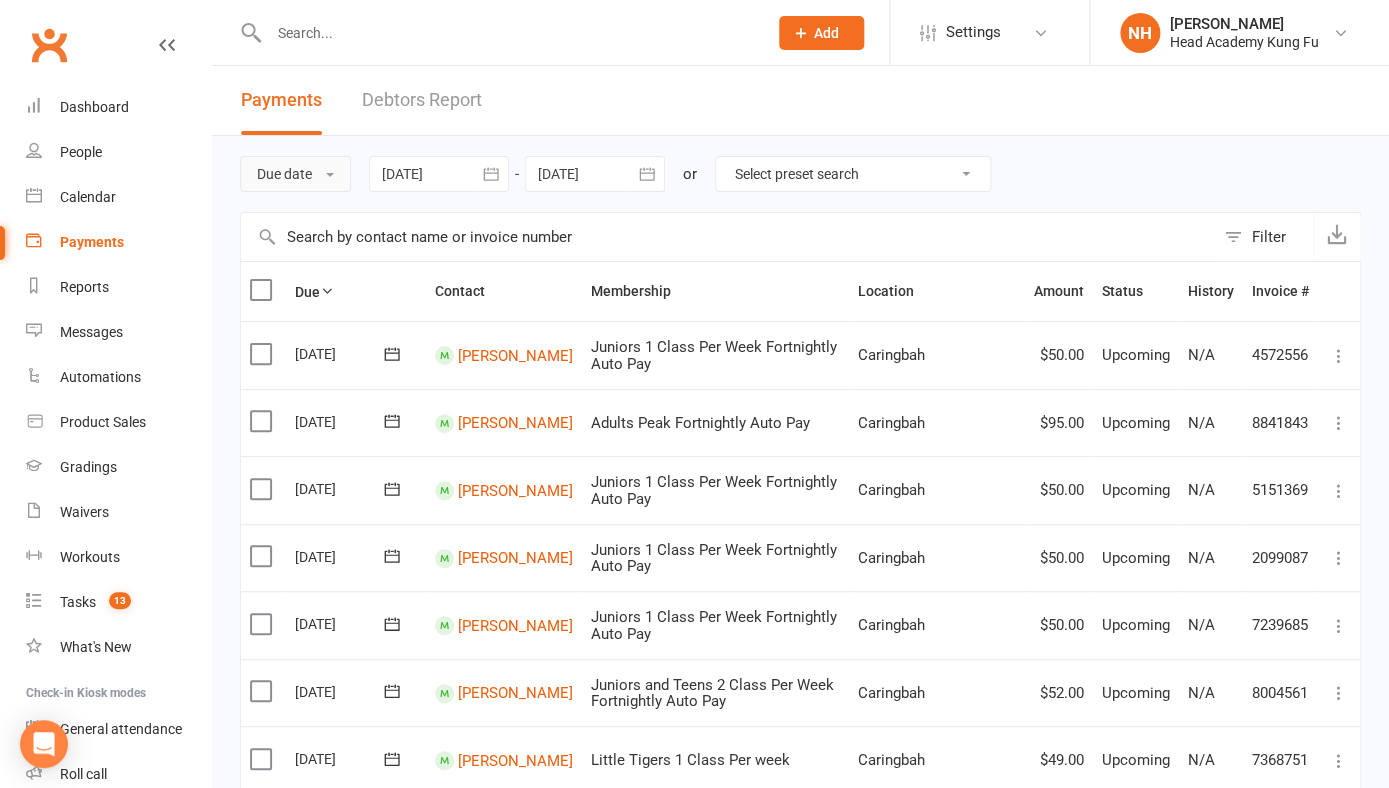 click on "Due date" at bounding box center [295, 174] 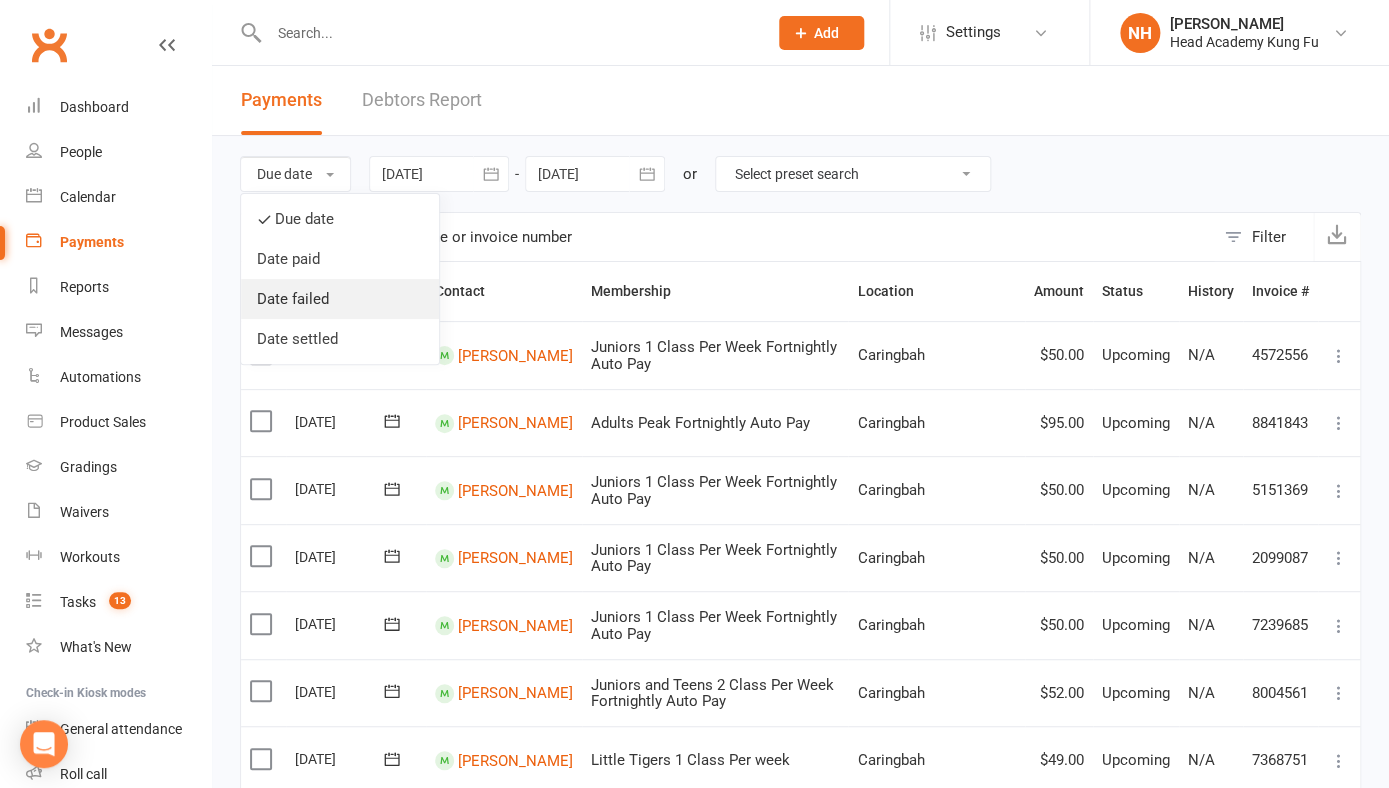 click on "Date failed" at bounding box center [340, 299] 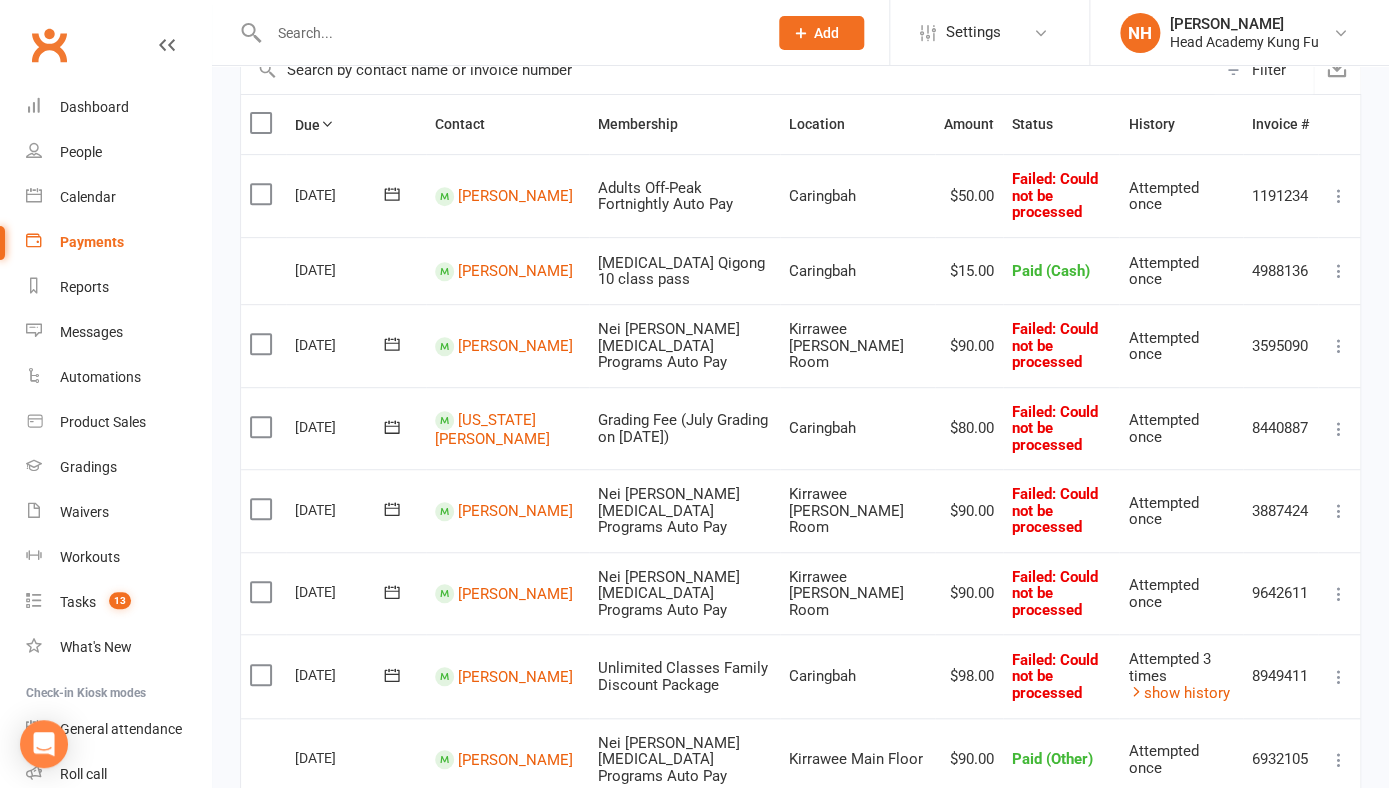scroll, scrollTop: 171, scrollLeft: 0, axis: vertical 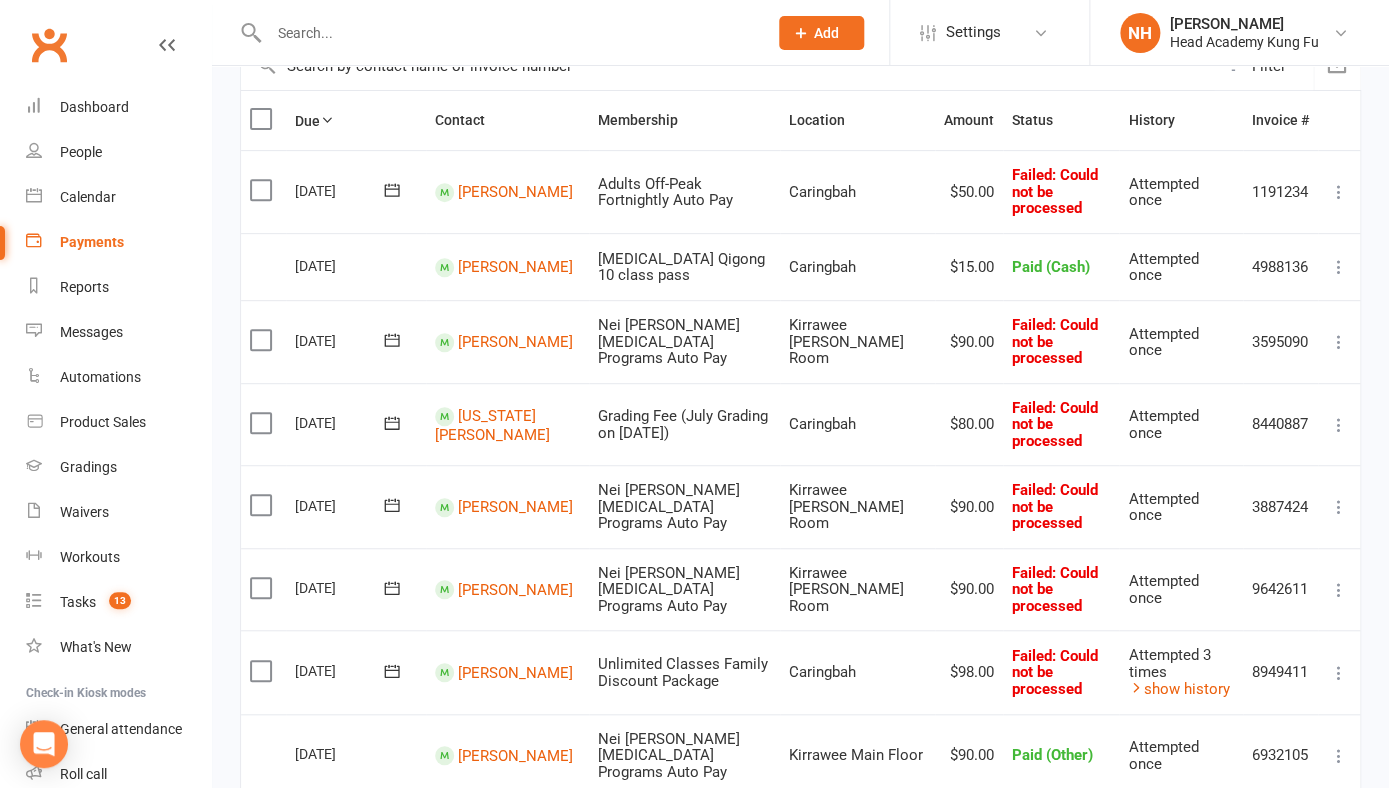 click at bounding box center [1339, 507] 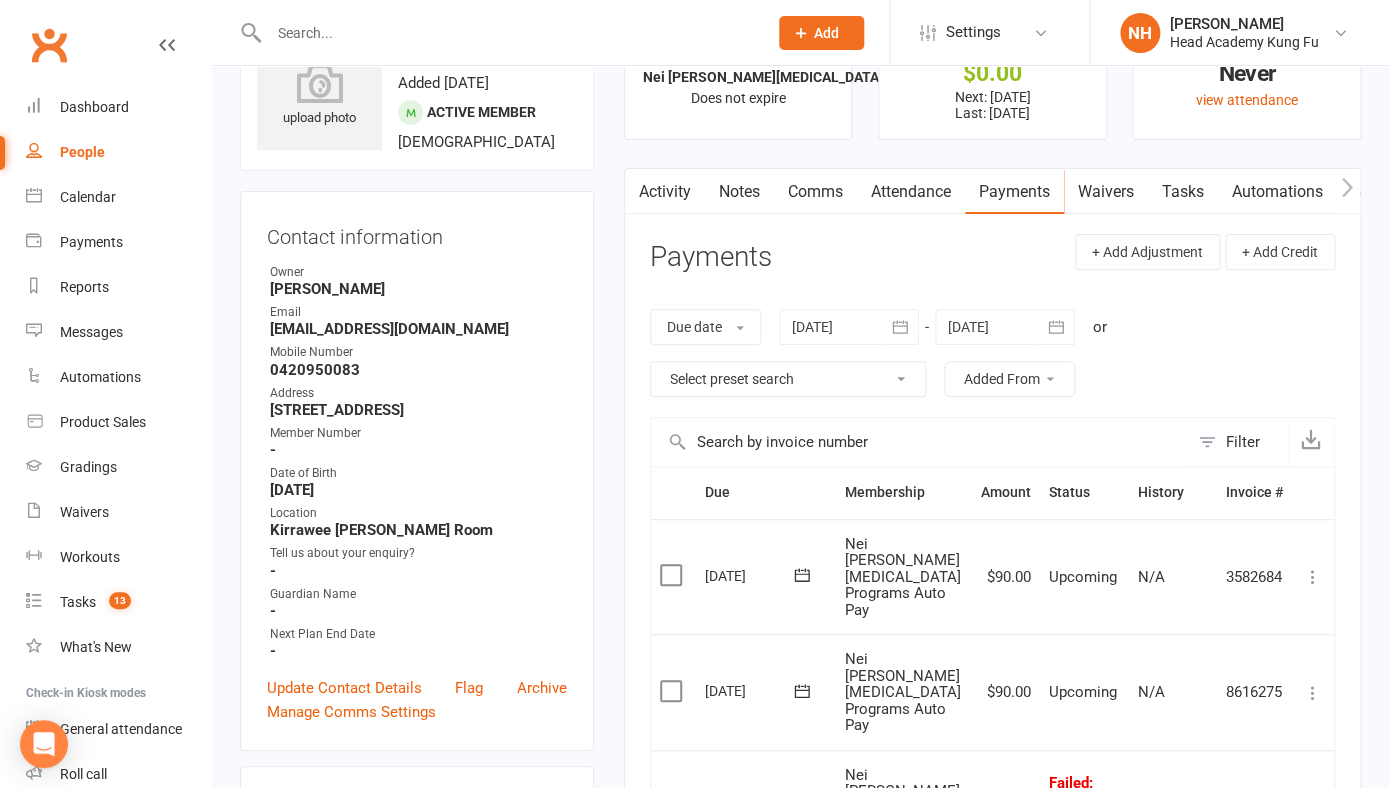 scroll, scrollTop: 0, scrollLeft: 0, axis: both 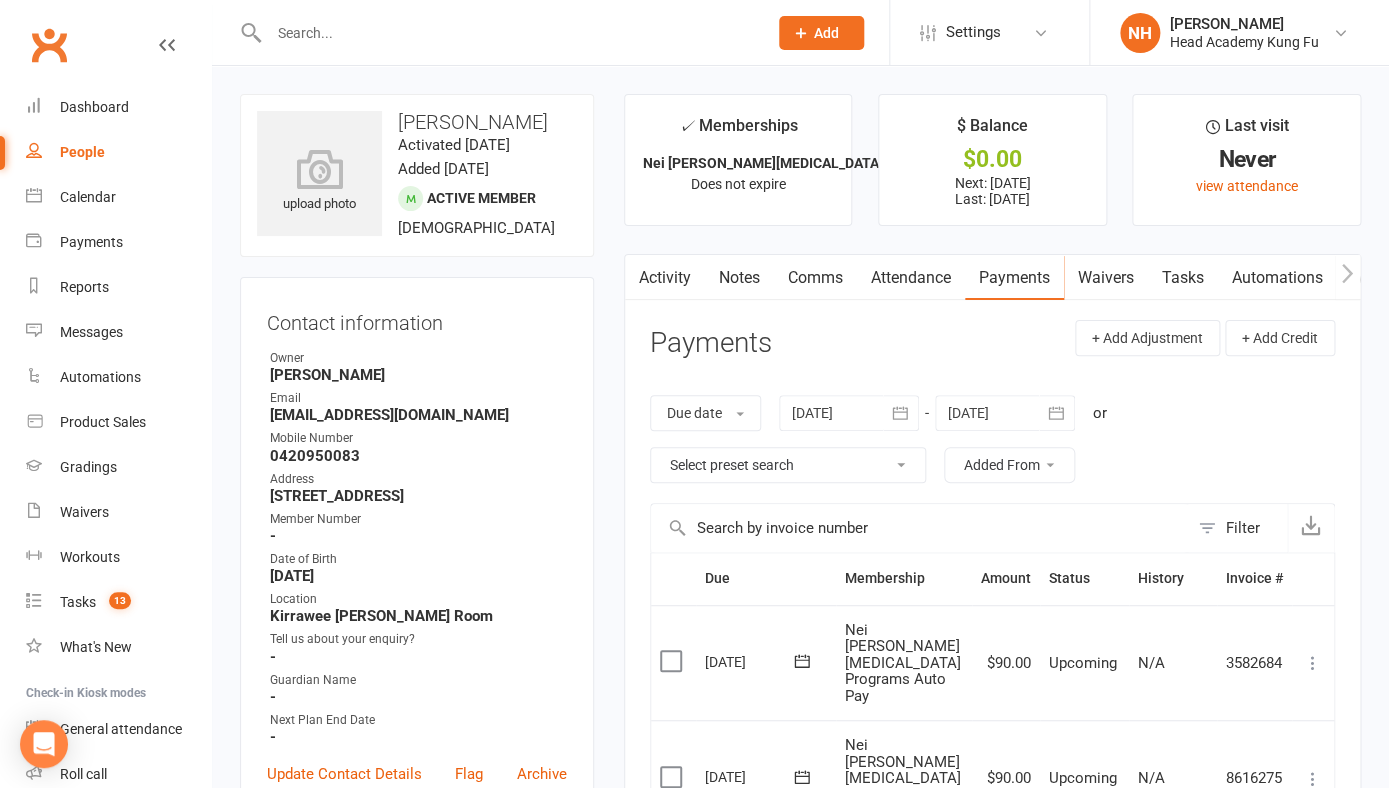 click on "Activity" at bounding box center (665, 278) 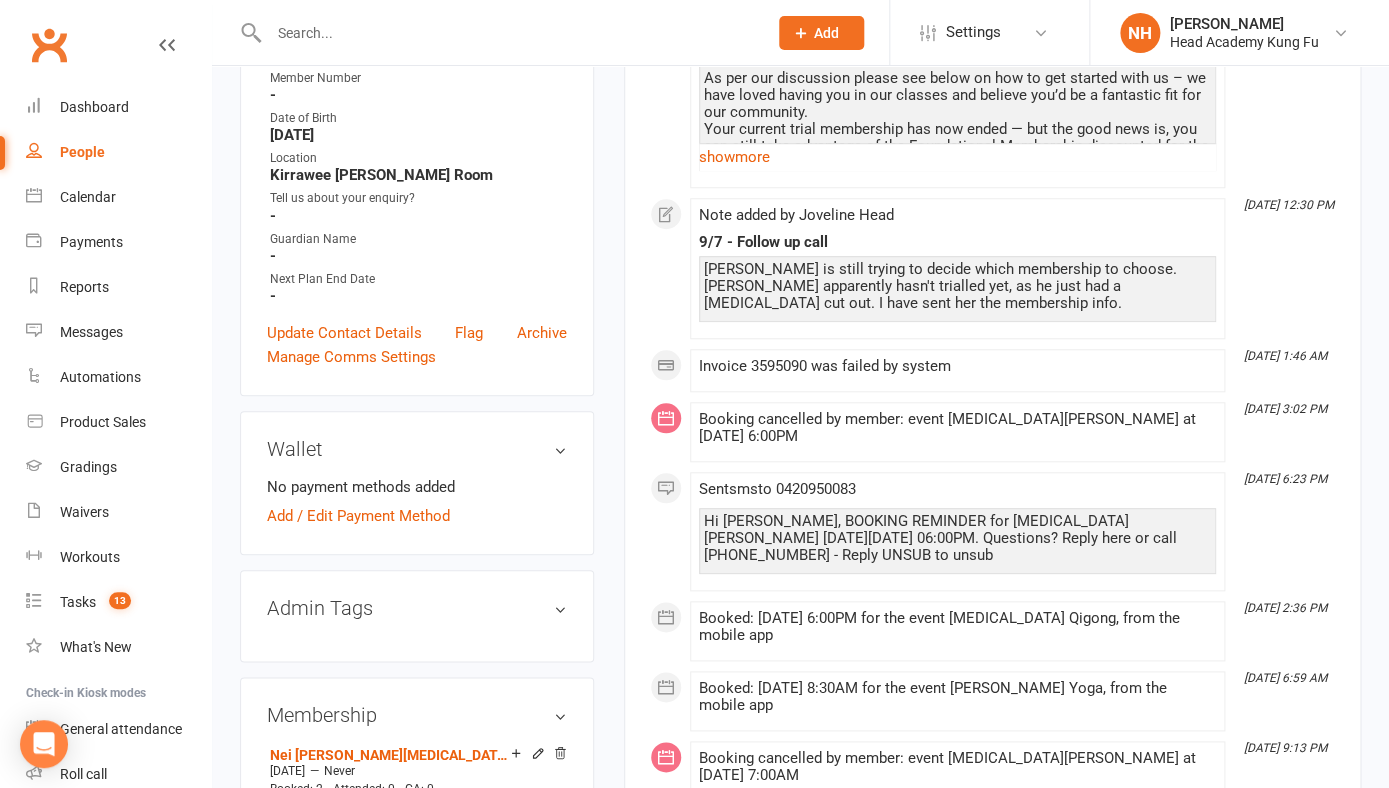 scroll, scrollTop: 0, scrollLeft: 0, axis: both 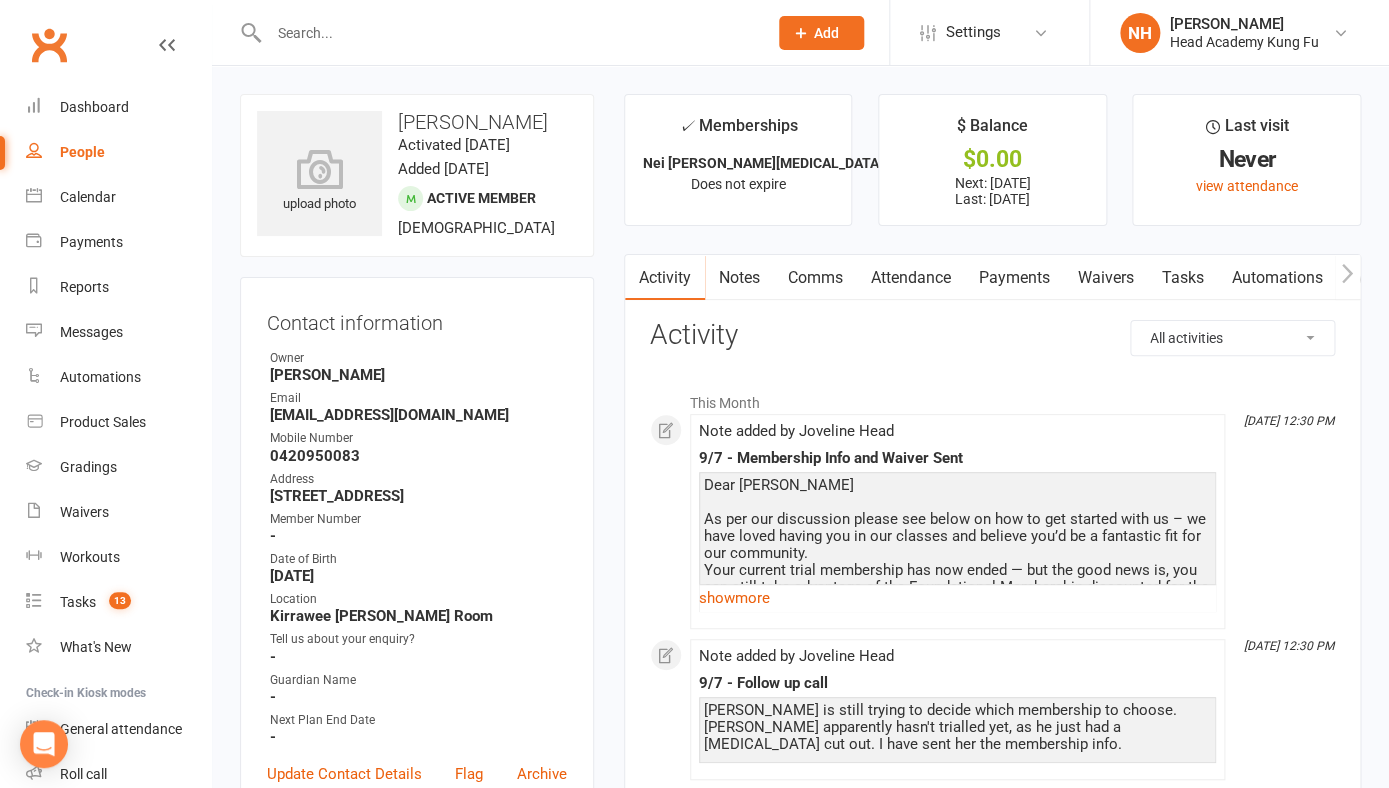 click on "Payments" at bounding box center (1014, 278) 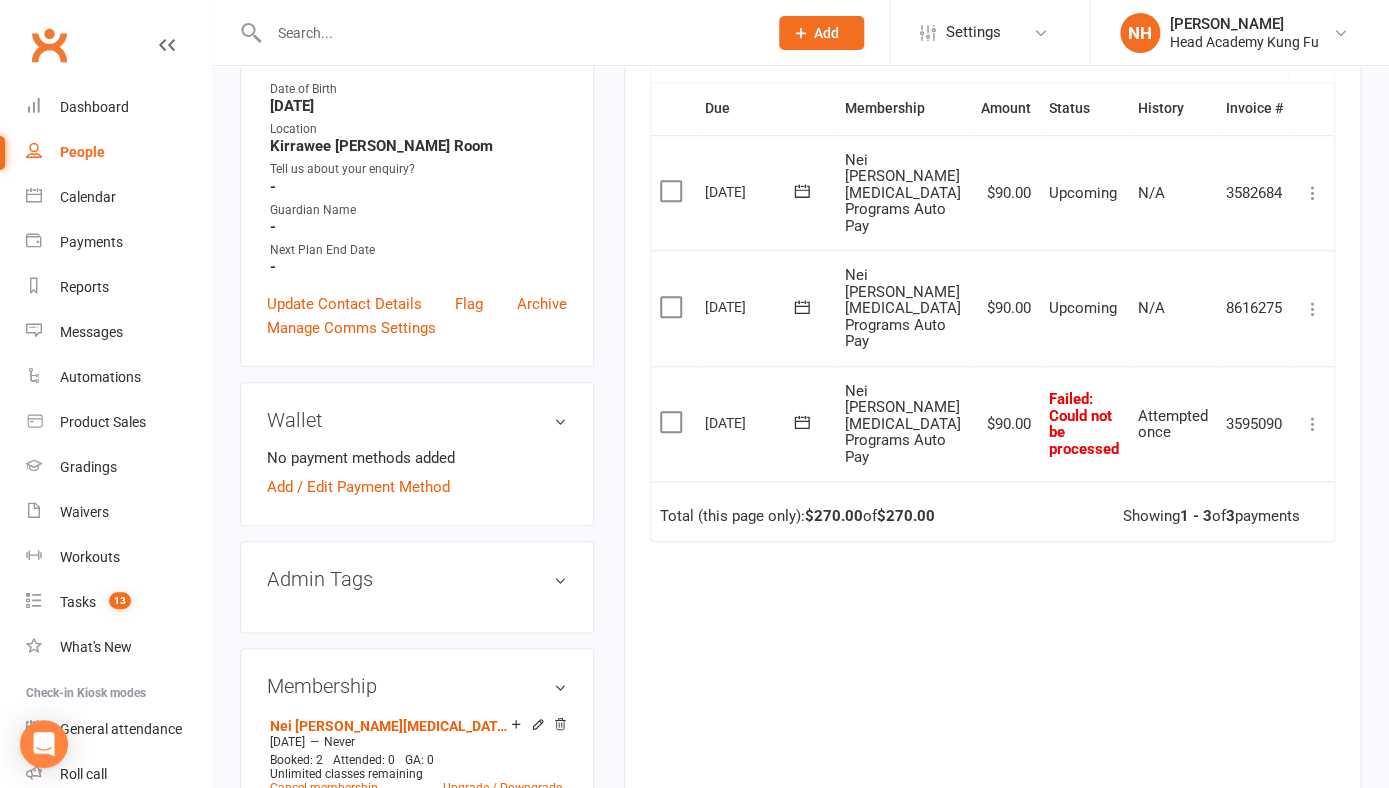 scroll, scrollTop: 479, scrollLeft: 0, axis: vertical 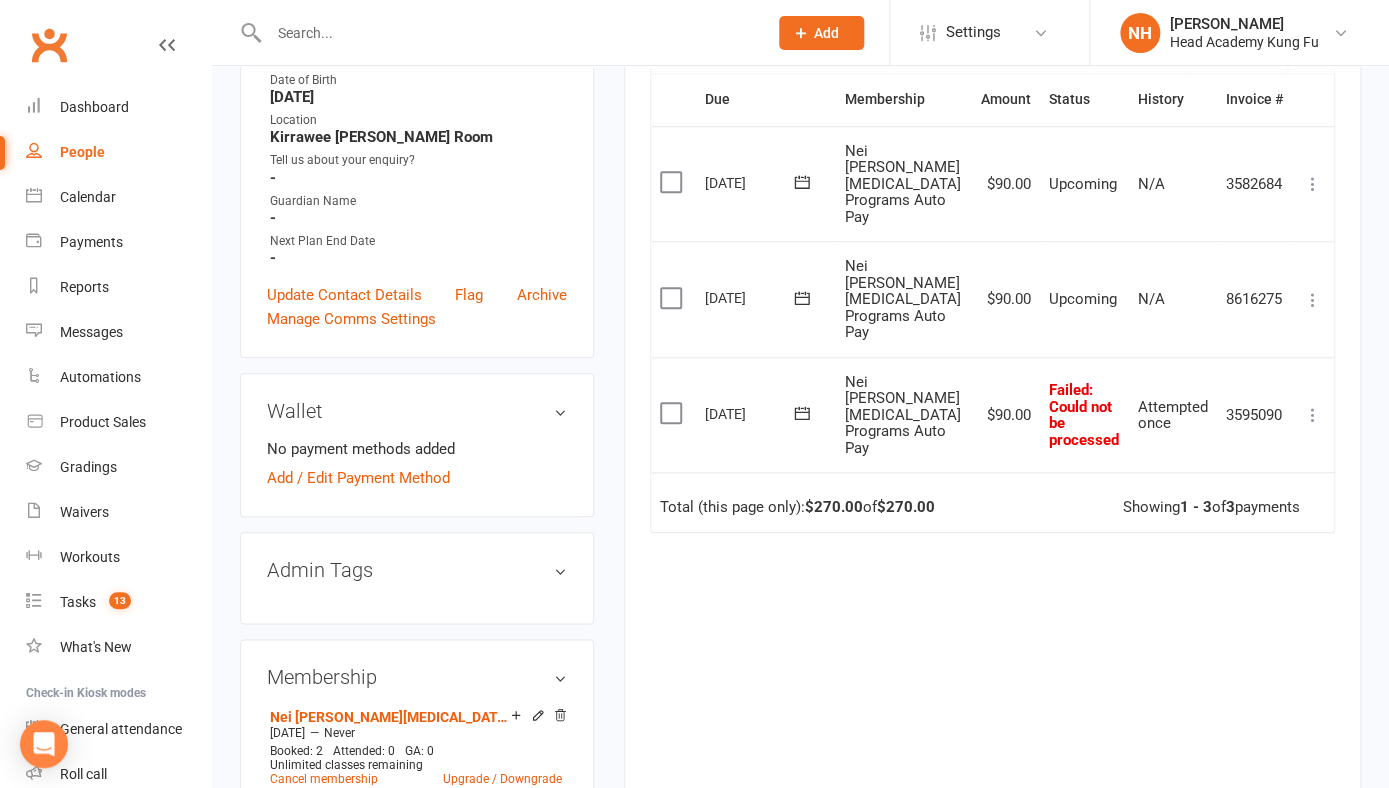 click at bounding box center [1313, 415] 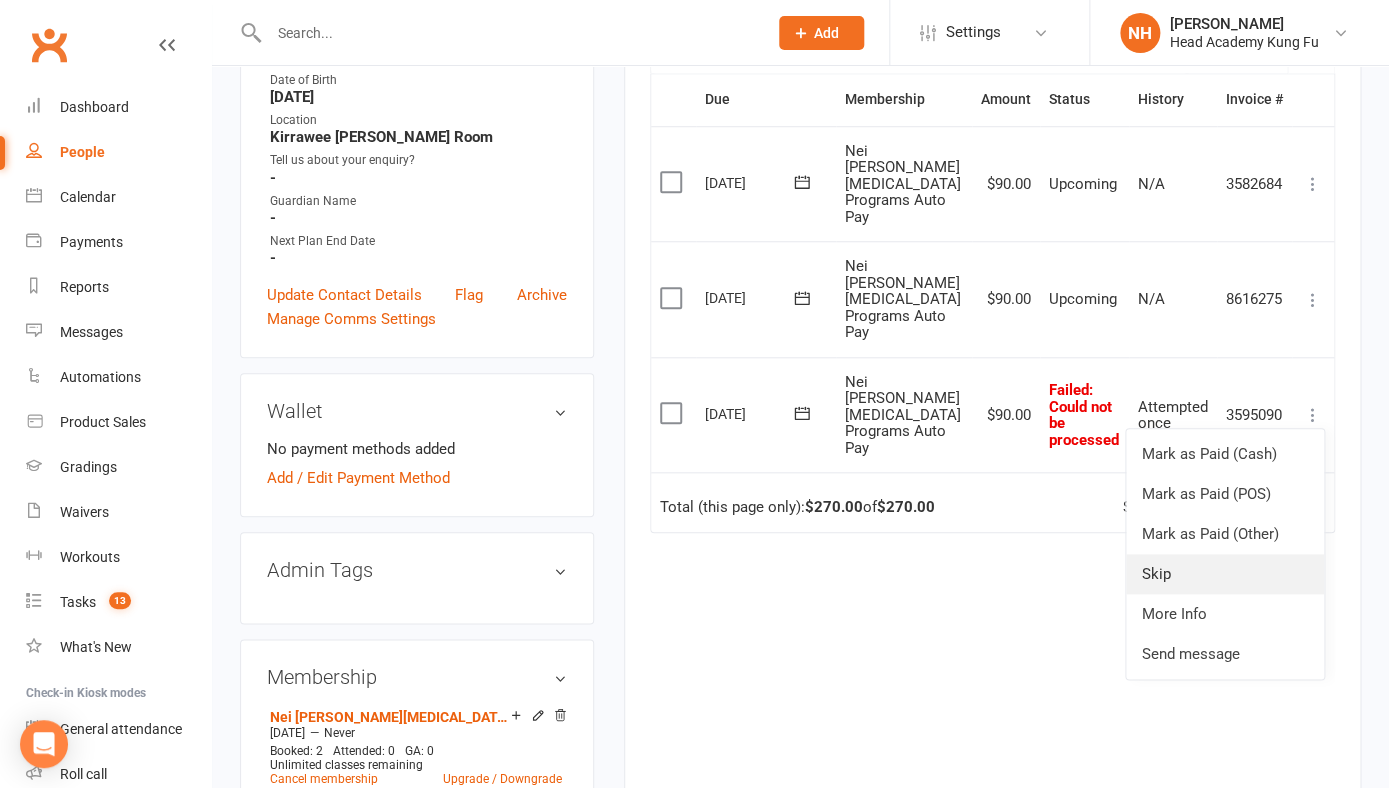 click on "Skip" at bounding box center (1225, 574) 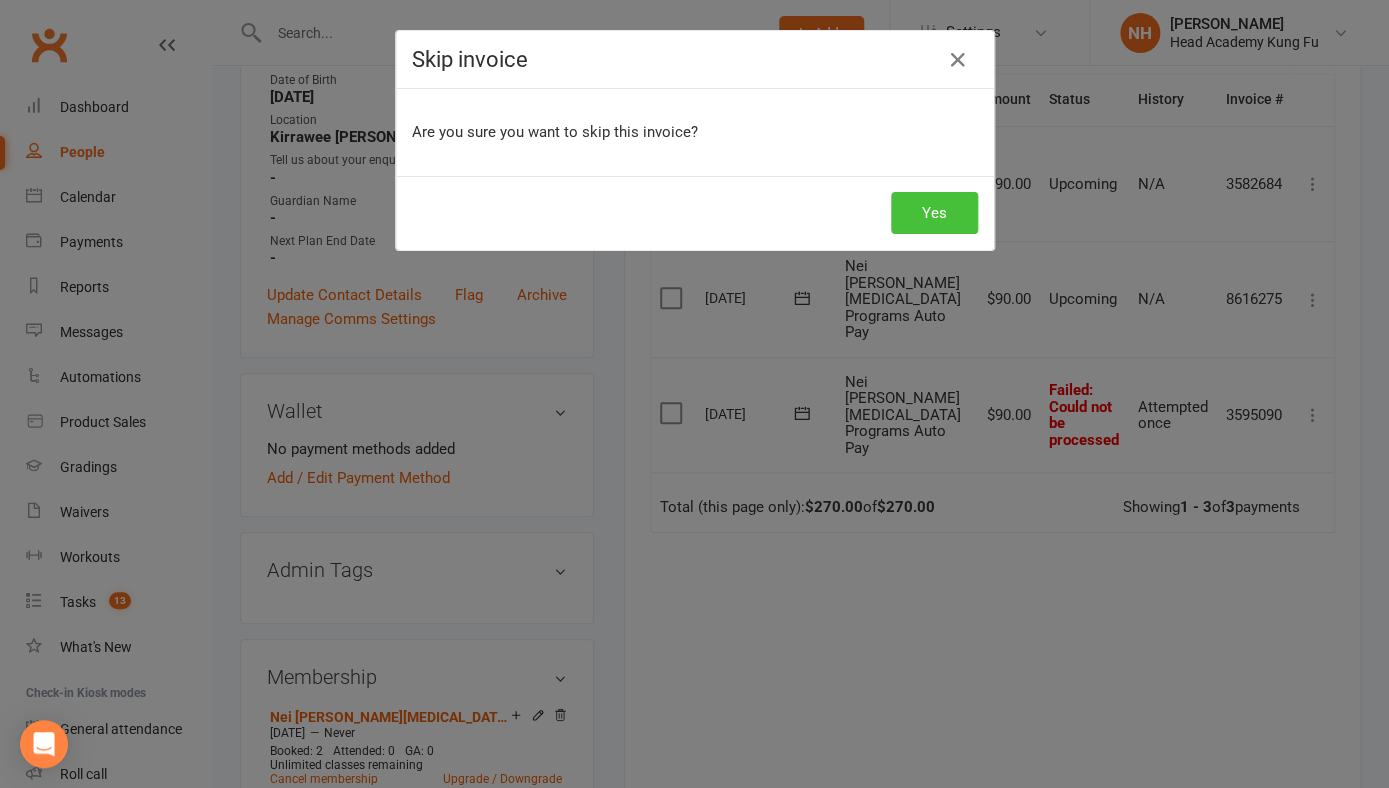 click on "Yes" at bounding box center (934, 213) 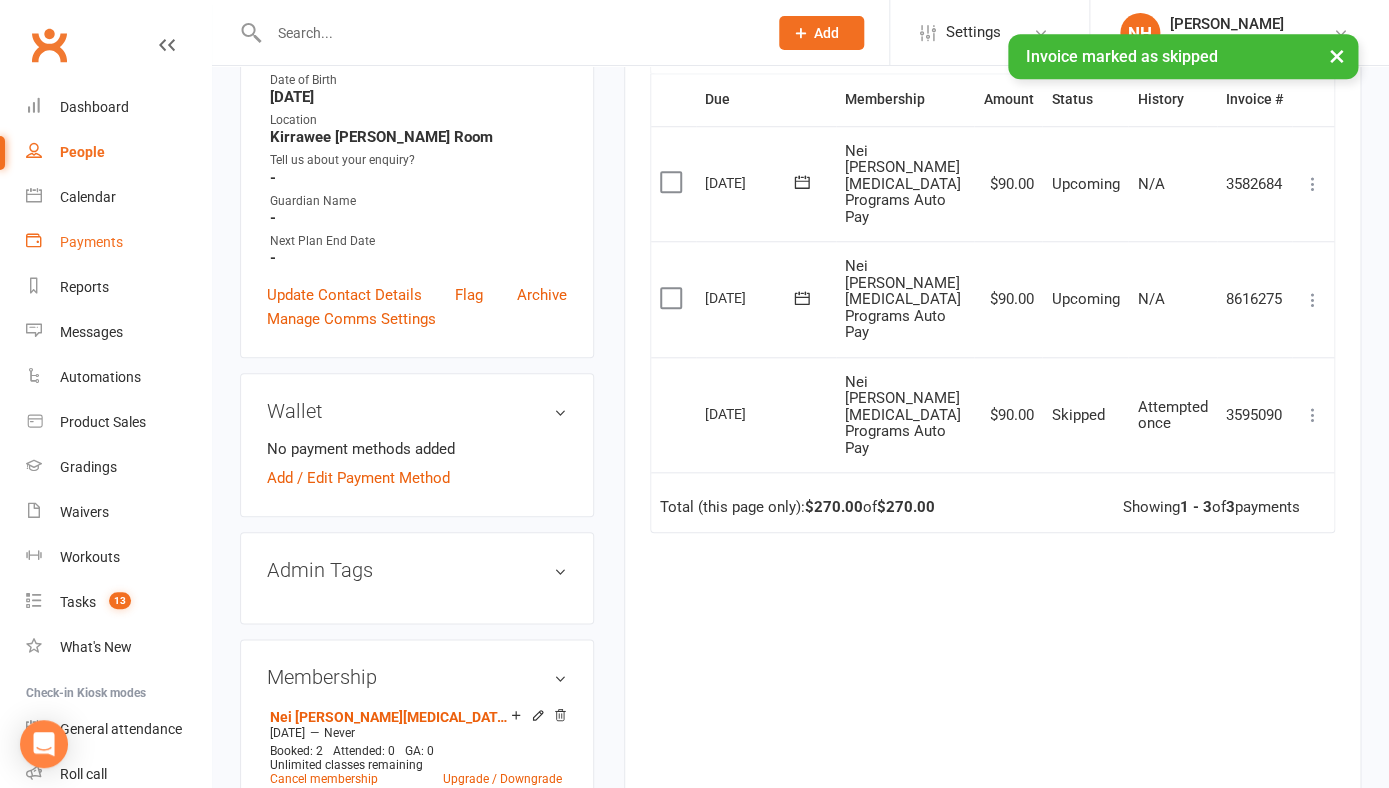 click on "Payments" at bounding box center [91, 242] 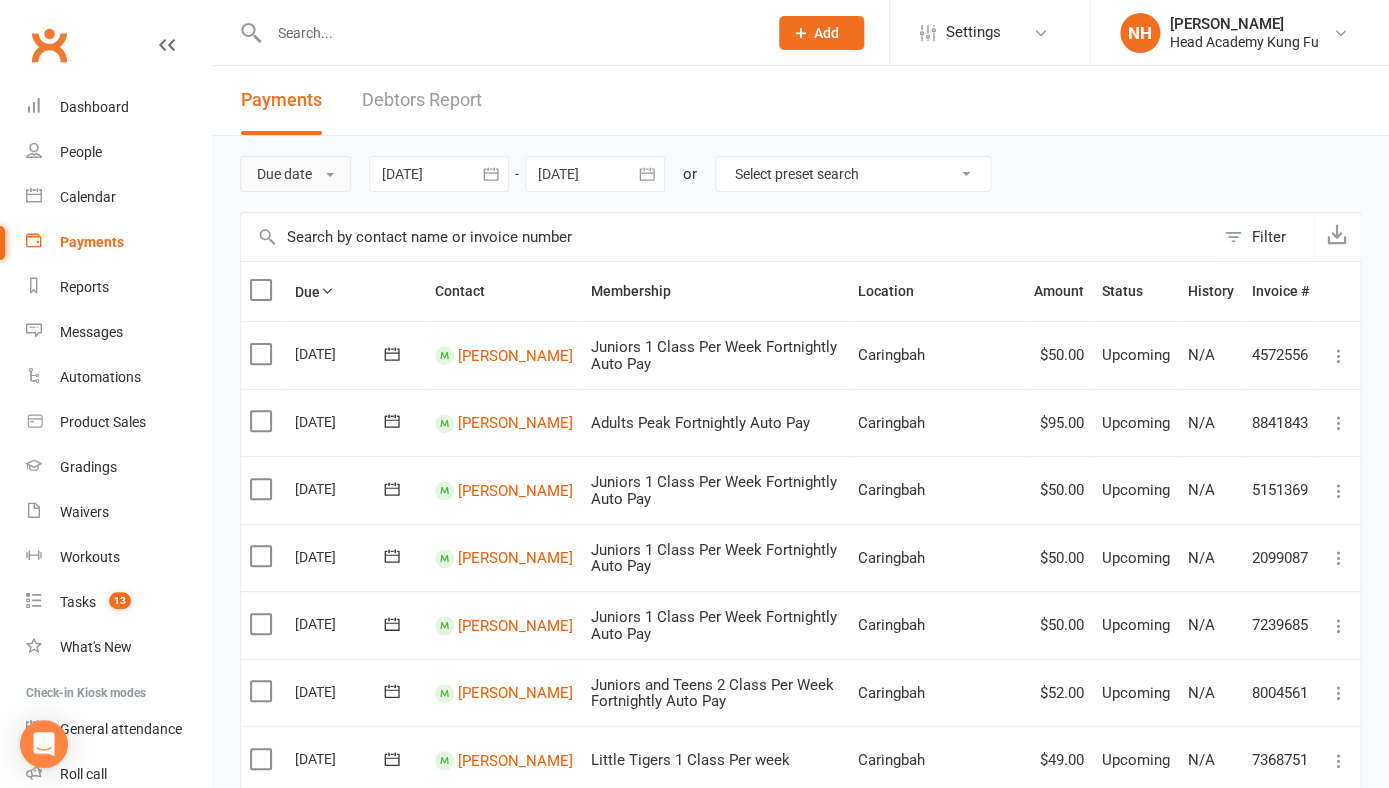 click on "Due date" at bounding box center [295, 174] 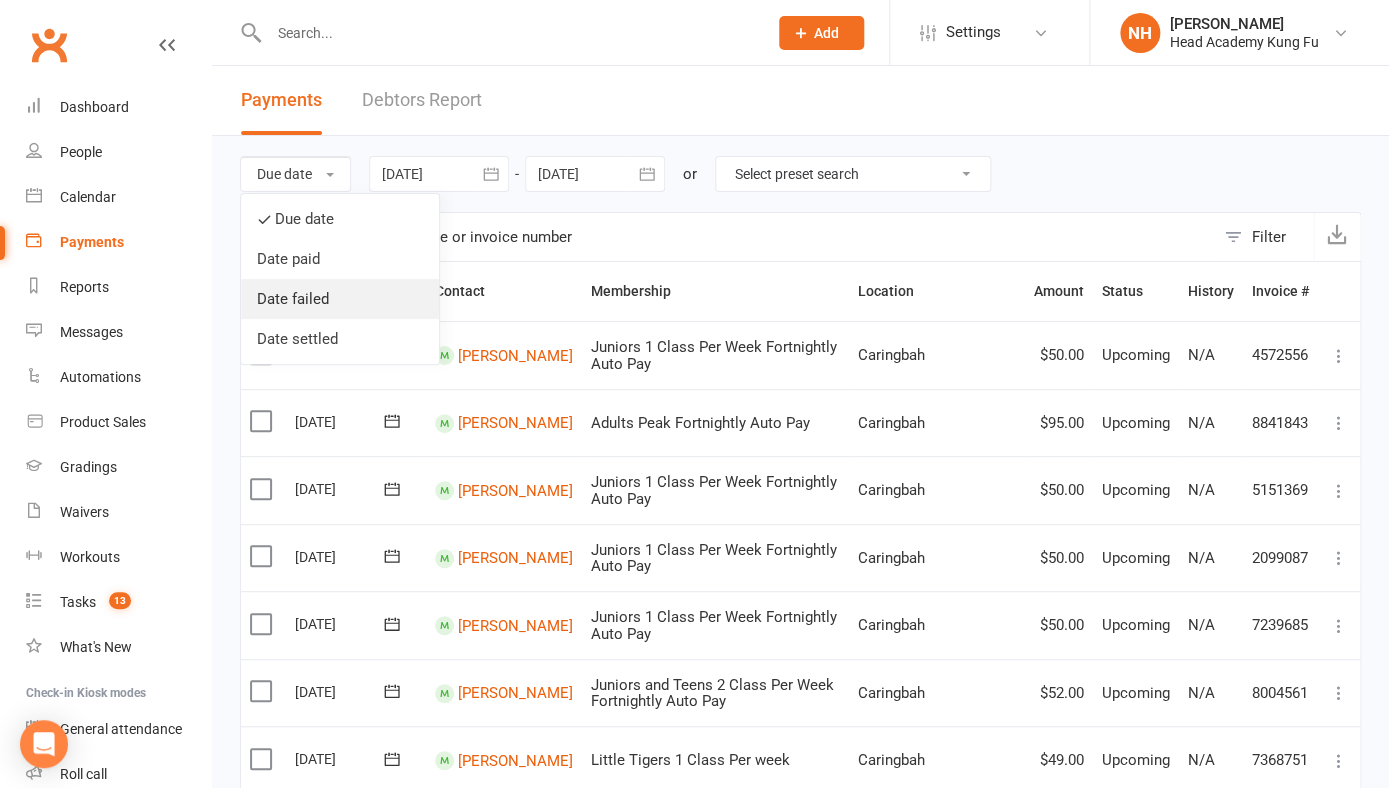 click on "Date failed" at bounding box center (340, 299) 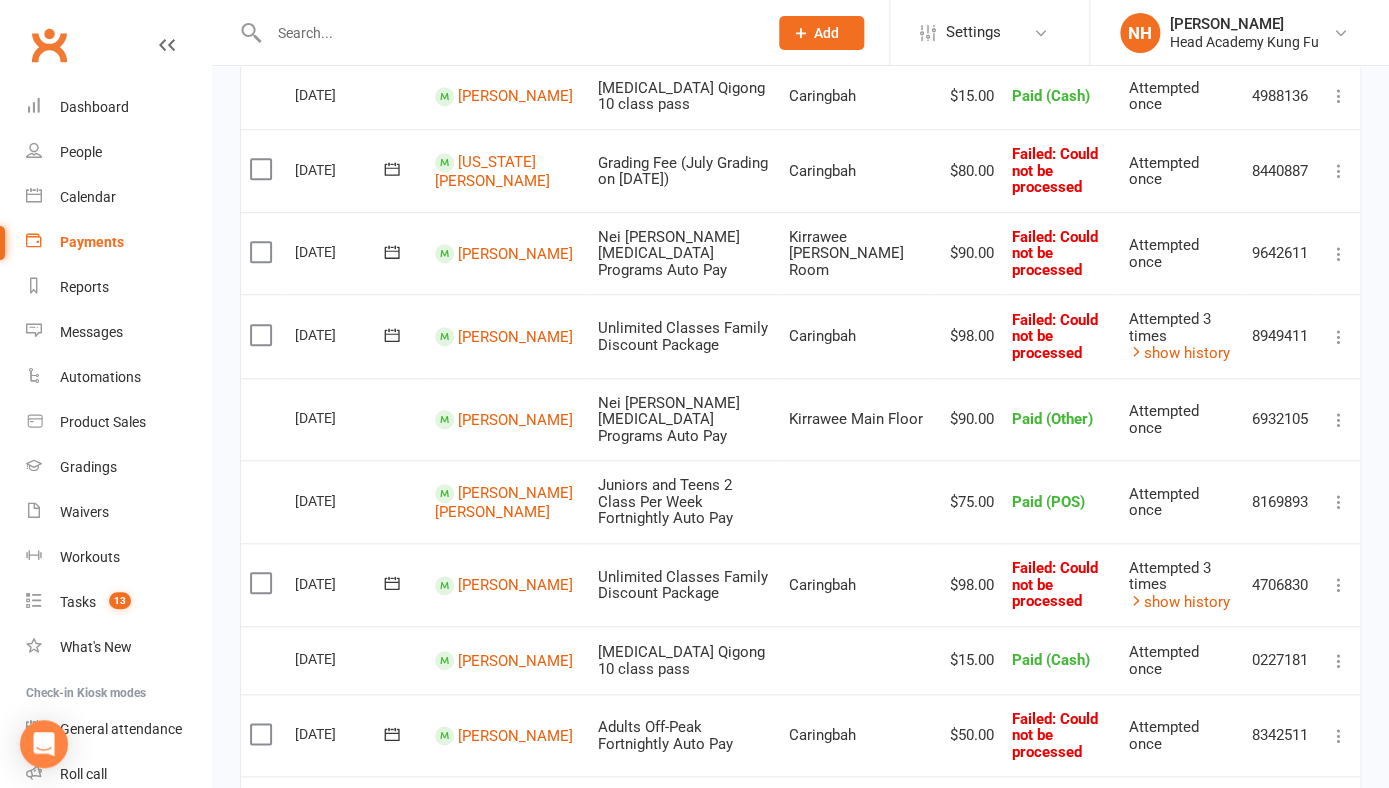 scroll, scrollTop: 366, scrollLeft: 0, axis: vertical 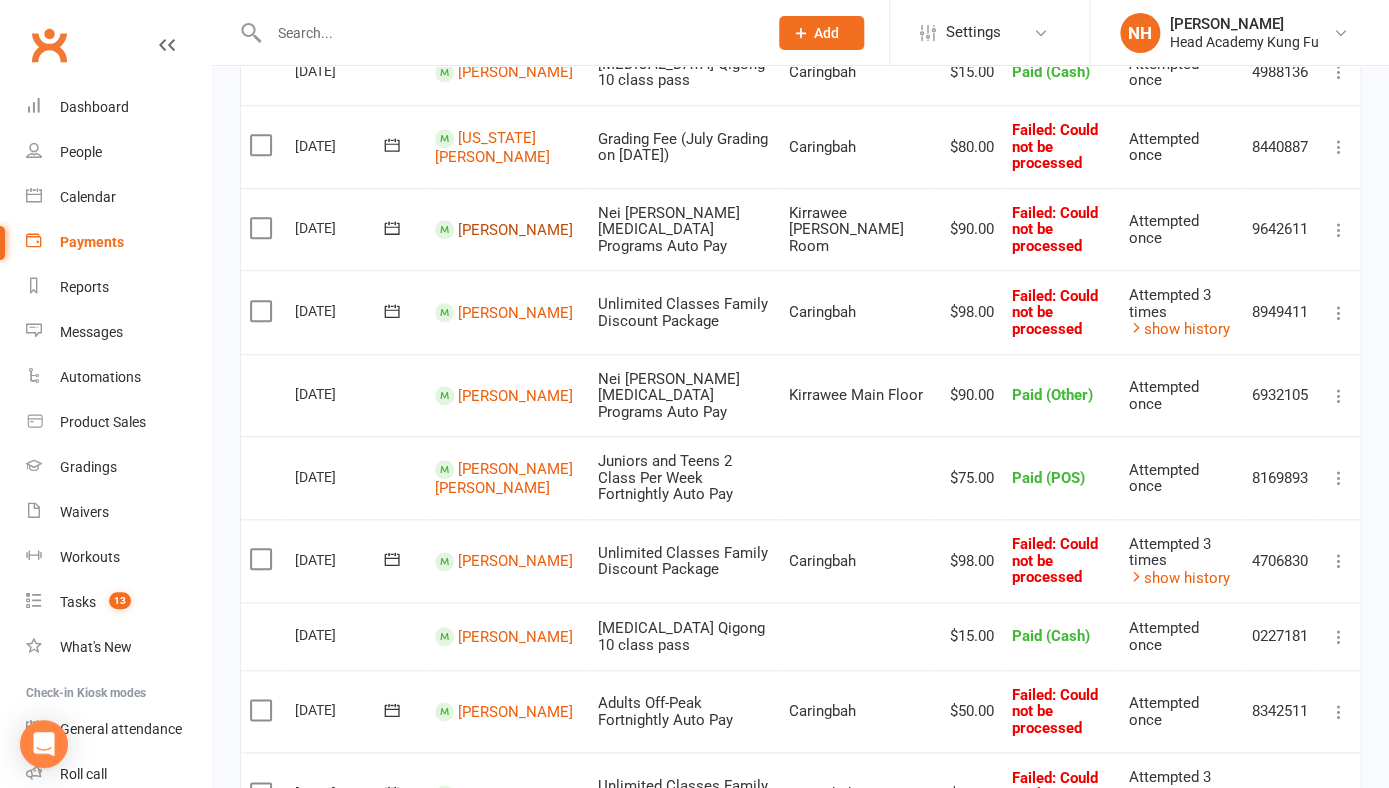 click on "[PERSON_NAME]" at bounding box center [515, 229] 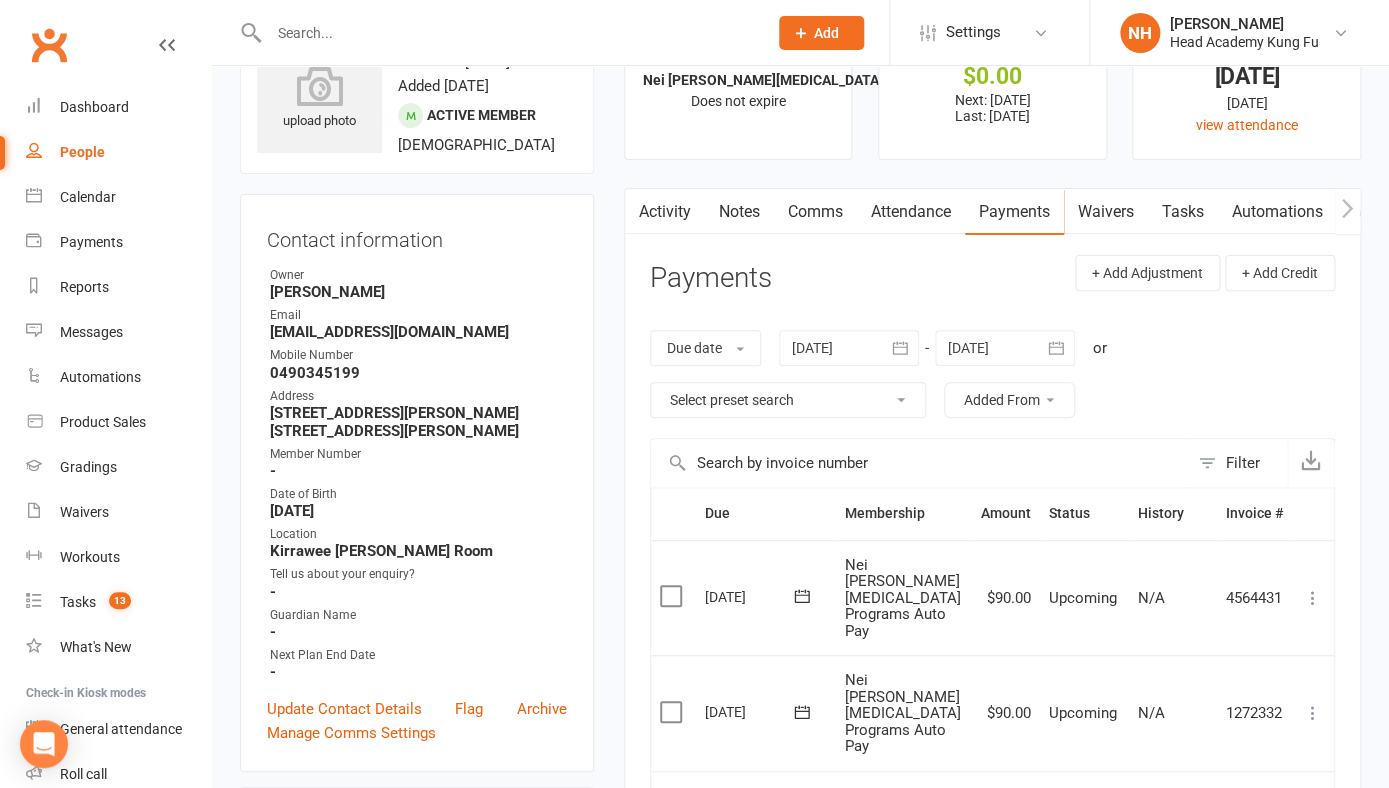 scroll, scrollTop: 77, scrollLeft: 0, axis: vertical 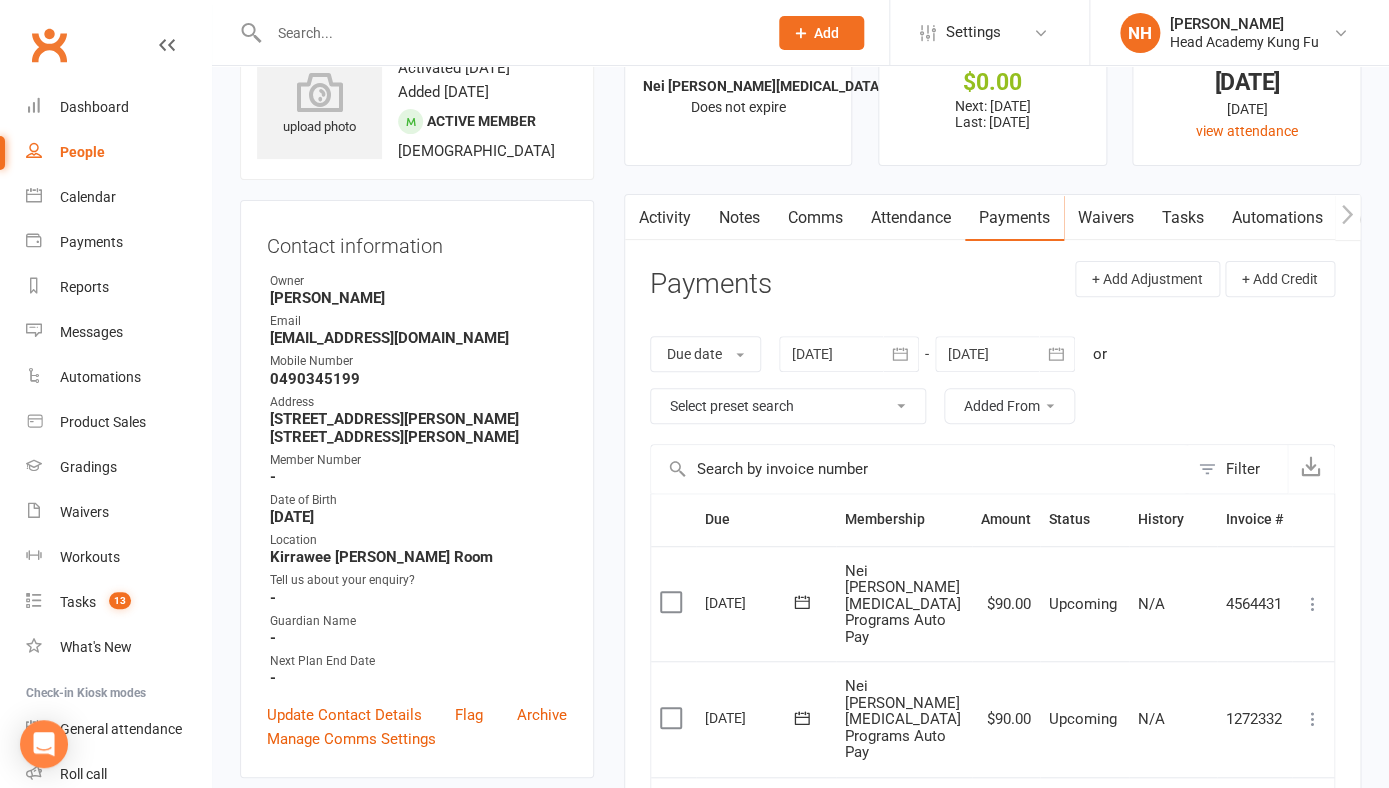 click on "Activity" at bounding box center (665, 218) 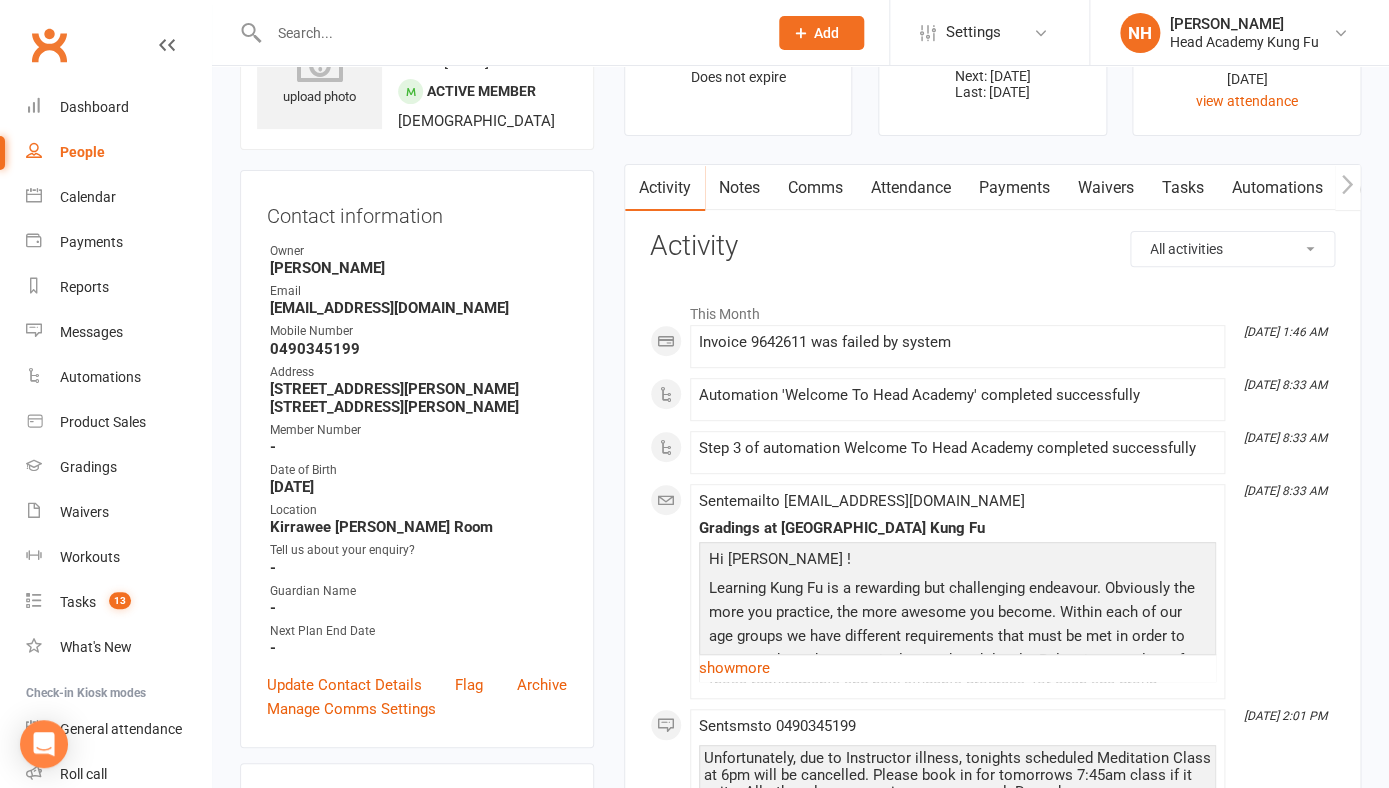 scroll, scrollTop: 0, scrollLeft: 0, axis: both 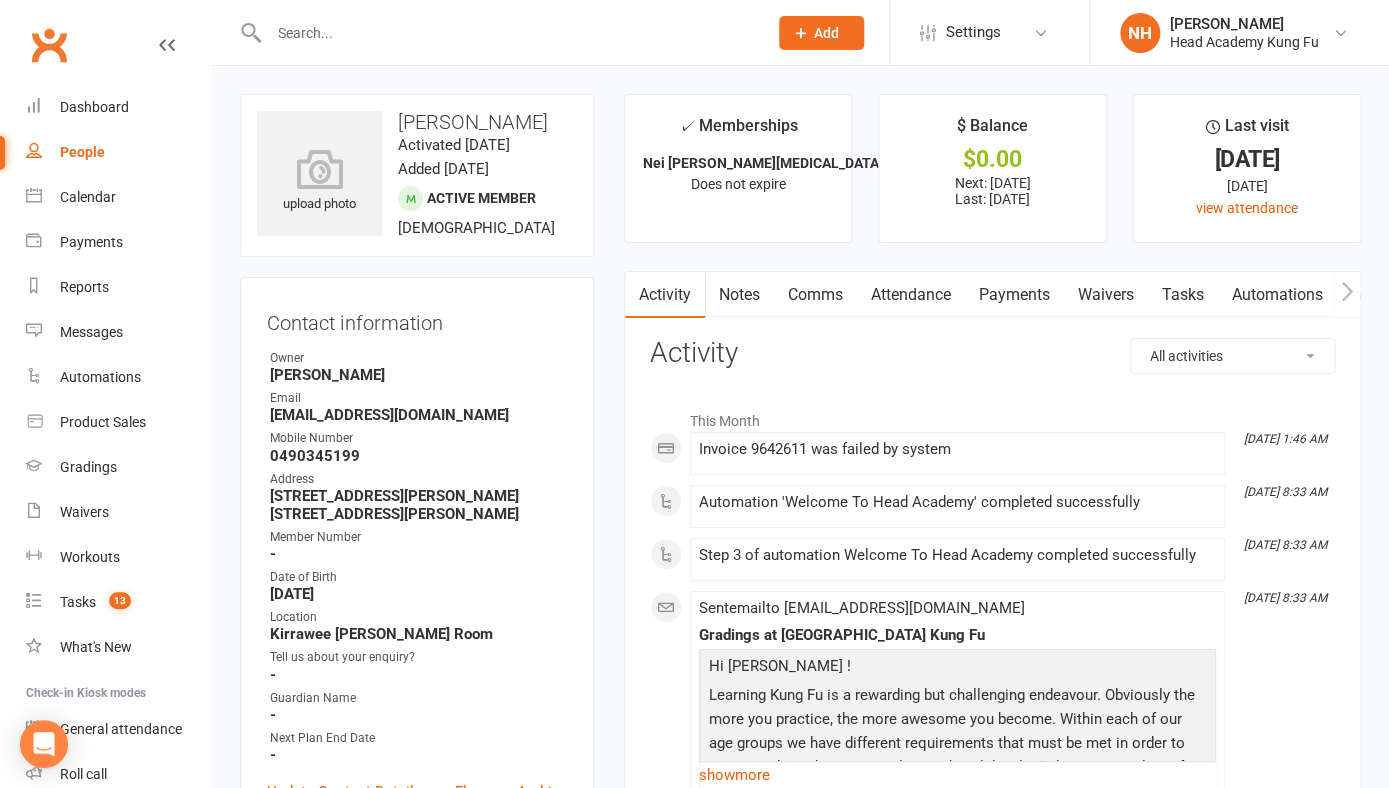 click on "Tasks" at bounding box center [1183, 295] 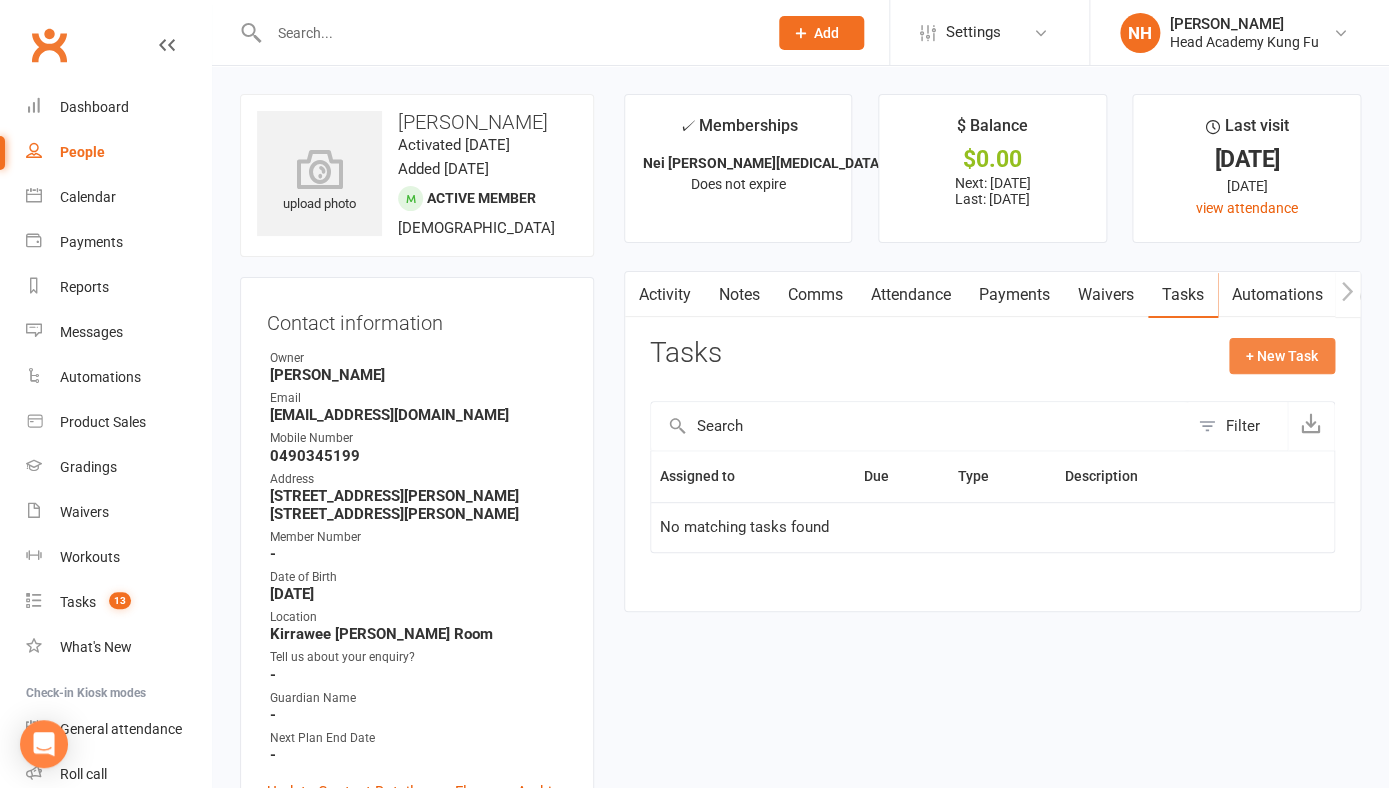 click on "+ New Task" at bounding box center [1282, 356] 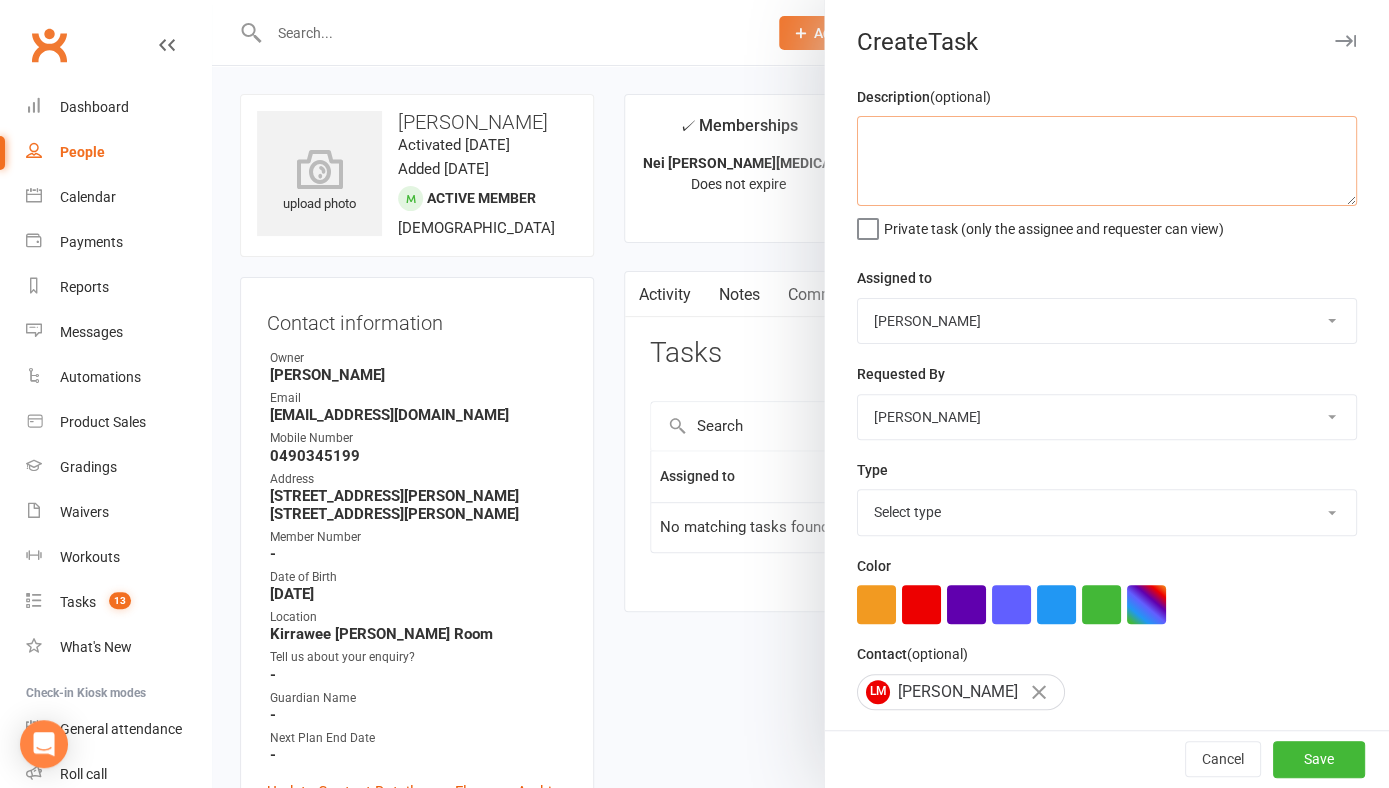 click at bounding box center [1107, 161] 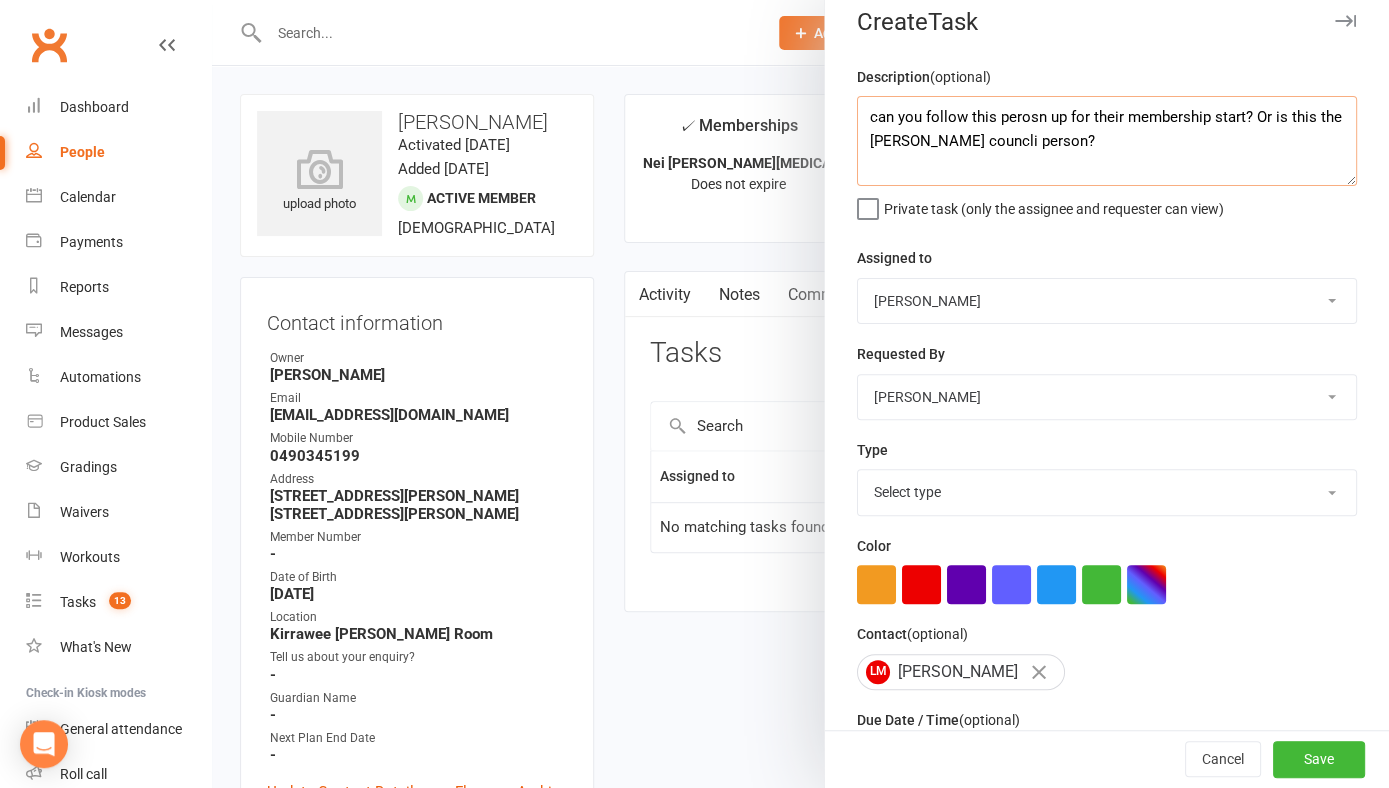 scroll, scrollTop: 23, scrollLeft: 0, axis: vertical 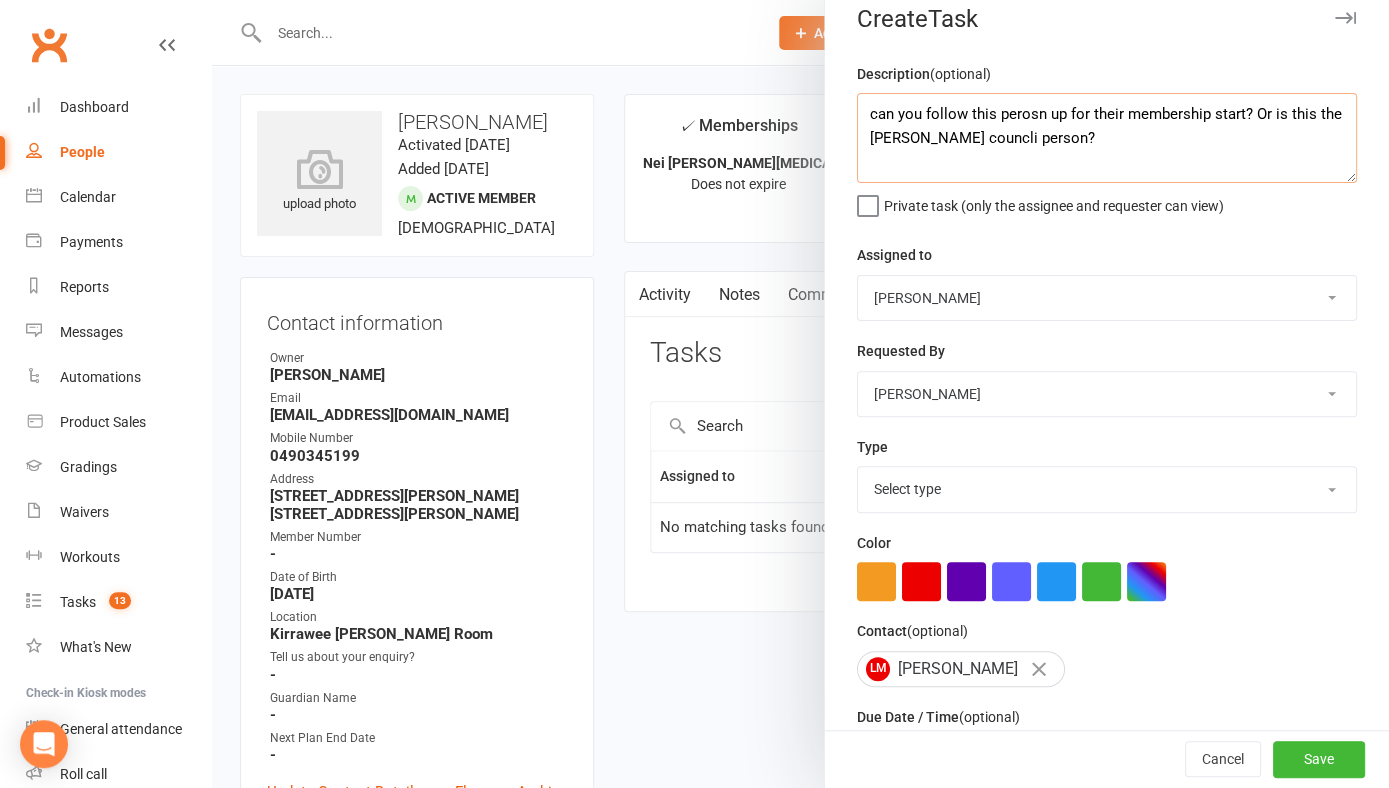 type on "can you follow this perosn up for their membership start? Or is this the Sutherland councli person?" 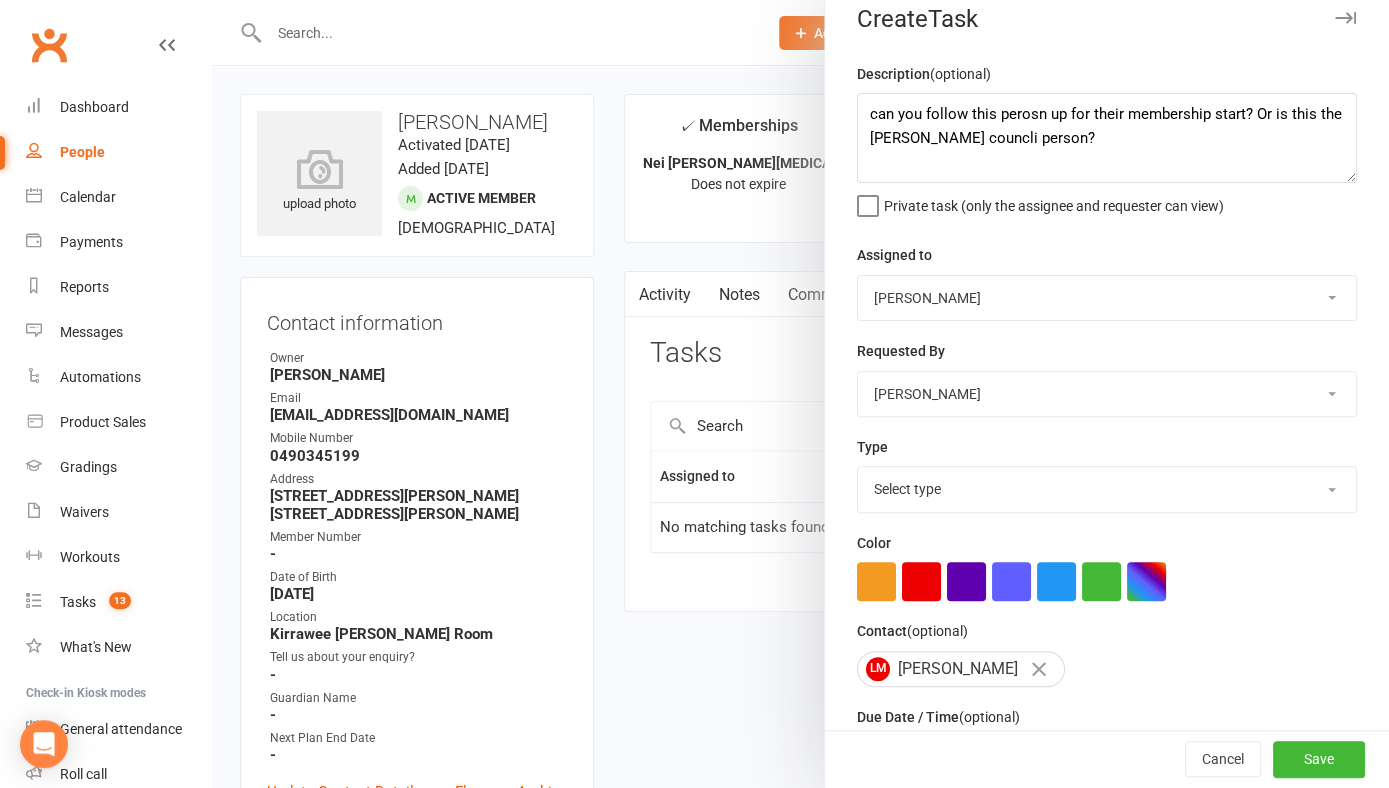 select on "53092" 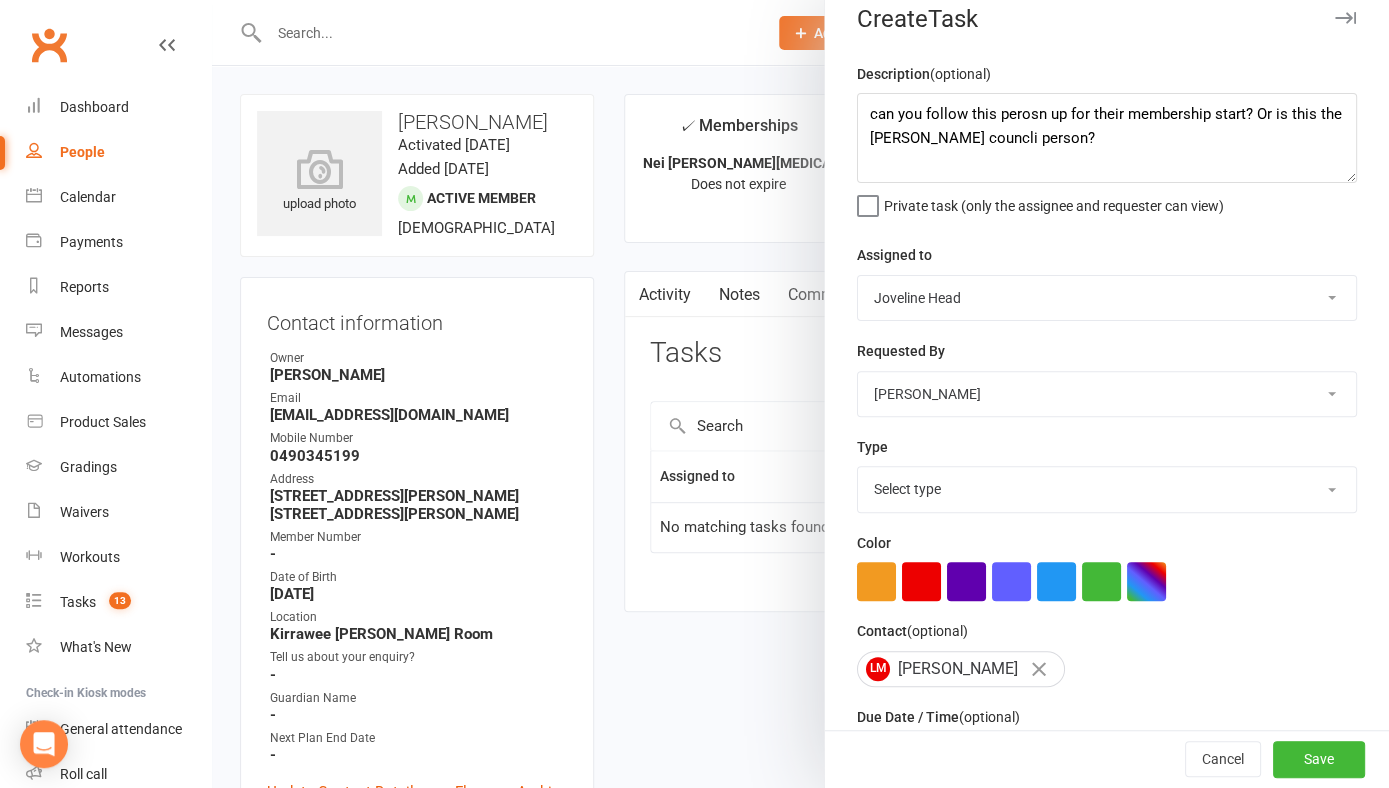 click on "Joveline Head" at bounding box center [0, 0] 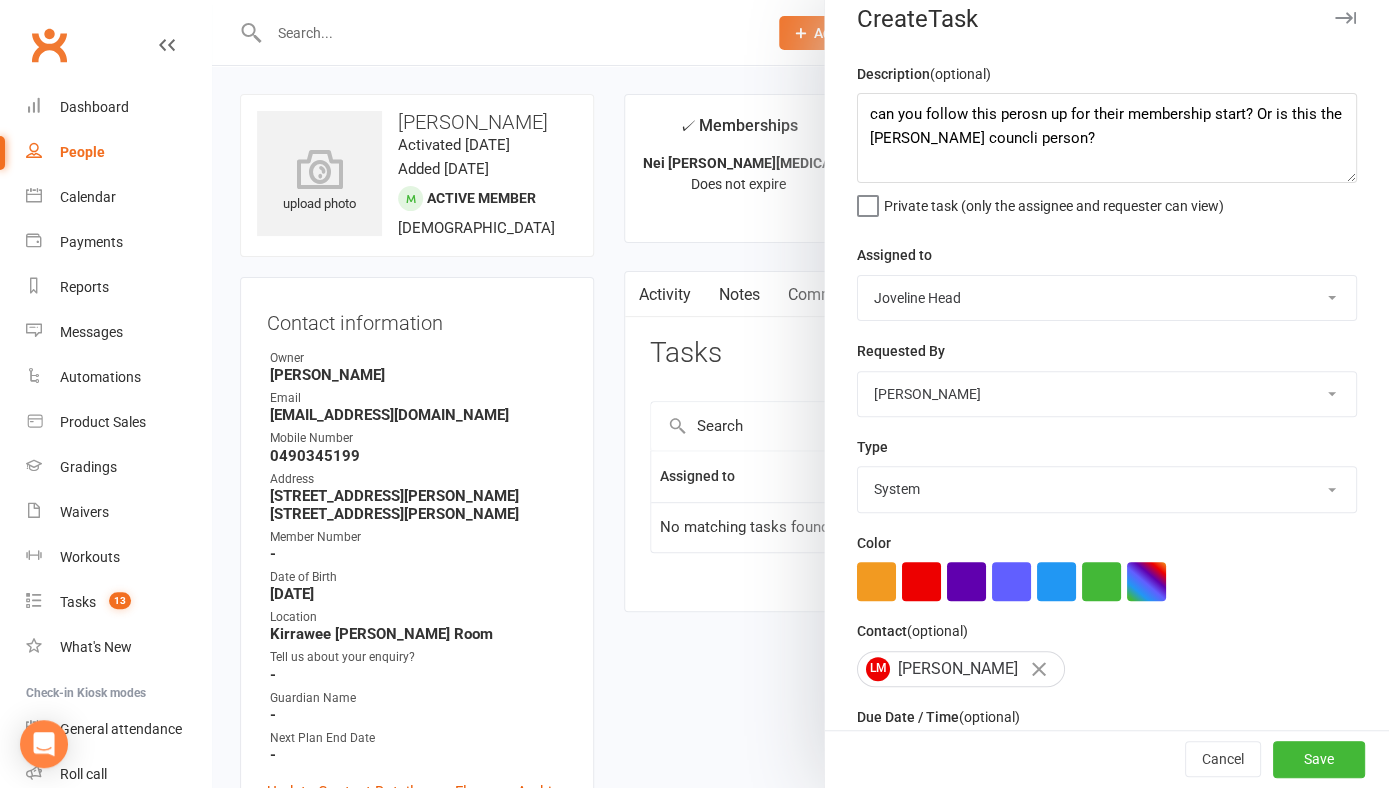 click on "System" at bounding box center (0, 0) 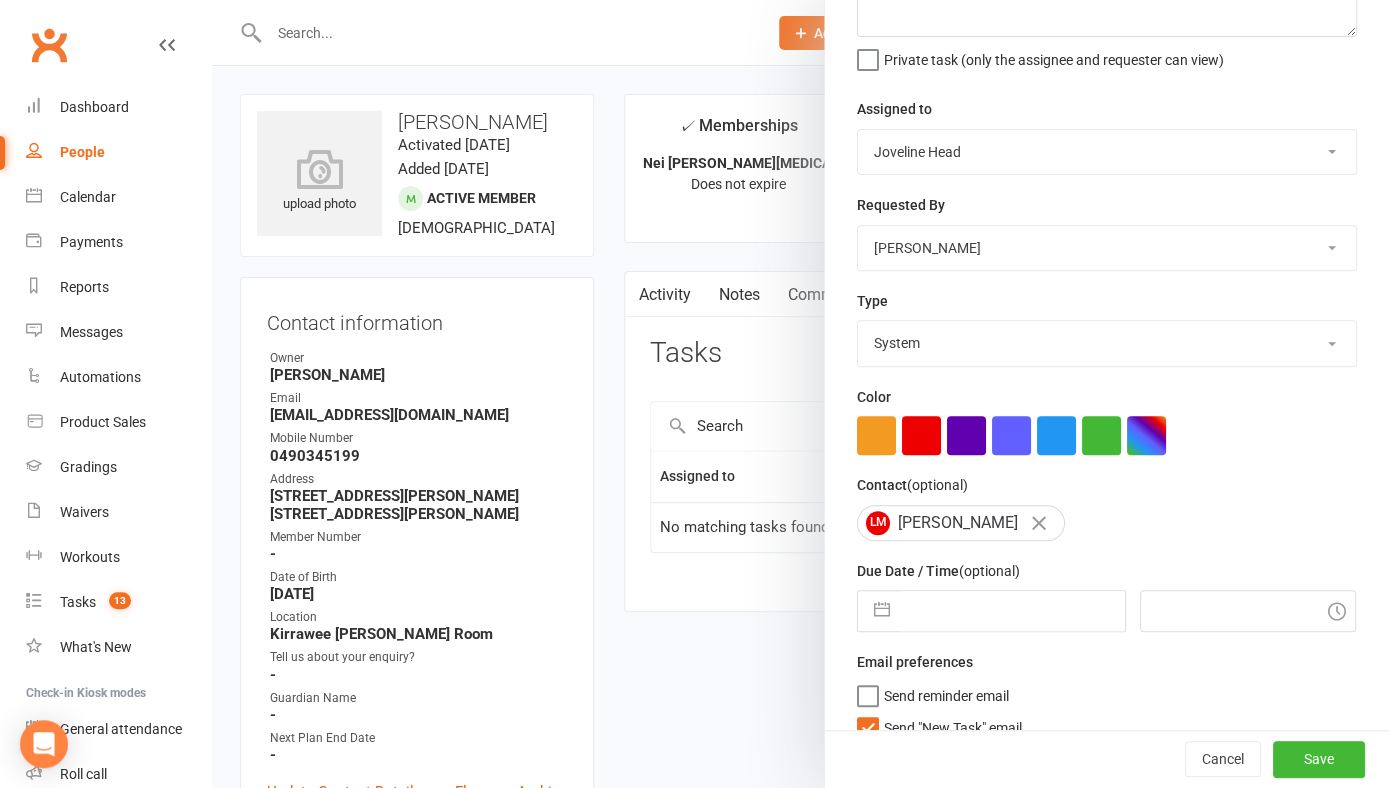 scroll, scrollTop: 195, scrollLeft: 0, axis: vertical 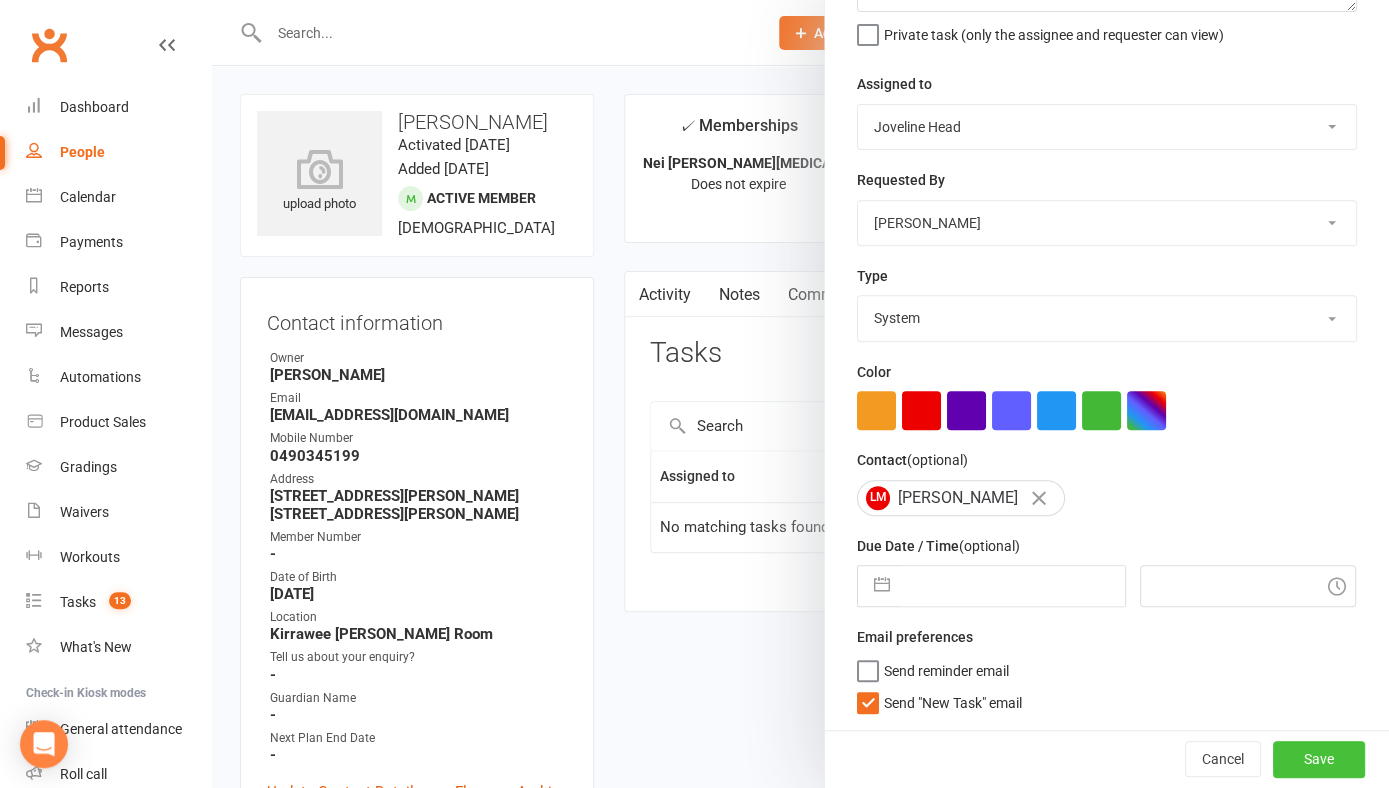 click on "Save" at bounding box center (1319, 759) 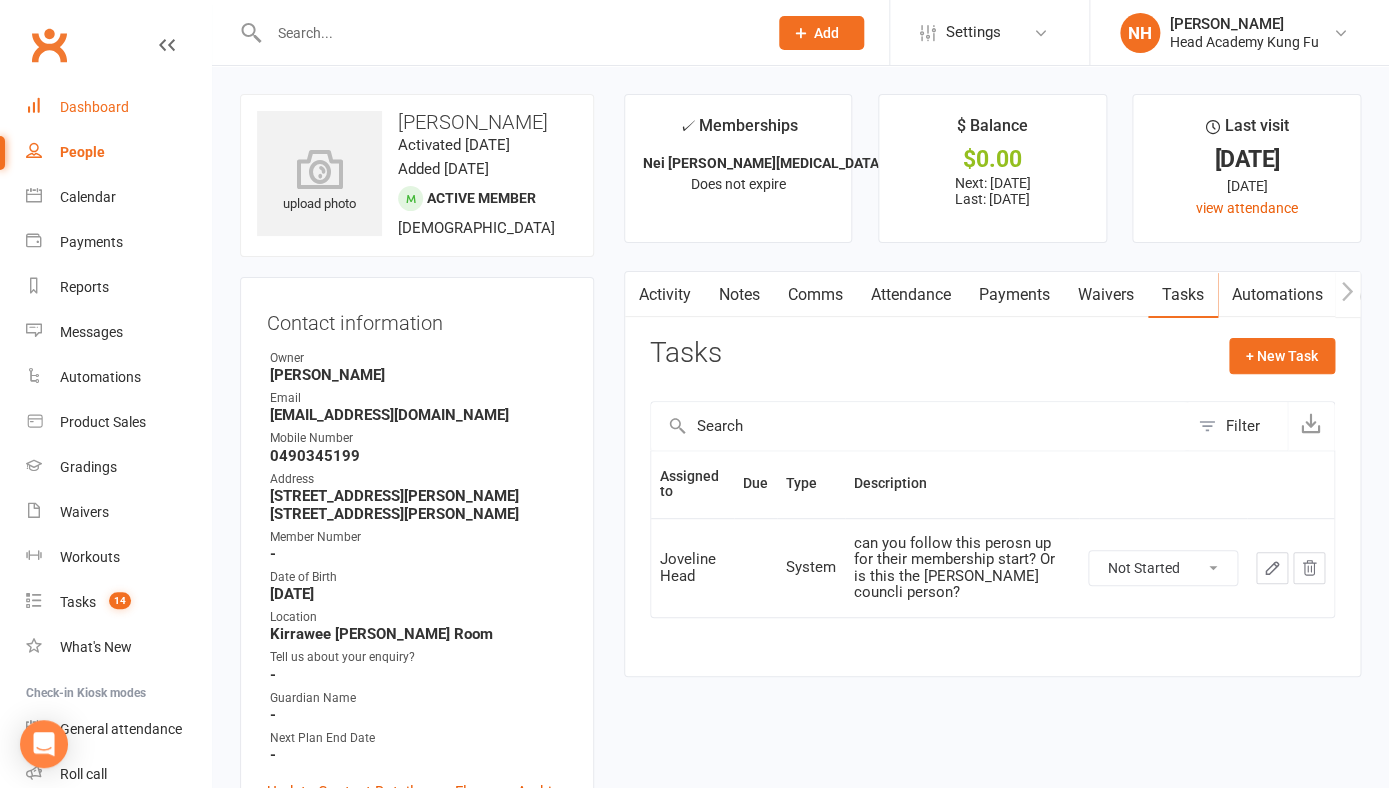 click on "Dashboard" at bounding box center (94, 107) 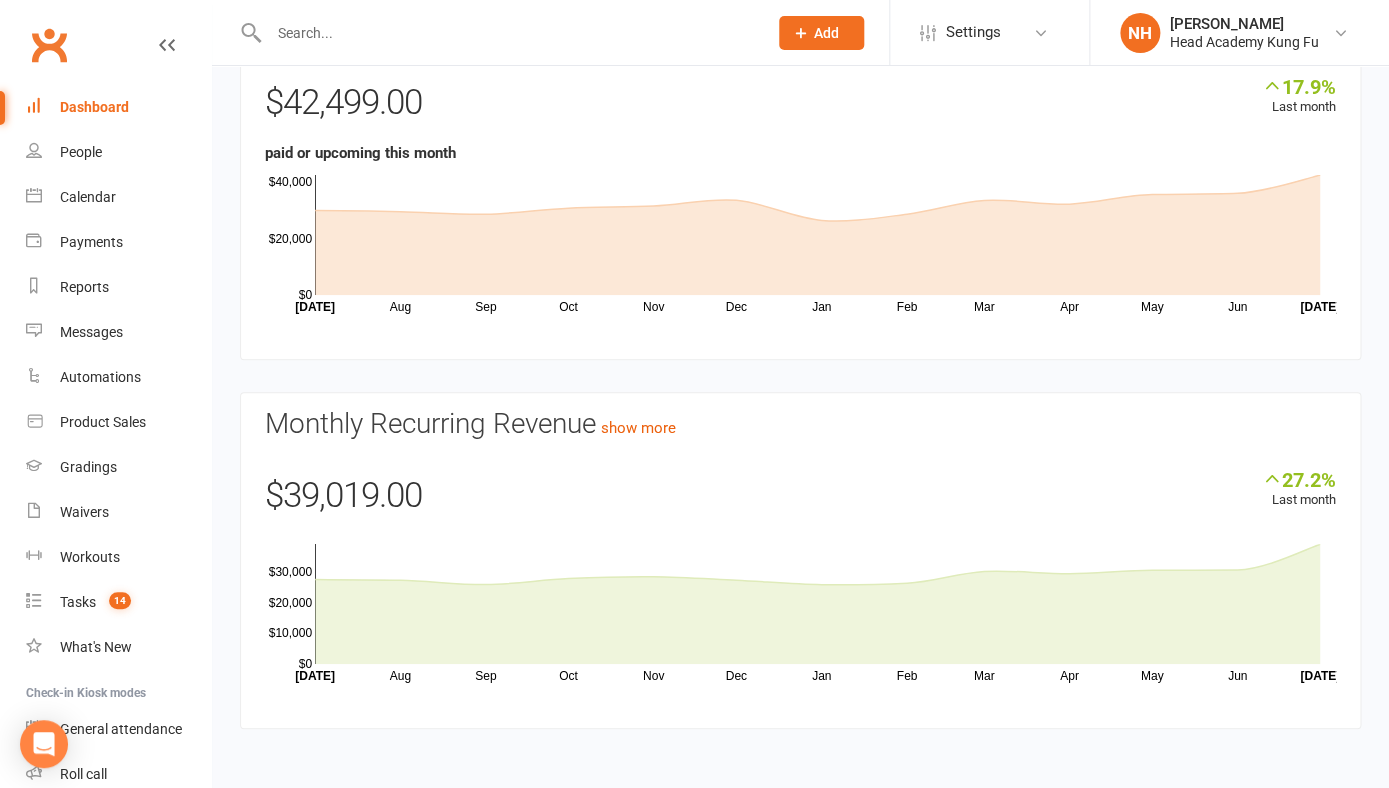 scroll, scrollTop: 0, scrollLeft: 0, axis: both 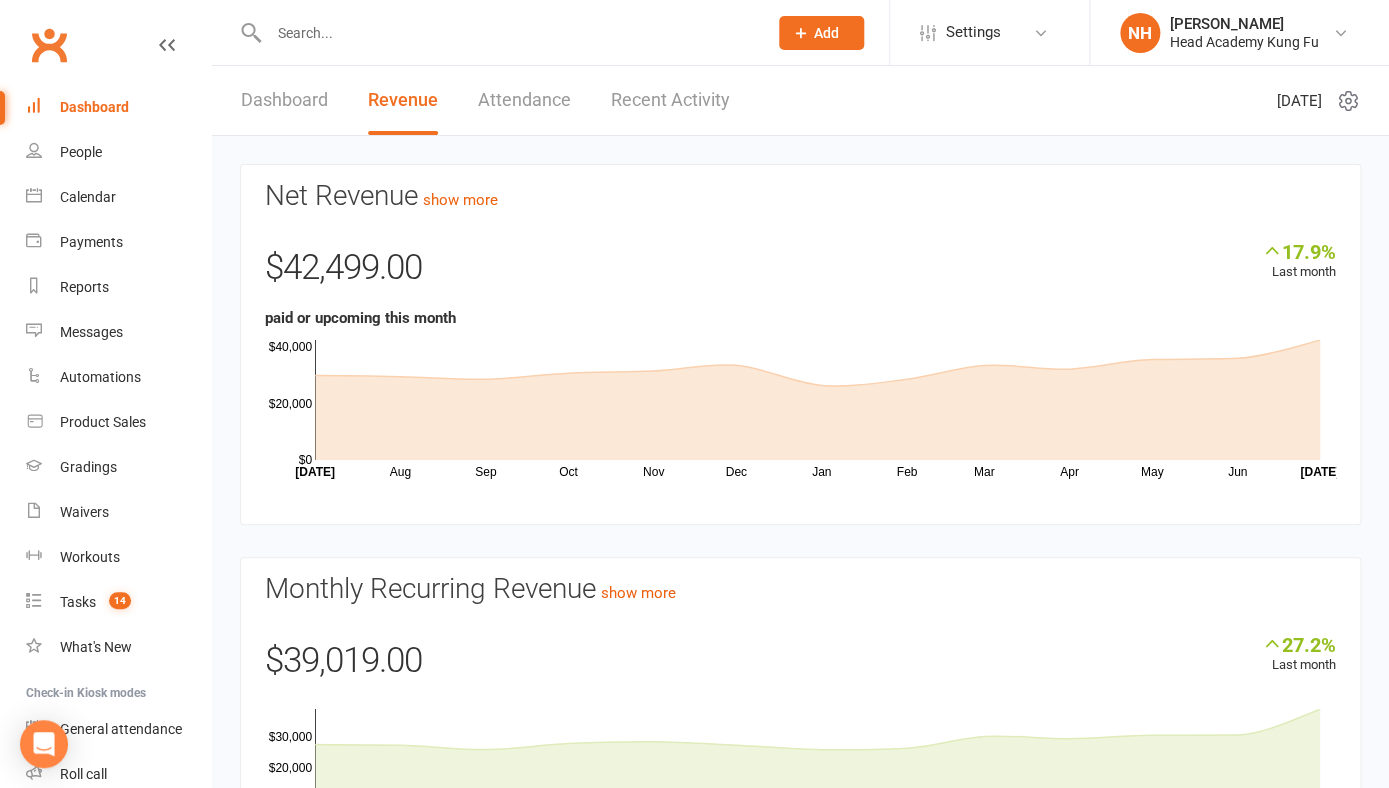 click on "Dashboard" at bounding box center (94, 107) 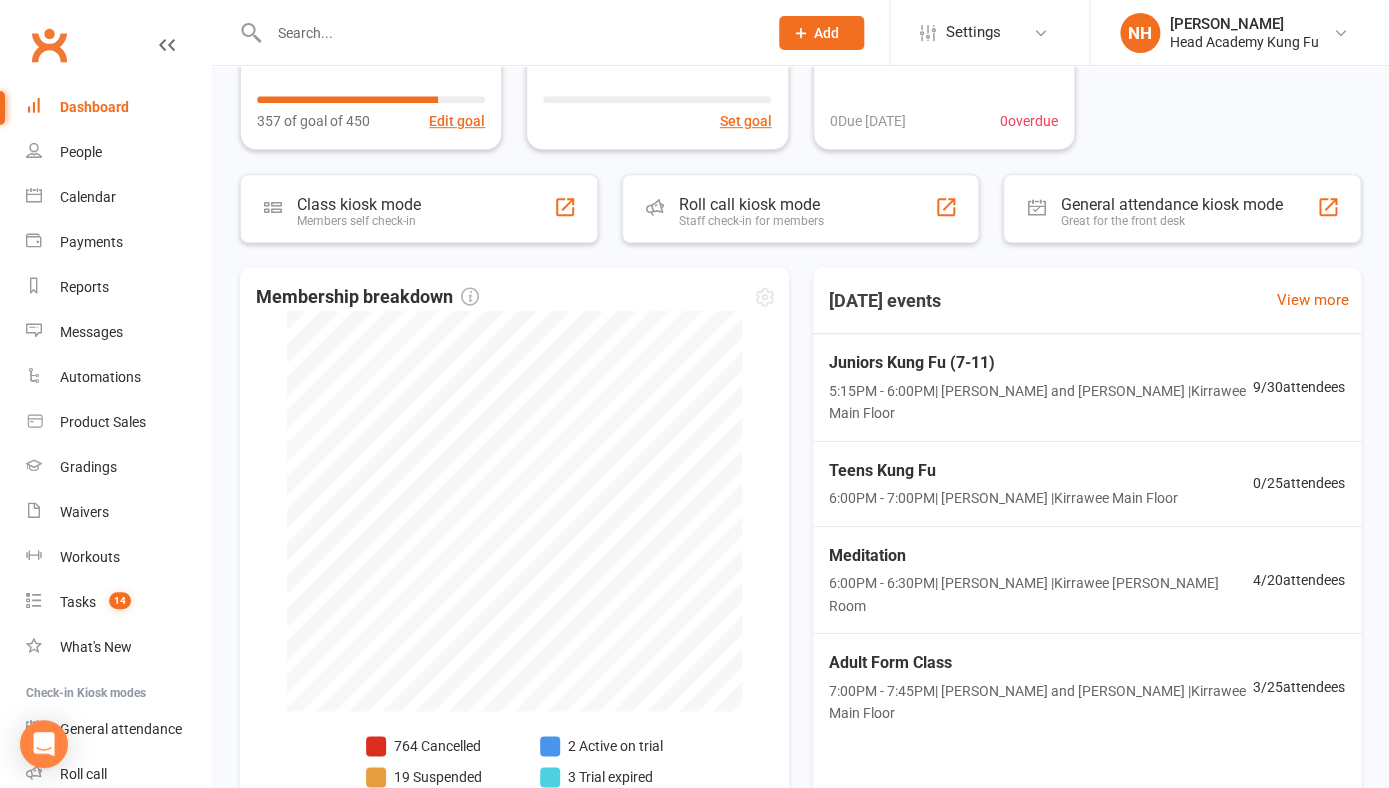 scroll, scrollTop: 0, scrollLeft: 0, axis: both 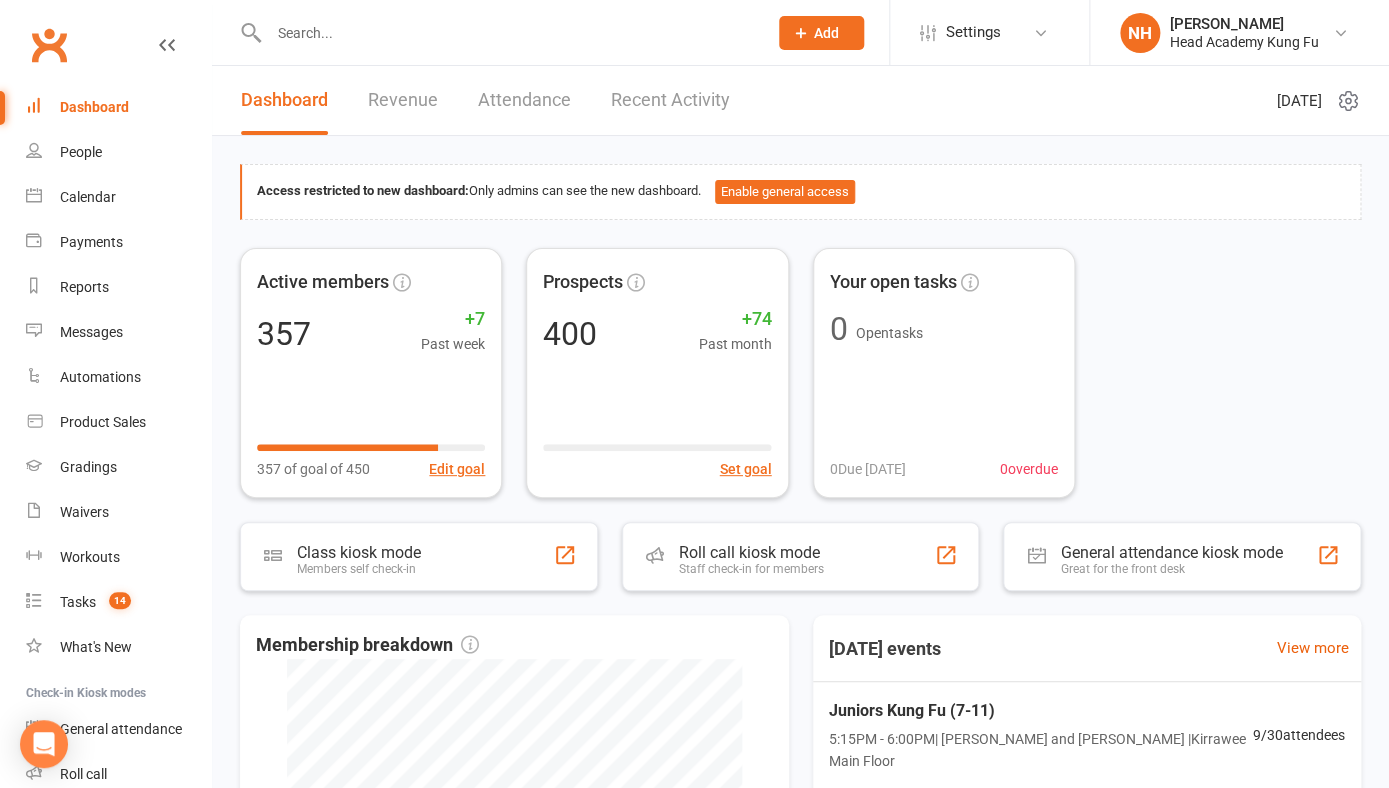 click on "Dashboard" at bounding box center [94, 107] 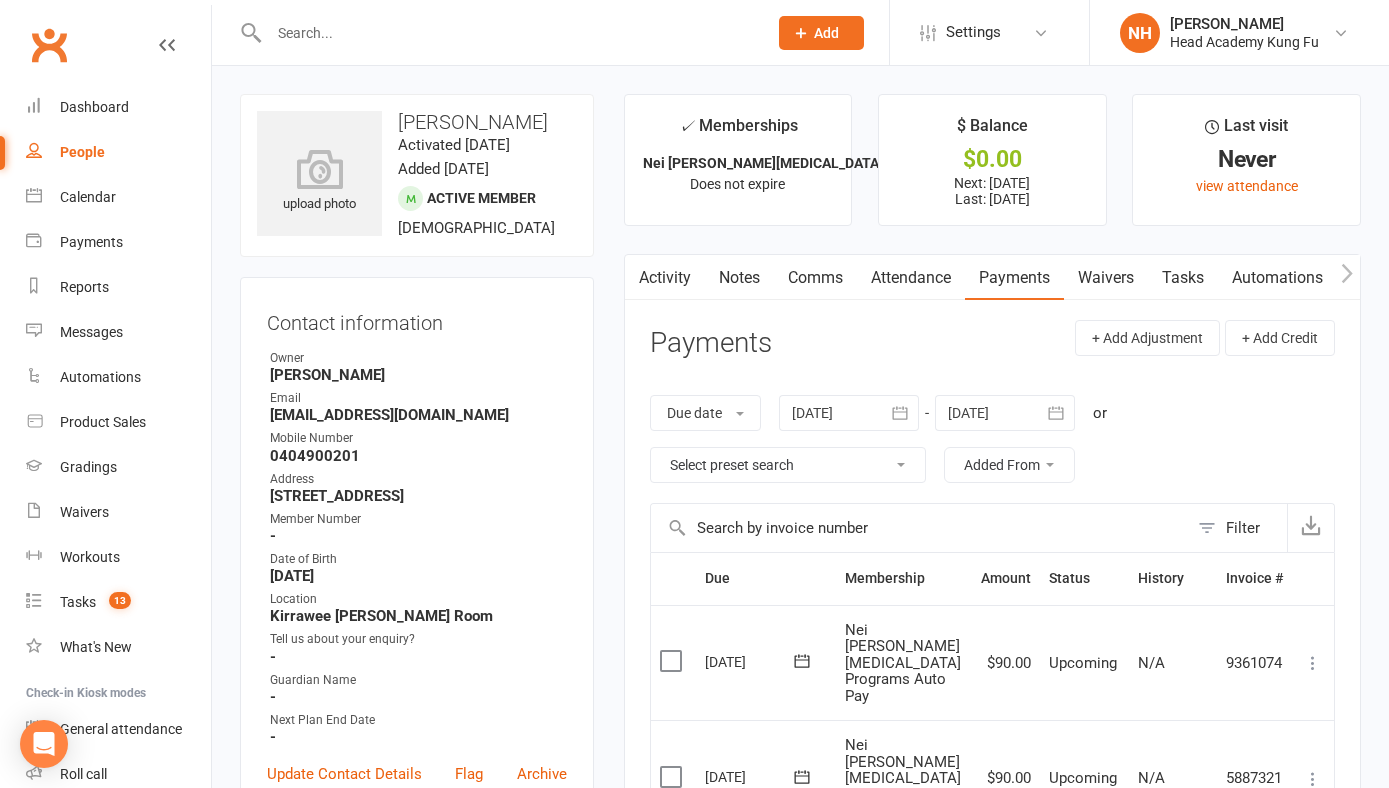 scroll, scrollTop: 0, scrollLeft: 0, axis: both 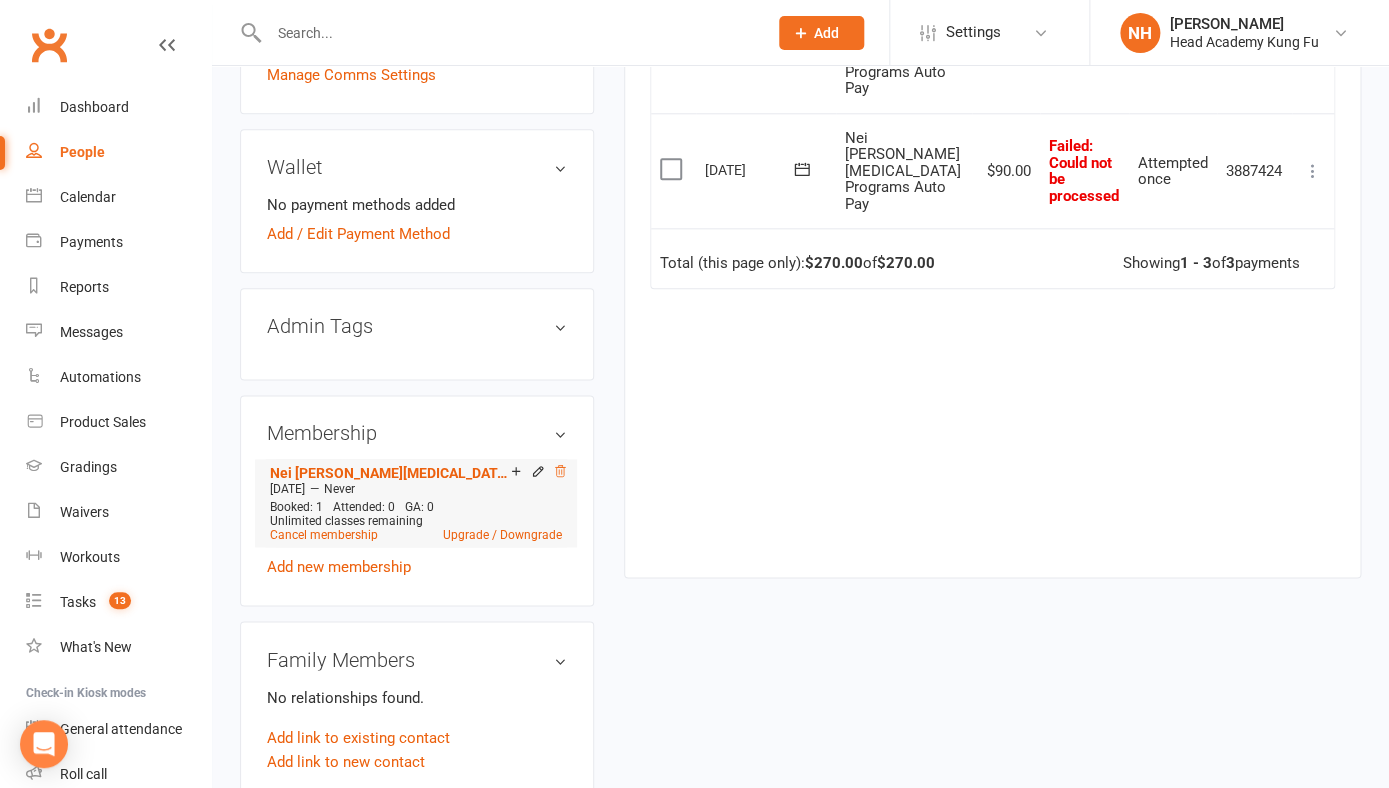 click 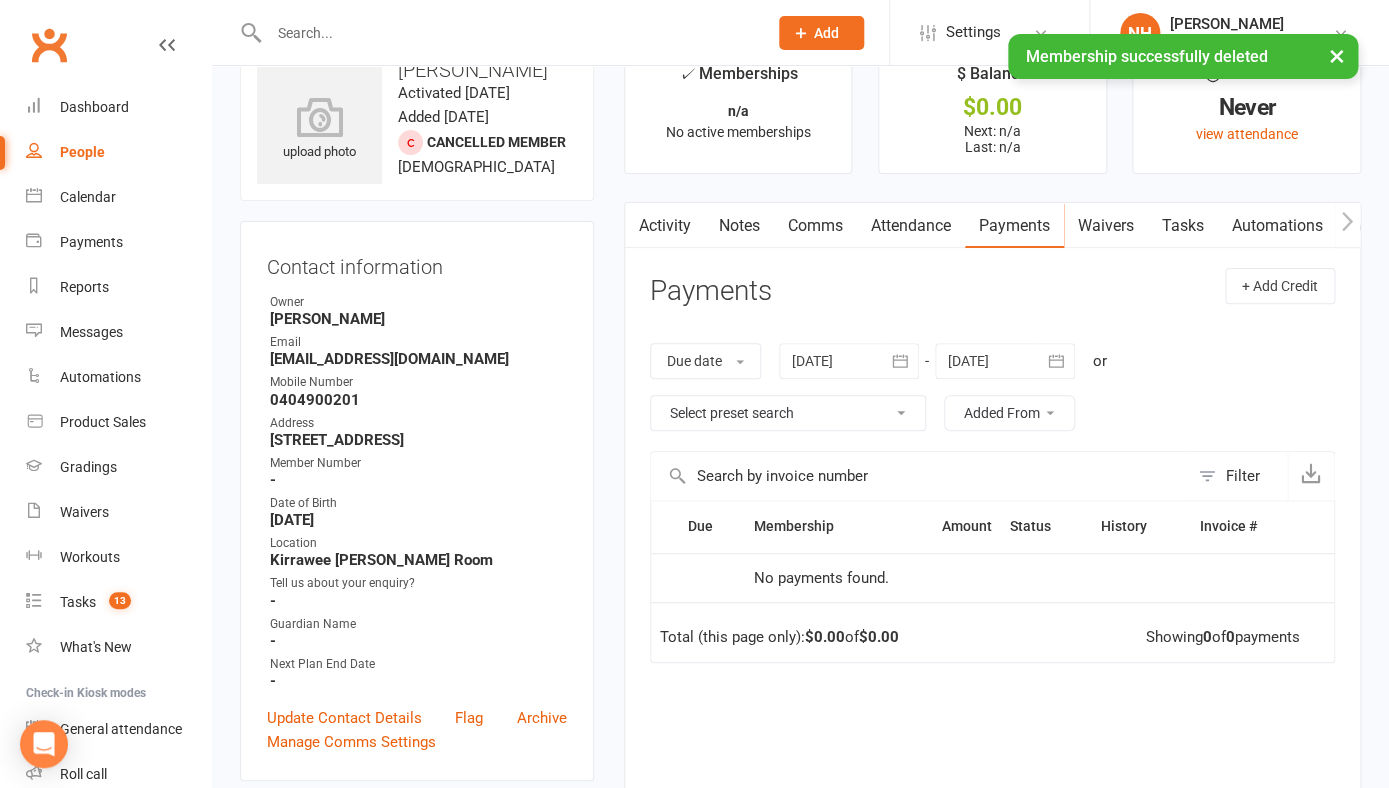 scroll, scrollTop: 0, scrollLeft: 0, axis: both 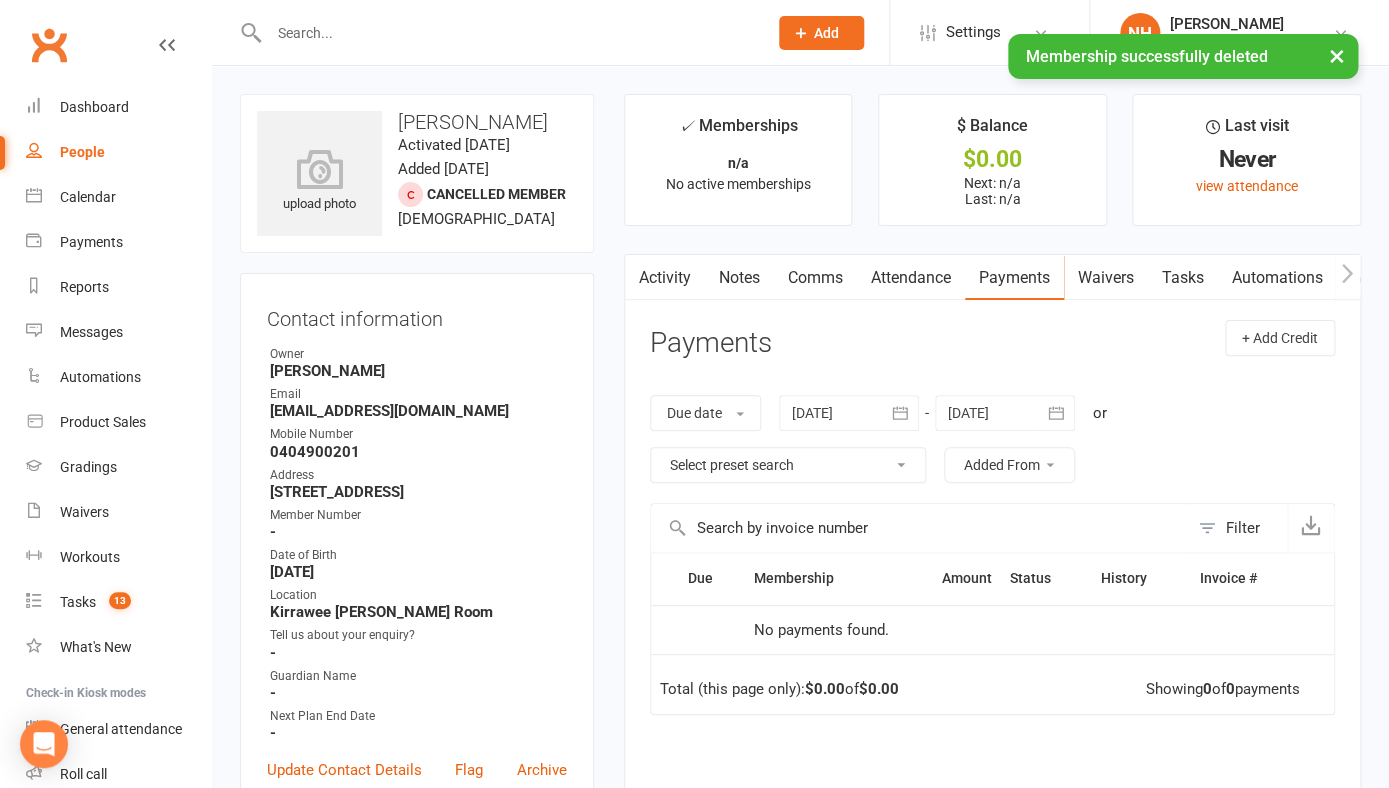 click on "Tasks" at bounding box center [1183, 278] 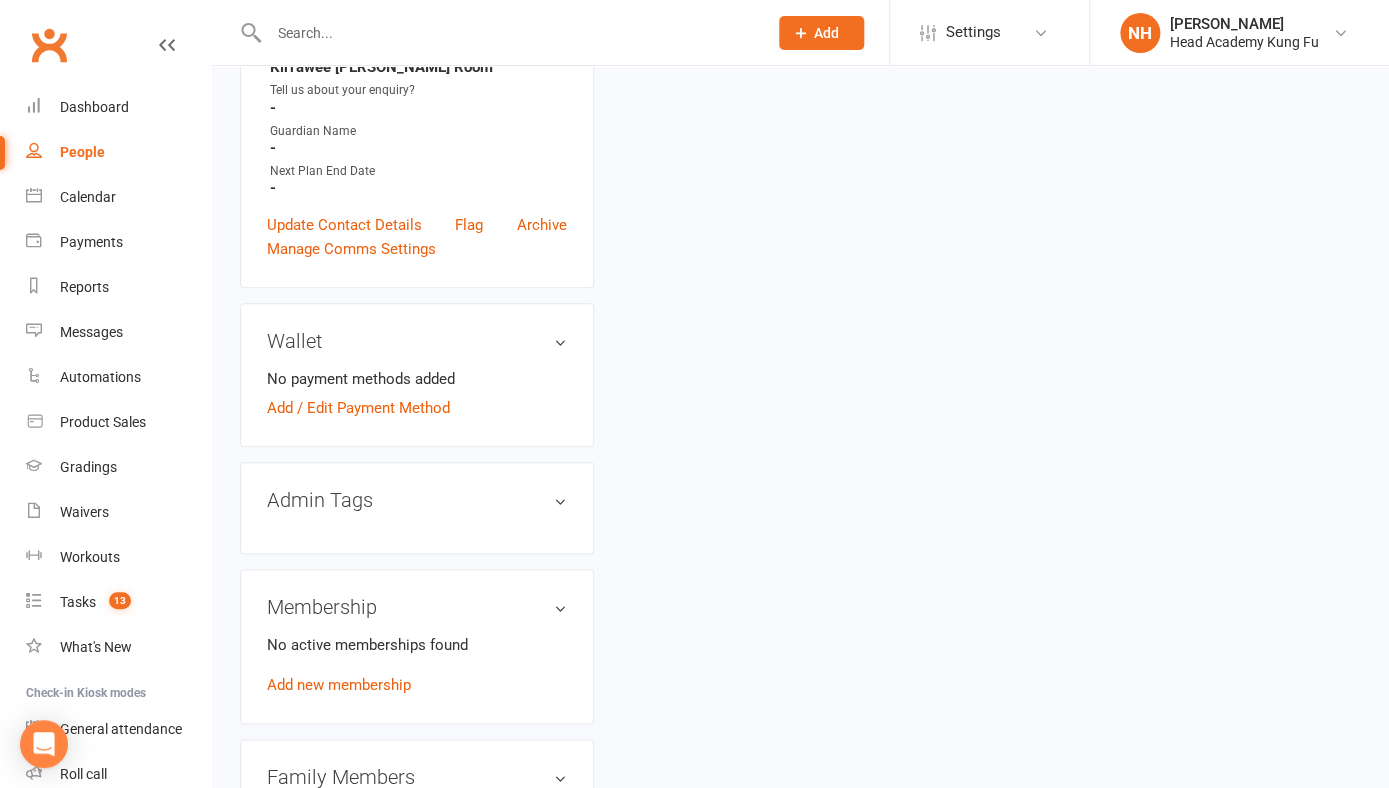 scroll, scrollTop: 575, scrollLeft: 0, axis: vertical 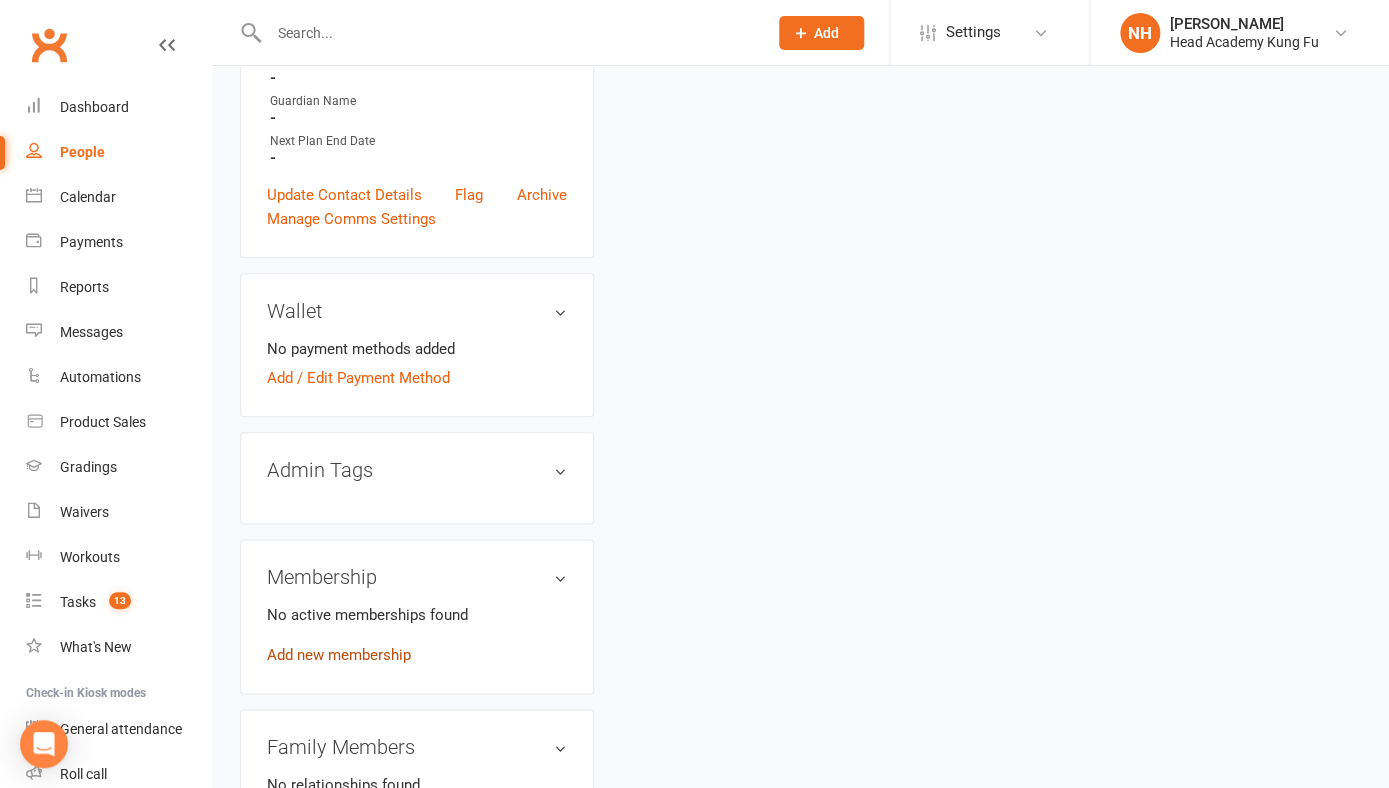 click on "Add new membership" at bounding box center (339, 655) 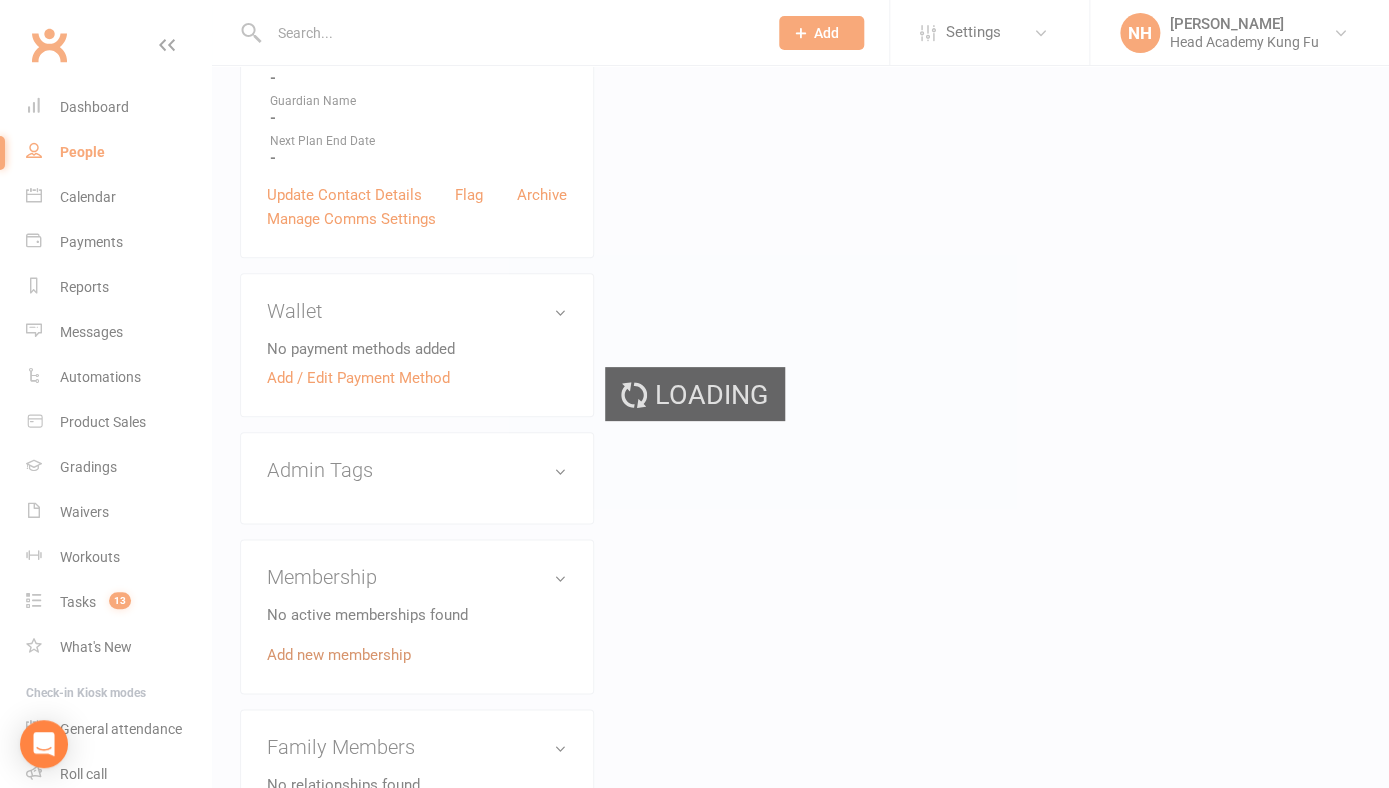 scroll, scrollTop: 0, scrollLeft: 0, axis: both 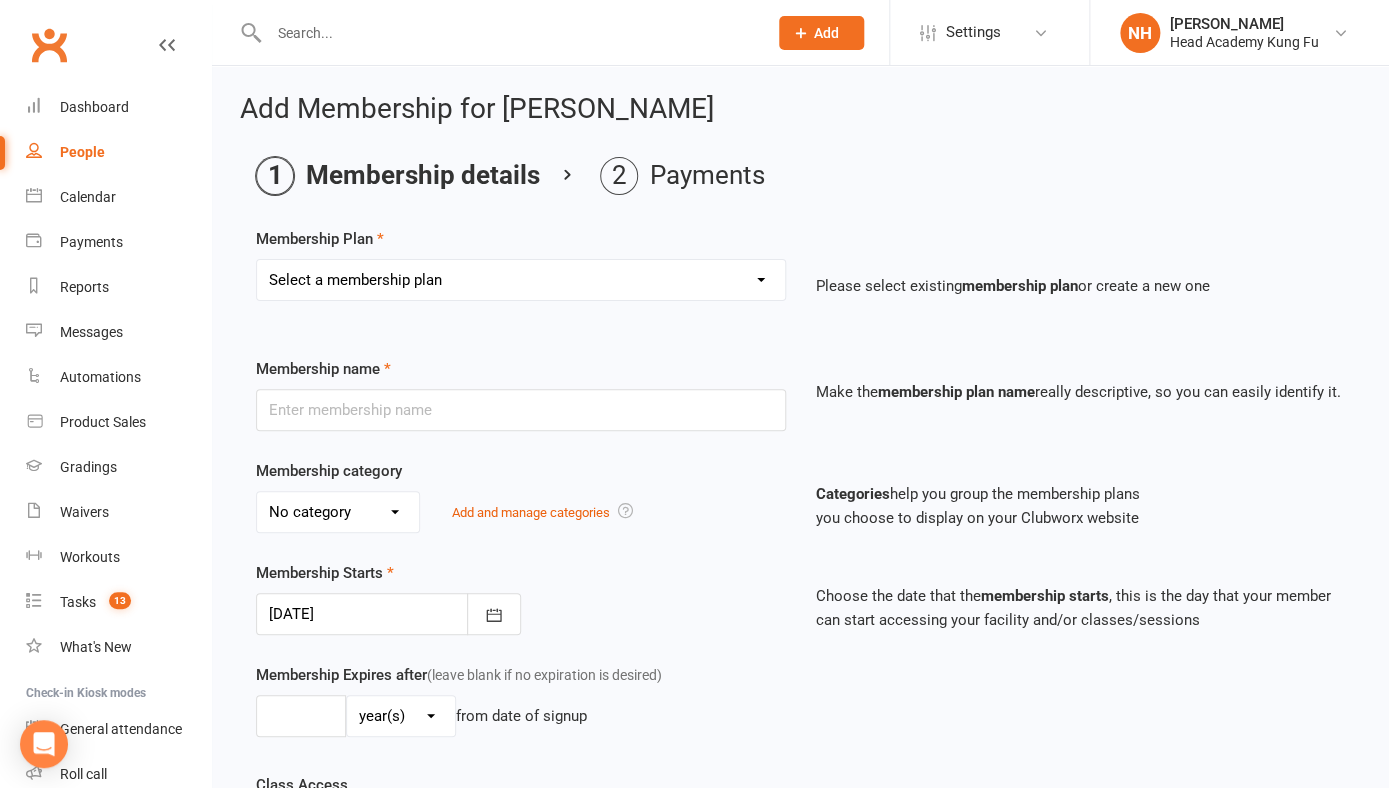 click on "Select a membership plan Create new Membership Plan Little Tigers 1 Class Per week Little Tigers 2 Class Per week Little Tigers 3 Class Per week Little Tigers Kung Fu 10 Class Pass Juniors 1 Class Per Week Fortnightly Auto Pay Juniors and Teens 2 Class Per Week Fortnightly Auto Pay Juniors and Teens Unlimited Class Per Week Fortnightly Auto Pay Juniors Kung Fu 10 Class Pass Adults Kung Fu 10 Class Pass Adults Kung Fu Only Fortnightly Auto Pay Adults Off-Peak Fortnightly Auto Pay 2 week Free Trial 4 Week Trial 3 week Free Trial 1 week Free Trial 1 Class Per Week Quarterly Payment 2 Class Per Week Quarterly Payment Unlimited Class Per Week Quarterly Payment Peak Adults Quarterly Auto Pay Instructor Course Unlimited Membership Contra Arrangement Lifetime Membership Financial Stress Yoga 10 class pass Tai Chi Qigong 10 class pass Nei Dan Tao Programs Auto Pay Family & Student Nei Dan Programs add on Timeless Mobility 10 Class Pass Unlimited Classes Family Discount Package Adults All Programs" at bounding box center [521, 280] 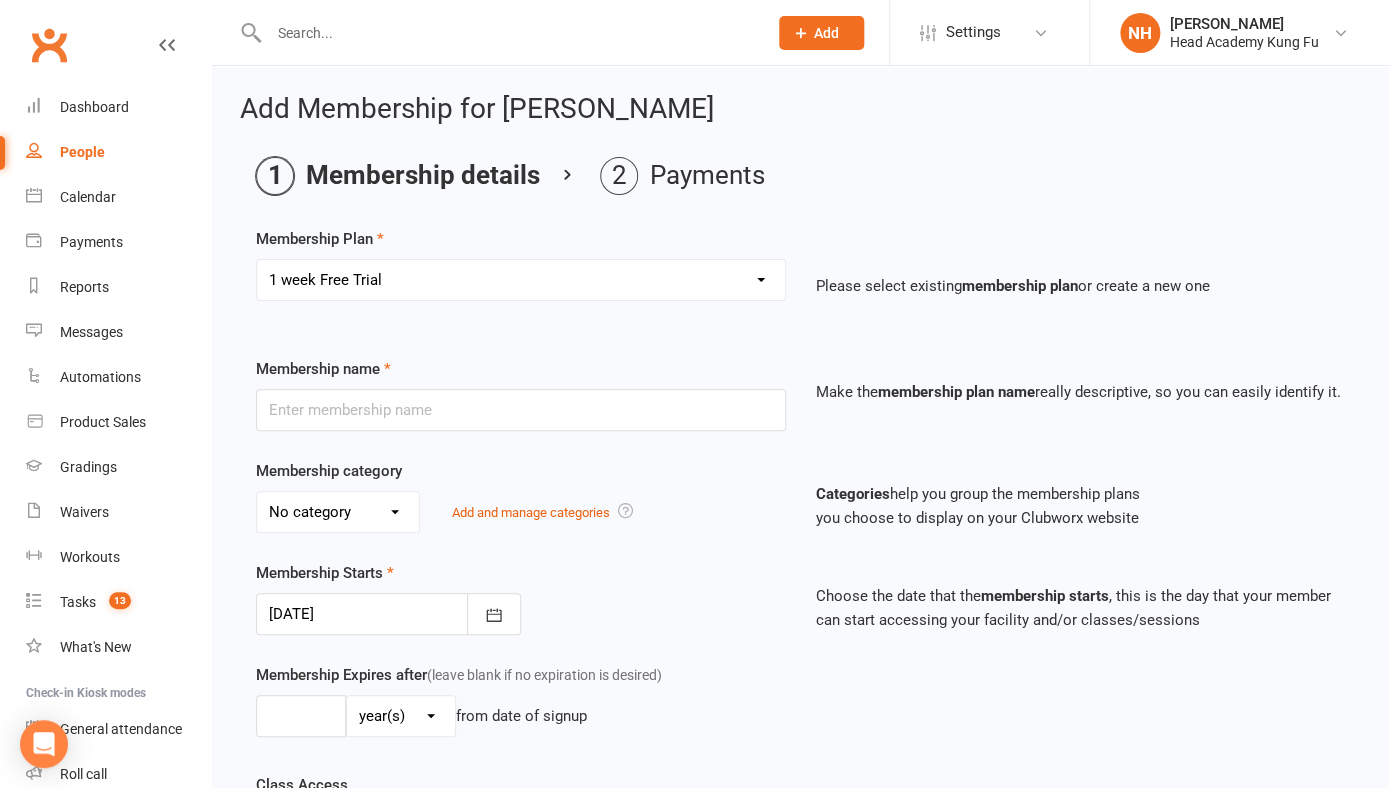 click on "1 week Free Trial" at bounding box center (0, 0) 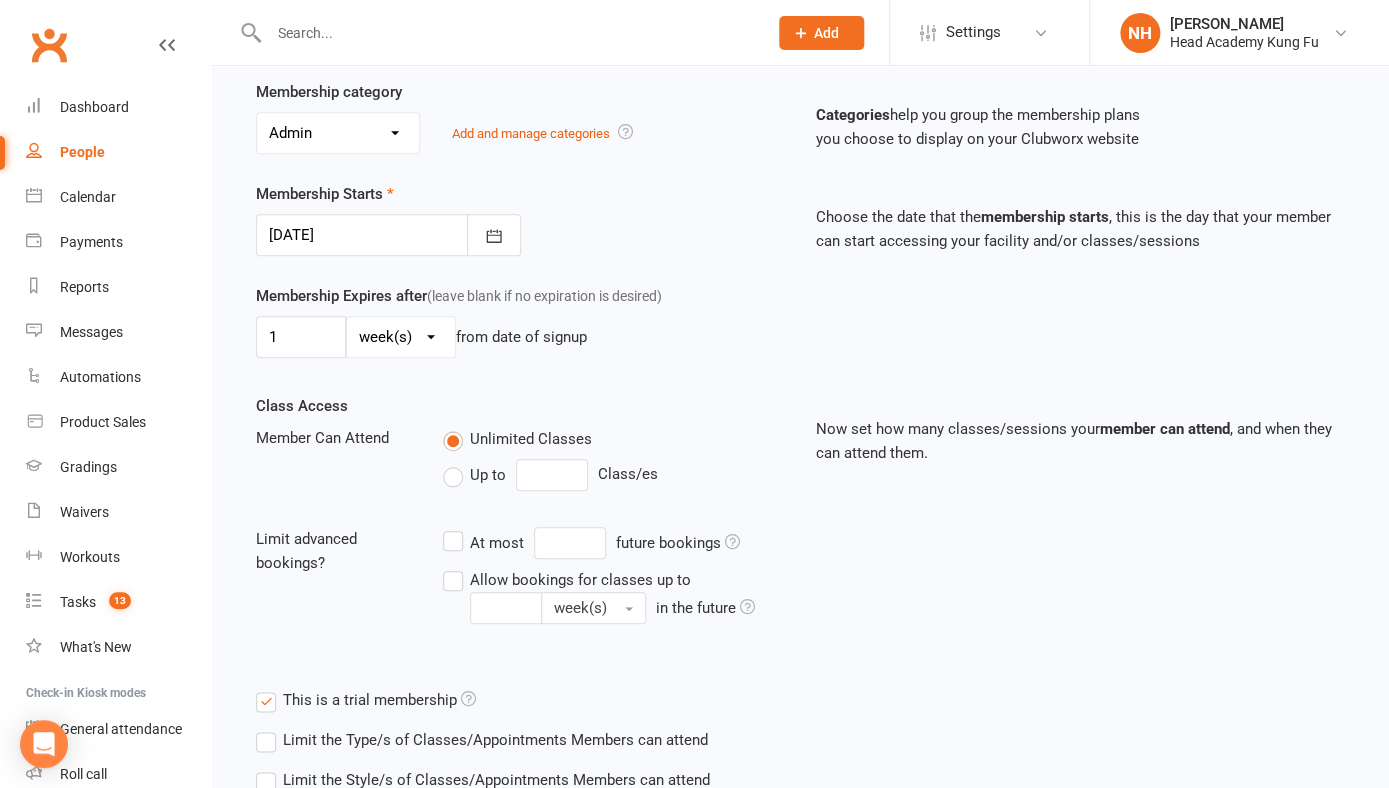 scroll, scrollTop: 521, scrollLeft: 0, axis: vertical 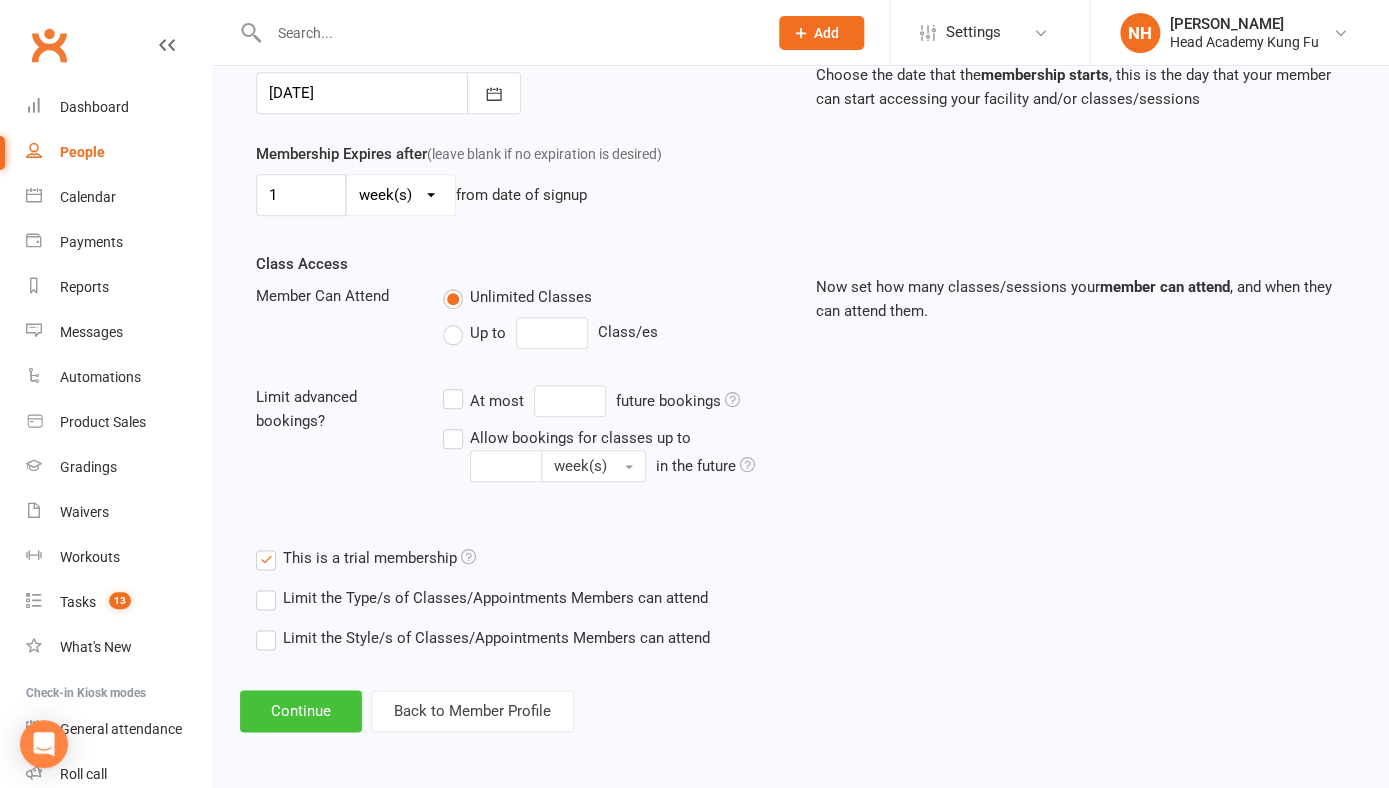 click on "Continue" at bounding box center [301, 711] 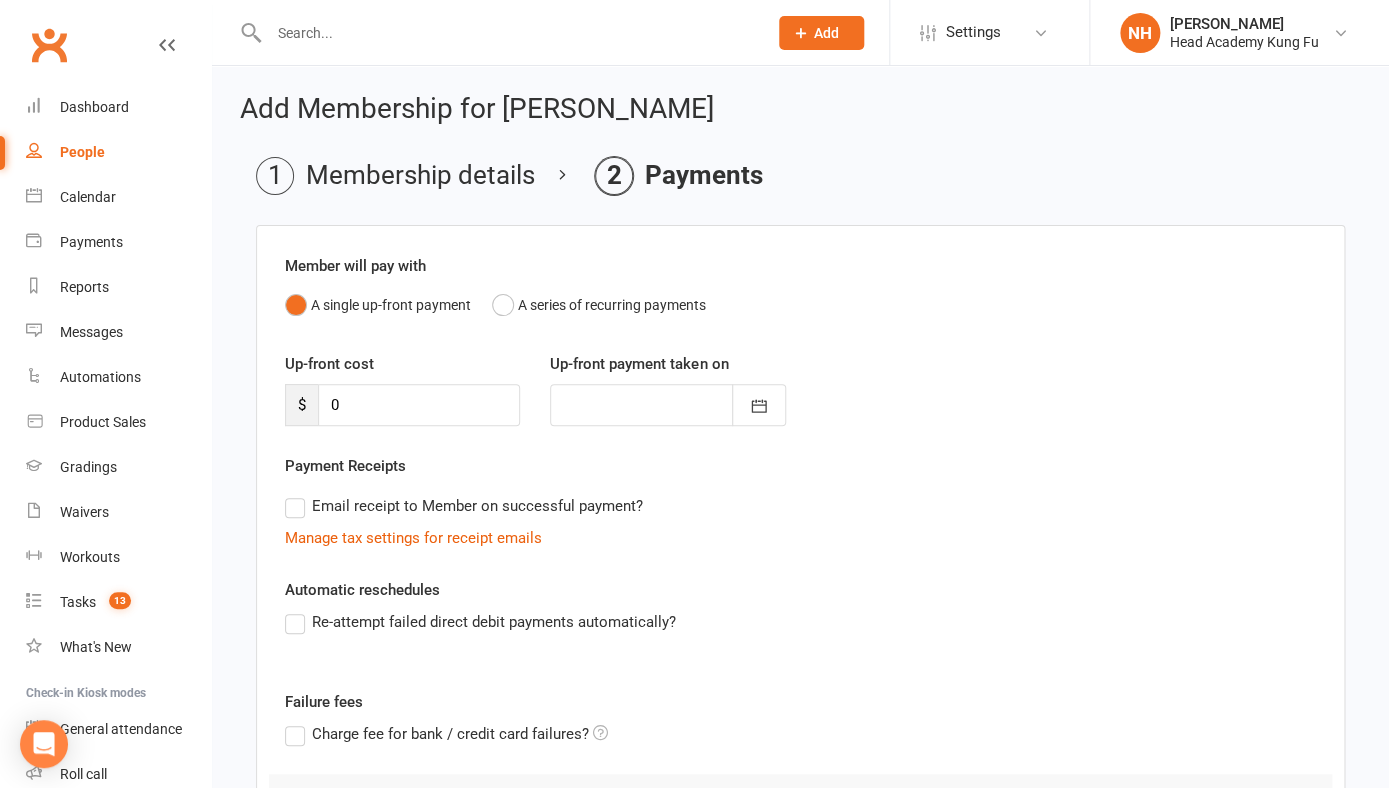 scroll, scrollTop: 220, scrollLeft: 0, axis: vertical 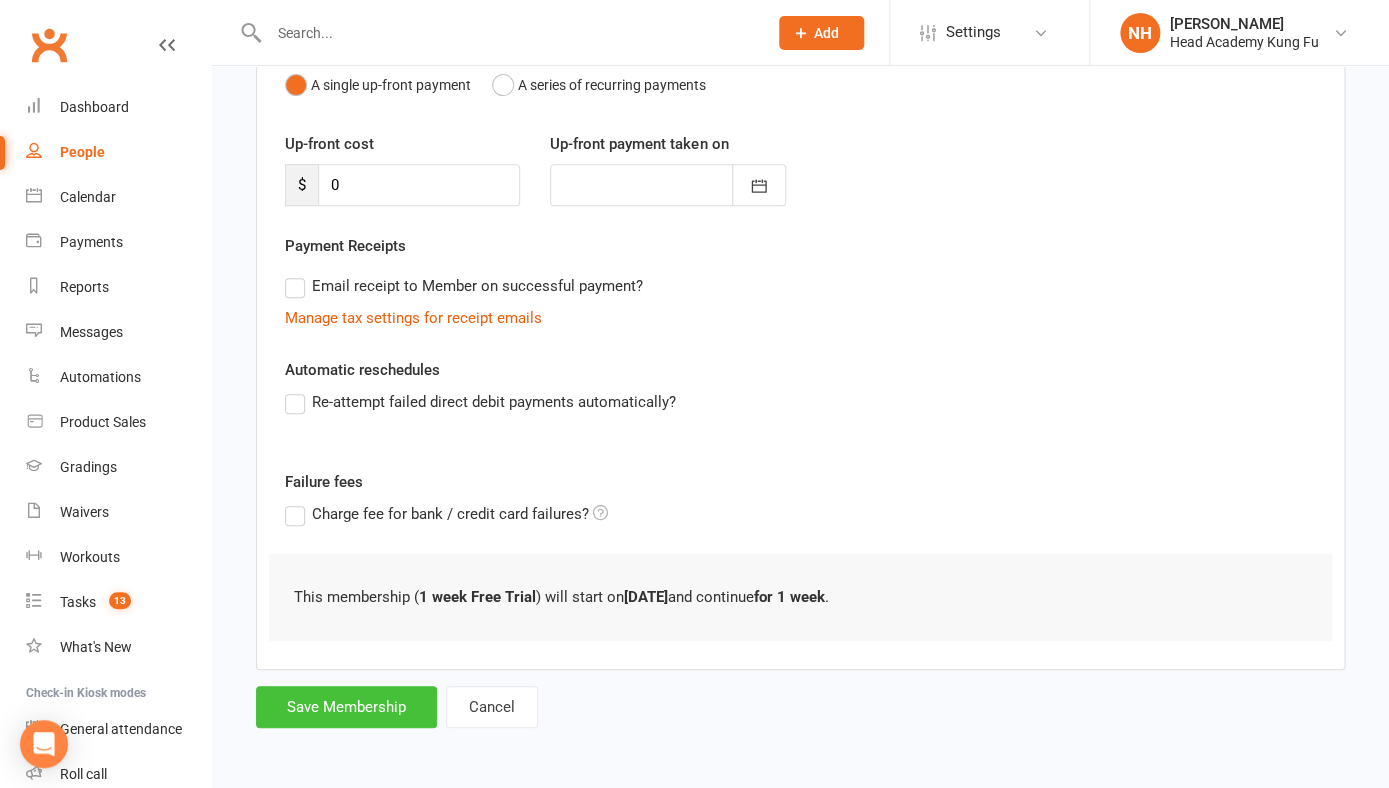click on "Save Membership" at bounding box center [346, 707] 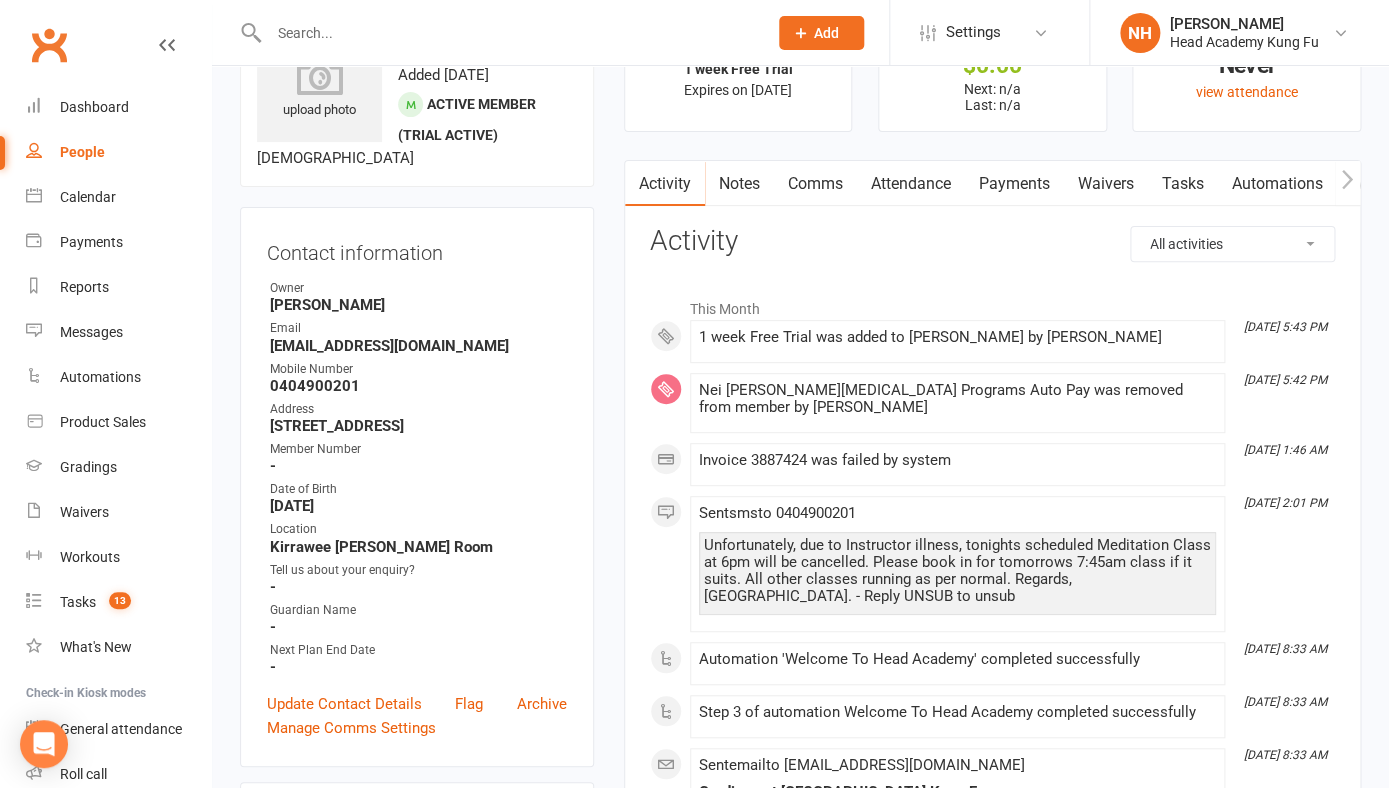 scroll, scrollTop: 0, scrollLeft: 0, axis: both 